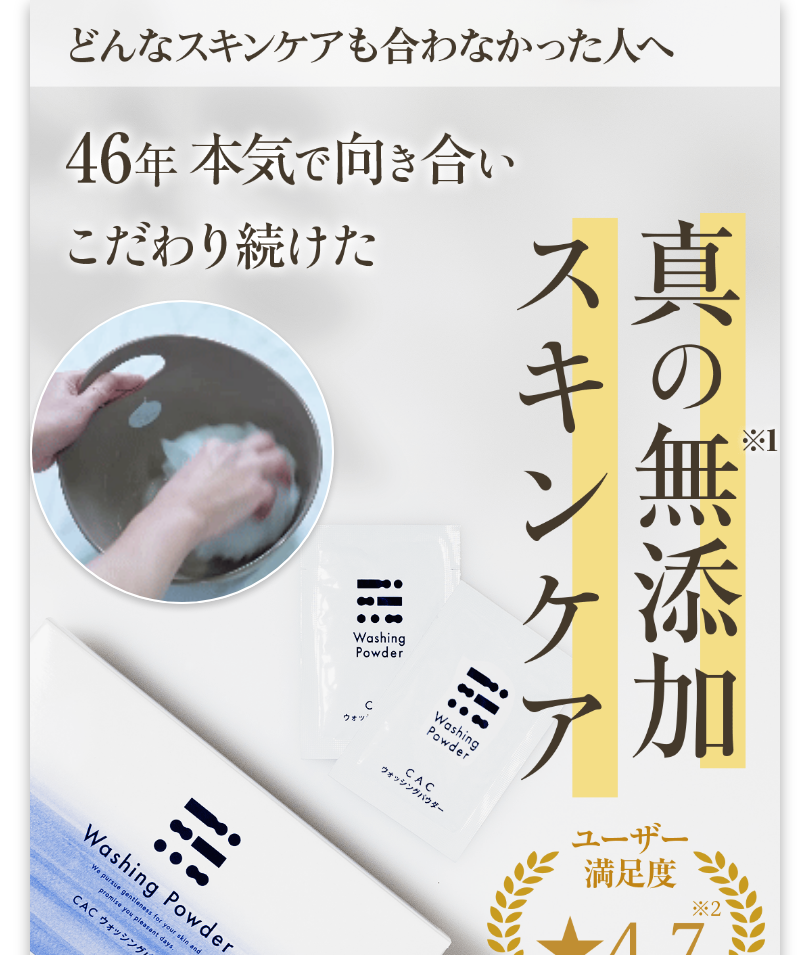 scroll, scrollTop: 0, scrollLeft: 0, axis: both 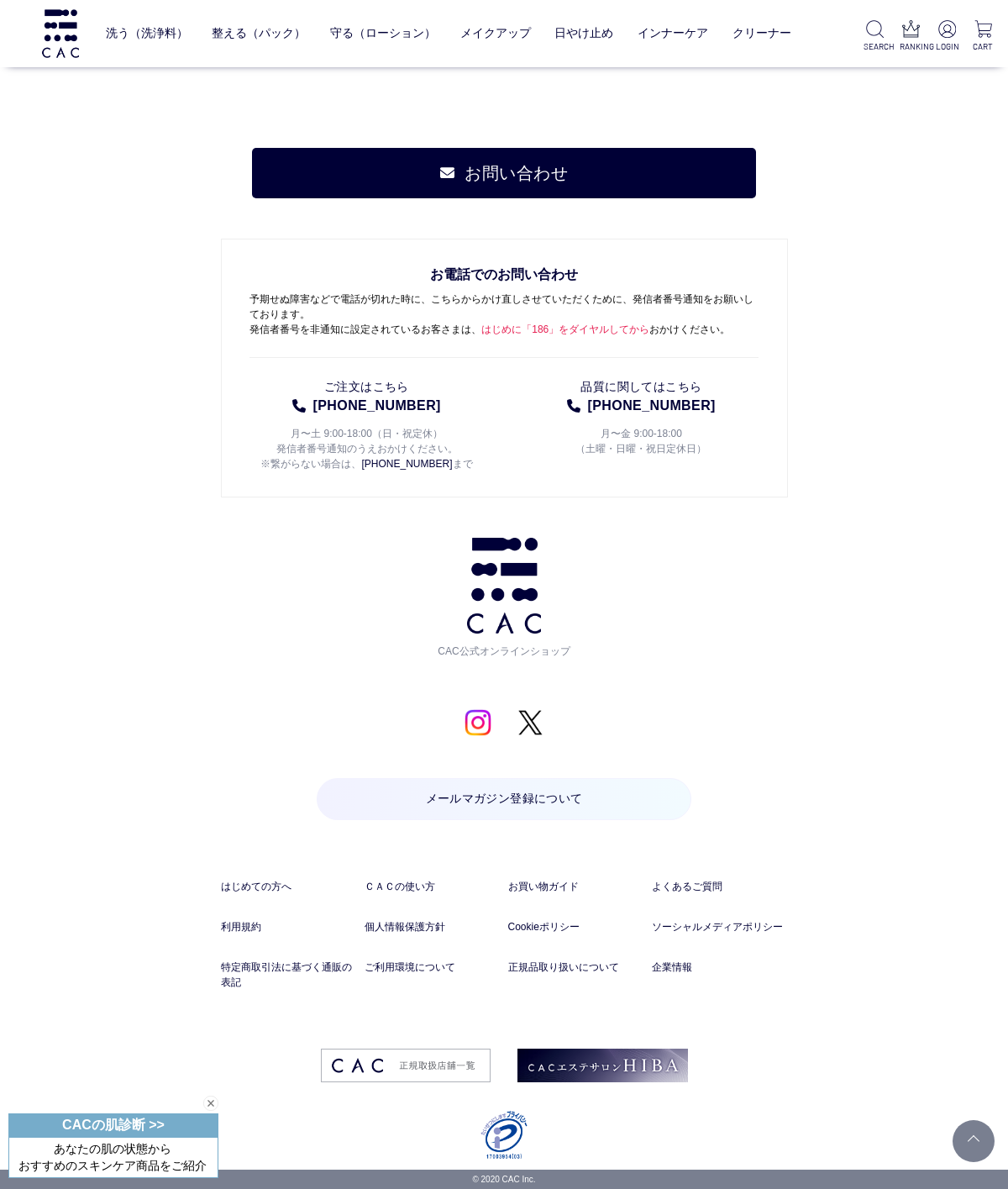 click at bounding box center (602, 1065) 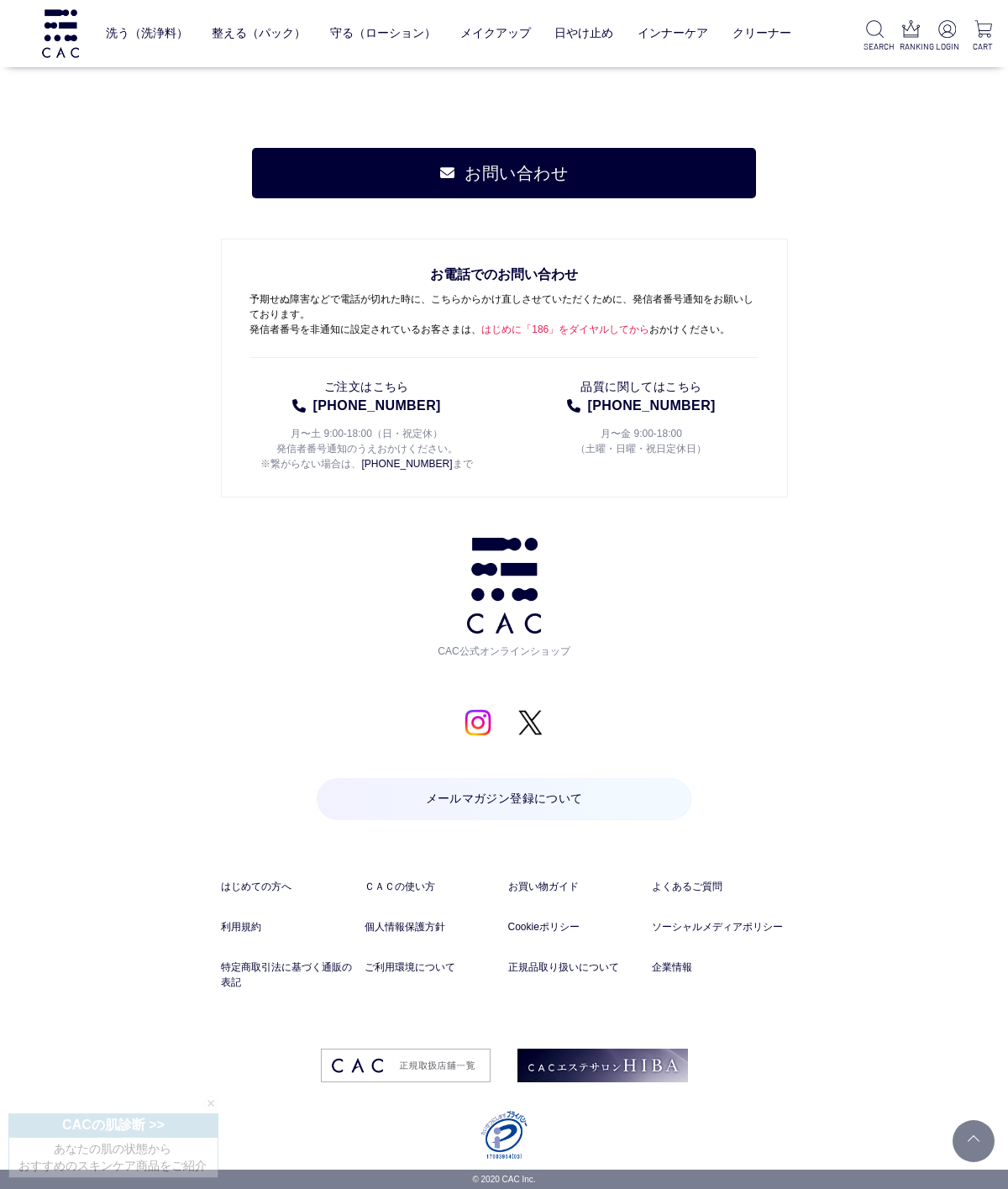 click at bounding box center [406, 1065] 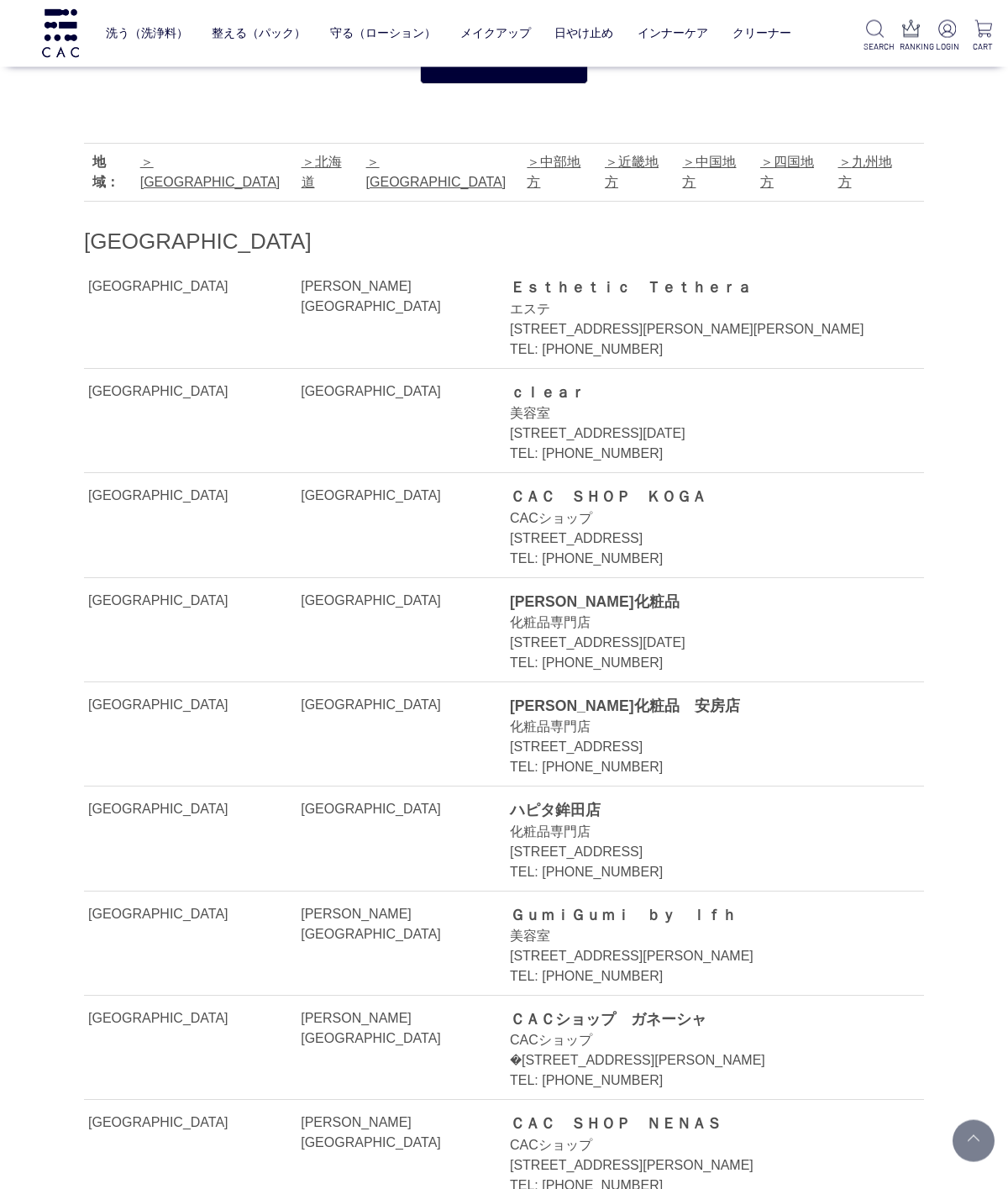 scroll, scrollTop: 297, scrollLeft: 0, axis: vertical 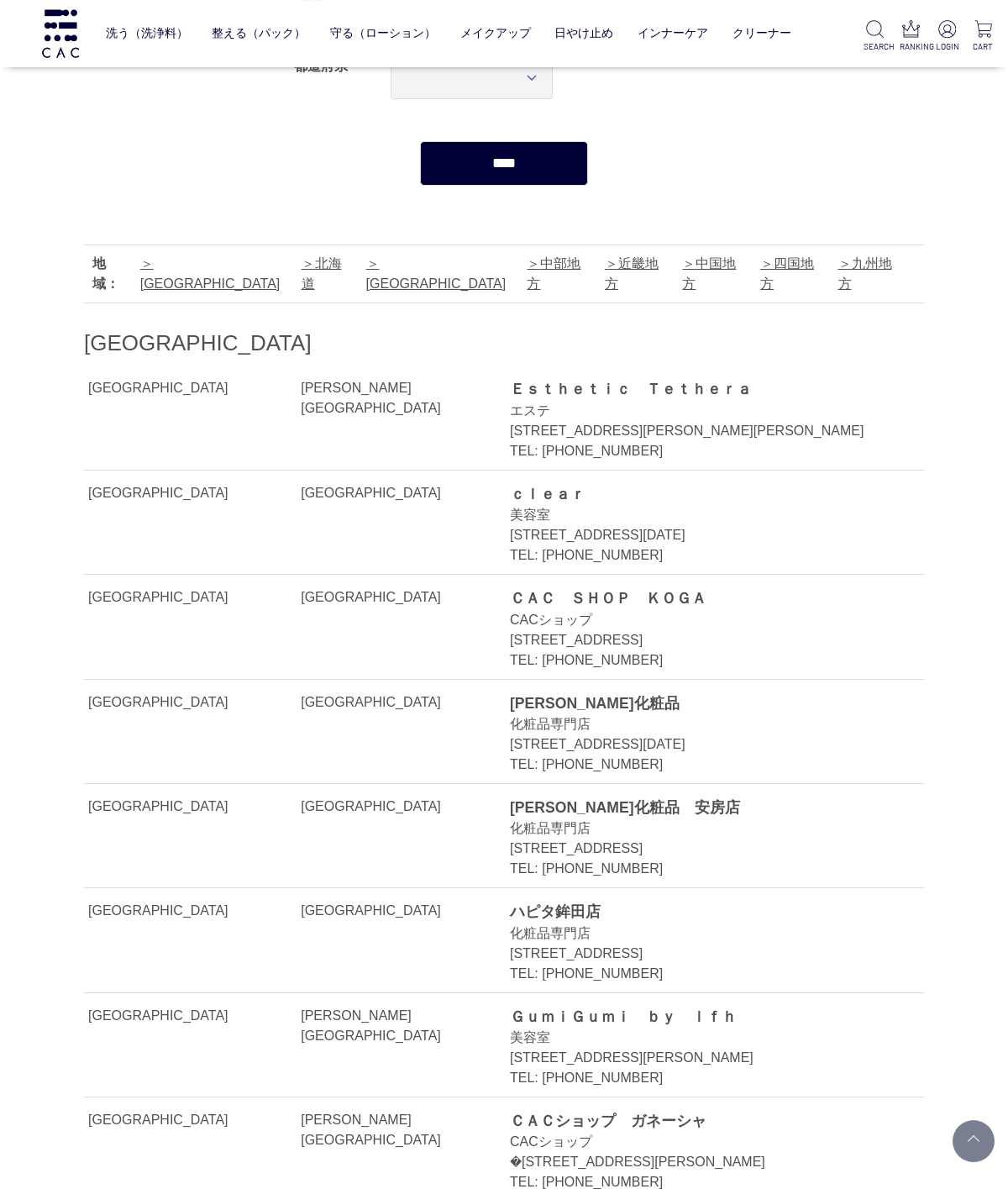 click on "[GEOGRAPHIC_DATA]
[GEOGRAPHIC_DATA]
[PERSON_NAME][GEOGRAPHIC_DATA]
Ｅｓｔｈｅｔｉｃ　Ｔｅｔｈｅｒａ
エステ
[STREET_ADDRESS][PERSON_NAME][PERSON_NAME]
TEL: [PHONE_NUMBER]
[GEOGRAPHIC_DATA]
[GEOGRAPHIC_DATA]
ｃｌｅａｒ
美容室
[STREET_ADDRESS][DATE]
TEL: [PHONE_NUMBER]
[GEOGRAPHIC_DATA]
[GEOGRAPHIC_DATA]
ＣＡＣ　ＳＨＯＰ　ＫＯＧＡ
CACショップ
[STREET_ADDRESS]
TEL: [PHONE_NUMBER]
[GEOGRAPHIC_DATA]
[GEOGRAPHIC_DATA]
[PERSON_NAME]化粧品
化粧品専門店
[STREET_ADDRESS][DATE]
TEL: [PHONE_NUMBER]" at bounding box center [504, 4408] 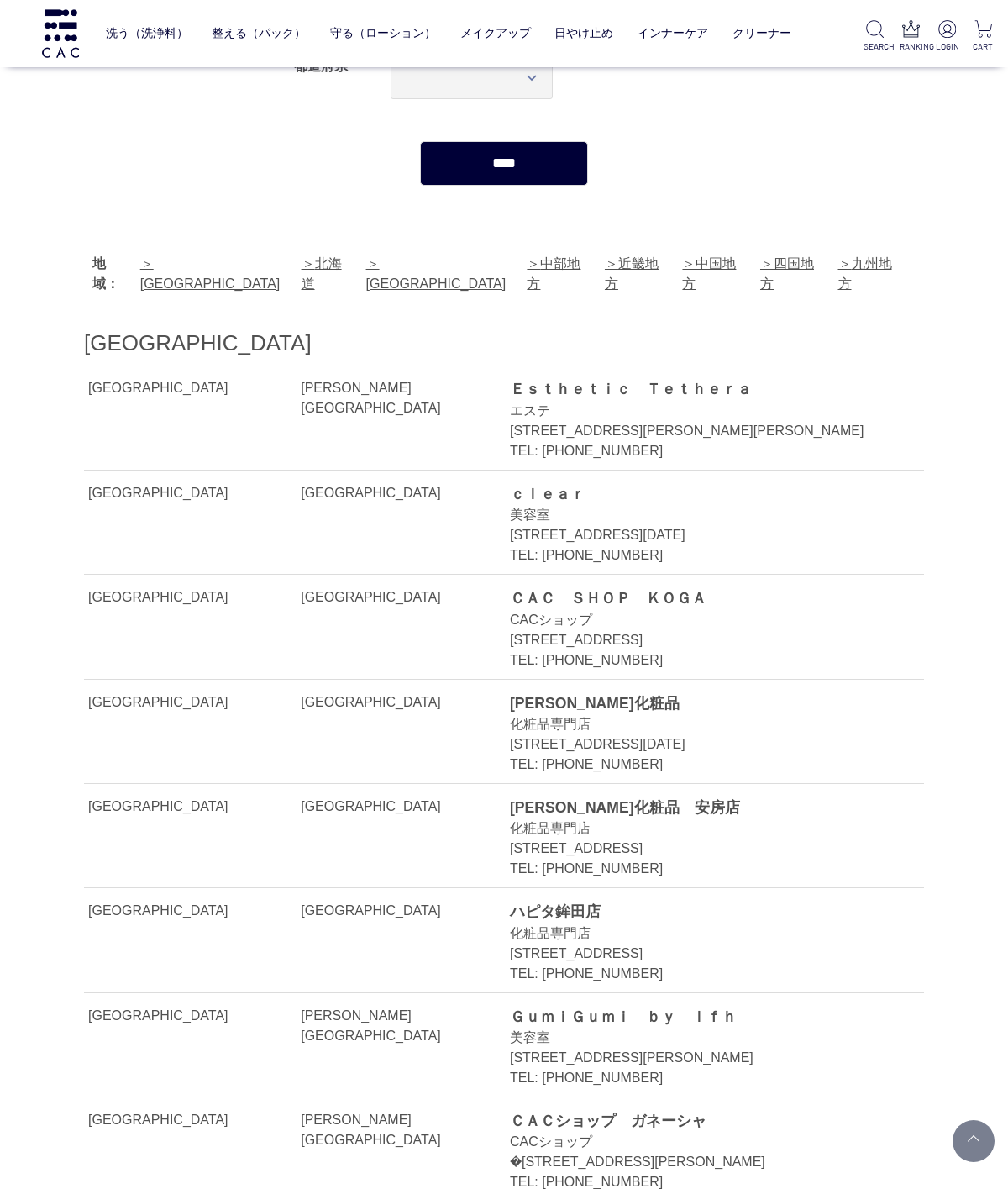 click on "関東地方" at bounding box center (210, 273) 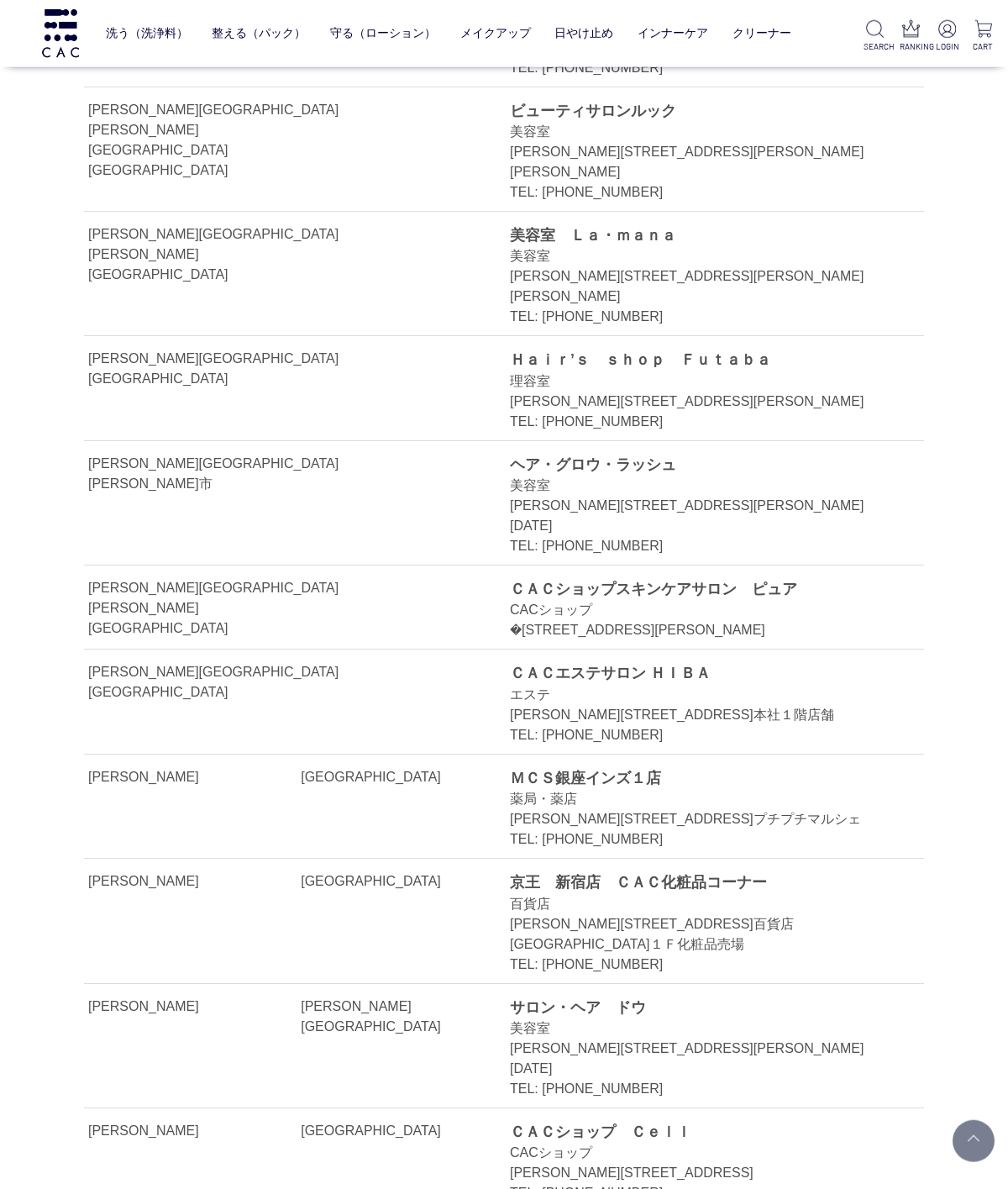 scroll, scrollTop: 5353, scrollLeft: 0, axis: vertical 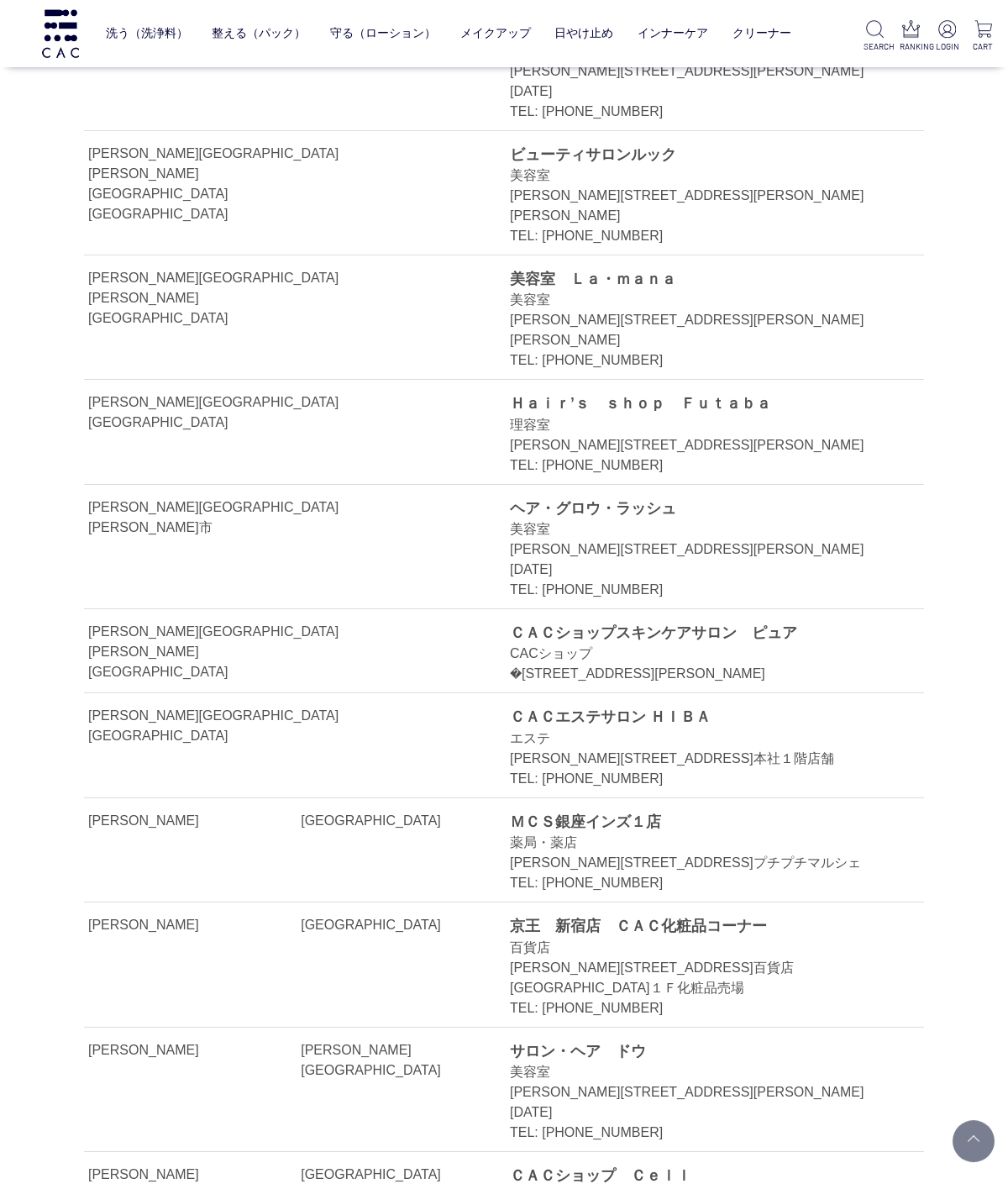 click on "東京都八王子市七国６－４０－２" at bounding box center (698, 1322) 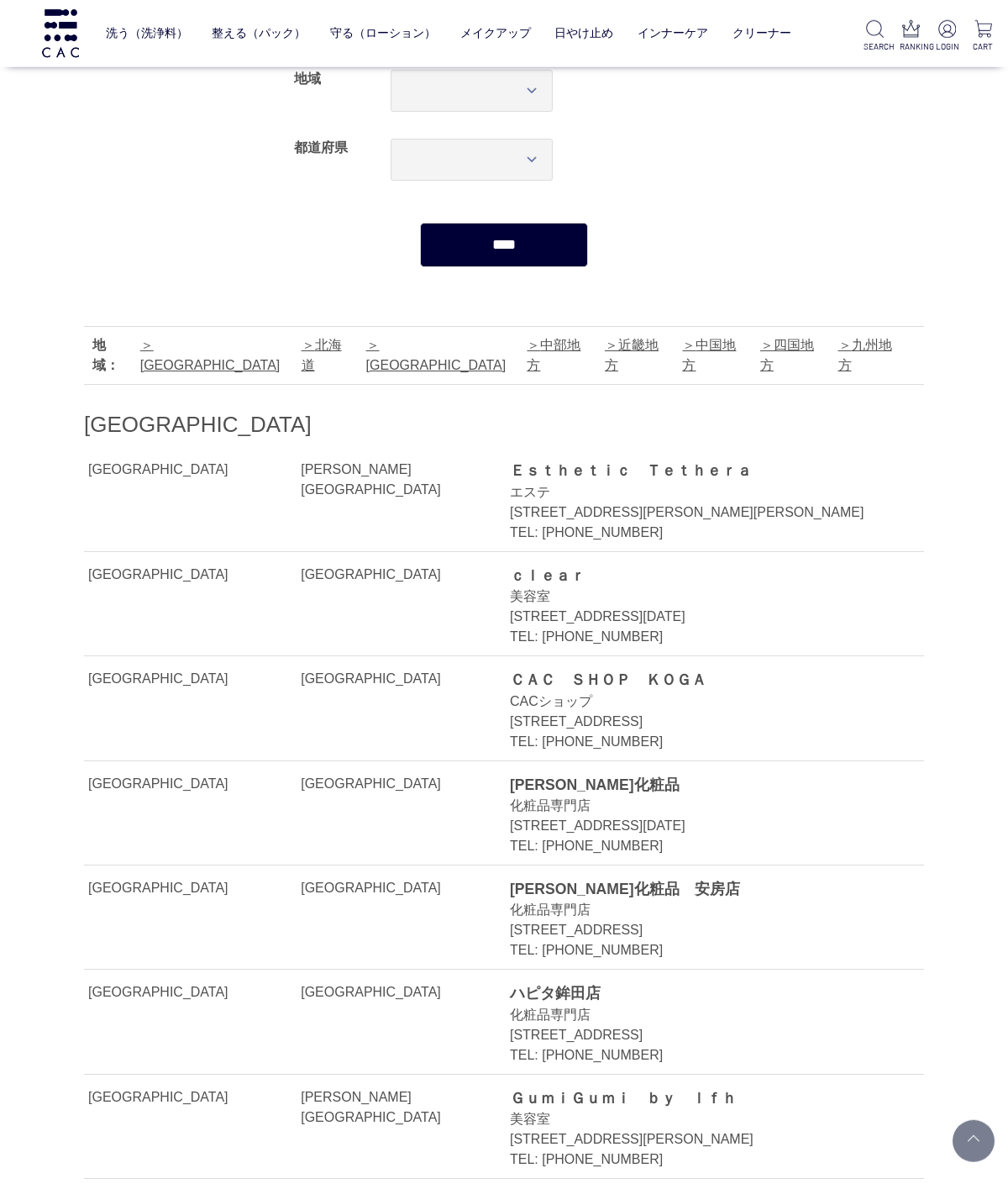 scroll, scrollTop: 197, scrollLeft: 0, axis: vertical 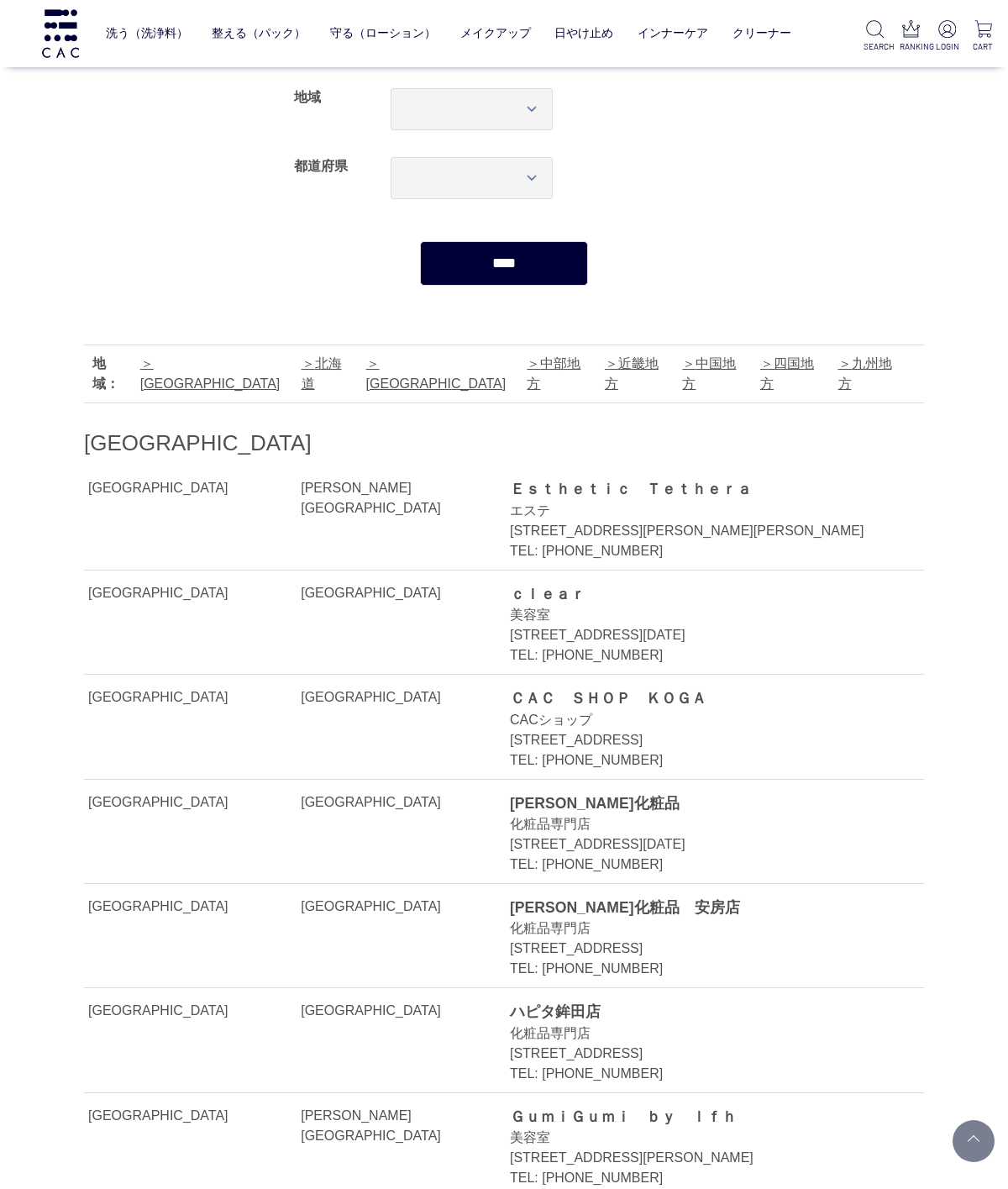 click on "東北地方" at bounding box center (436, 373) 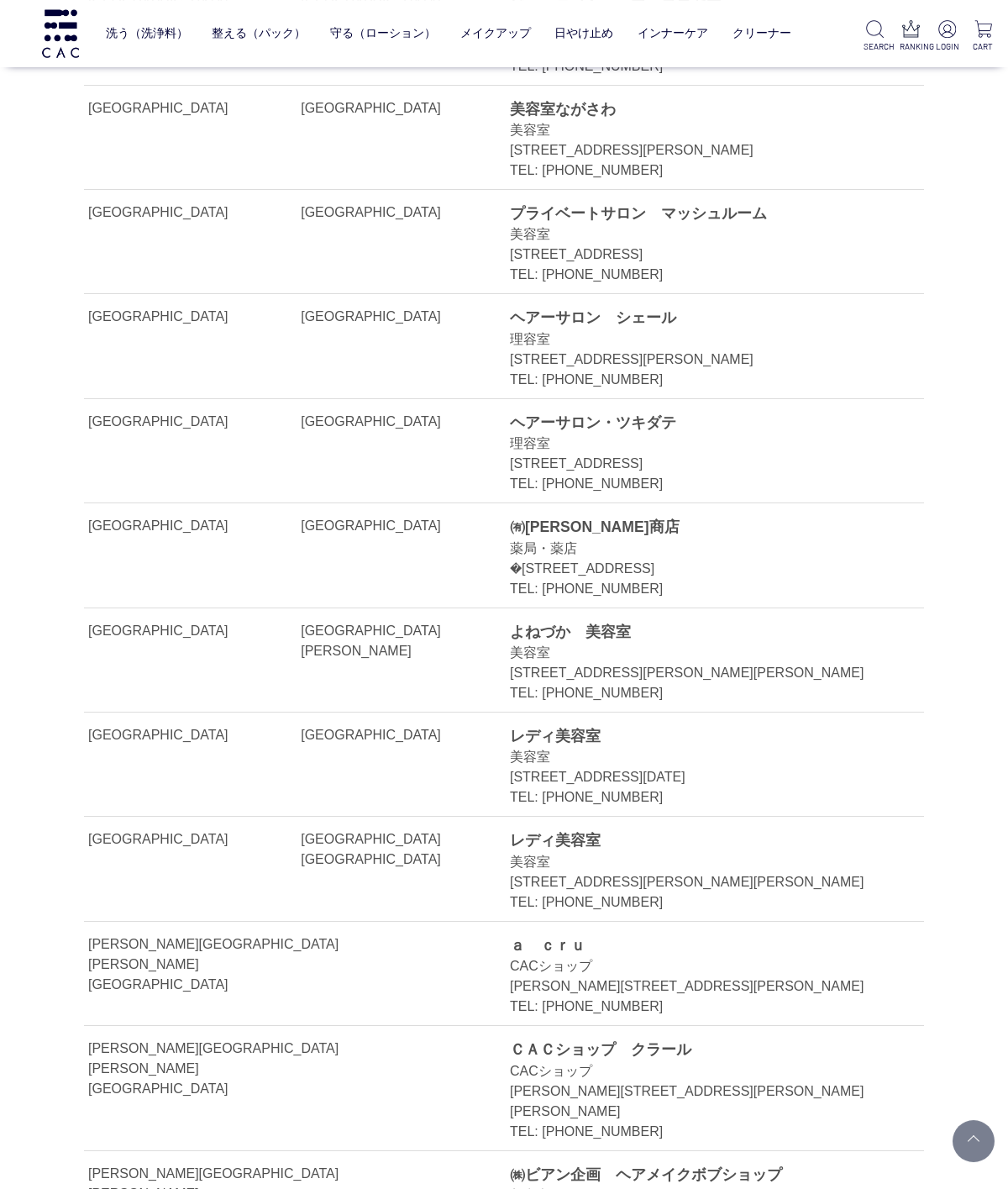 scroll, scrollTop: 13194, scrollLeft: 0, axis: vertical 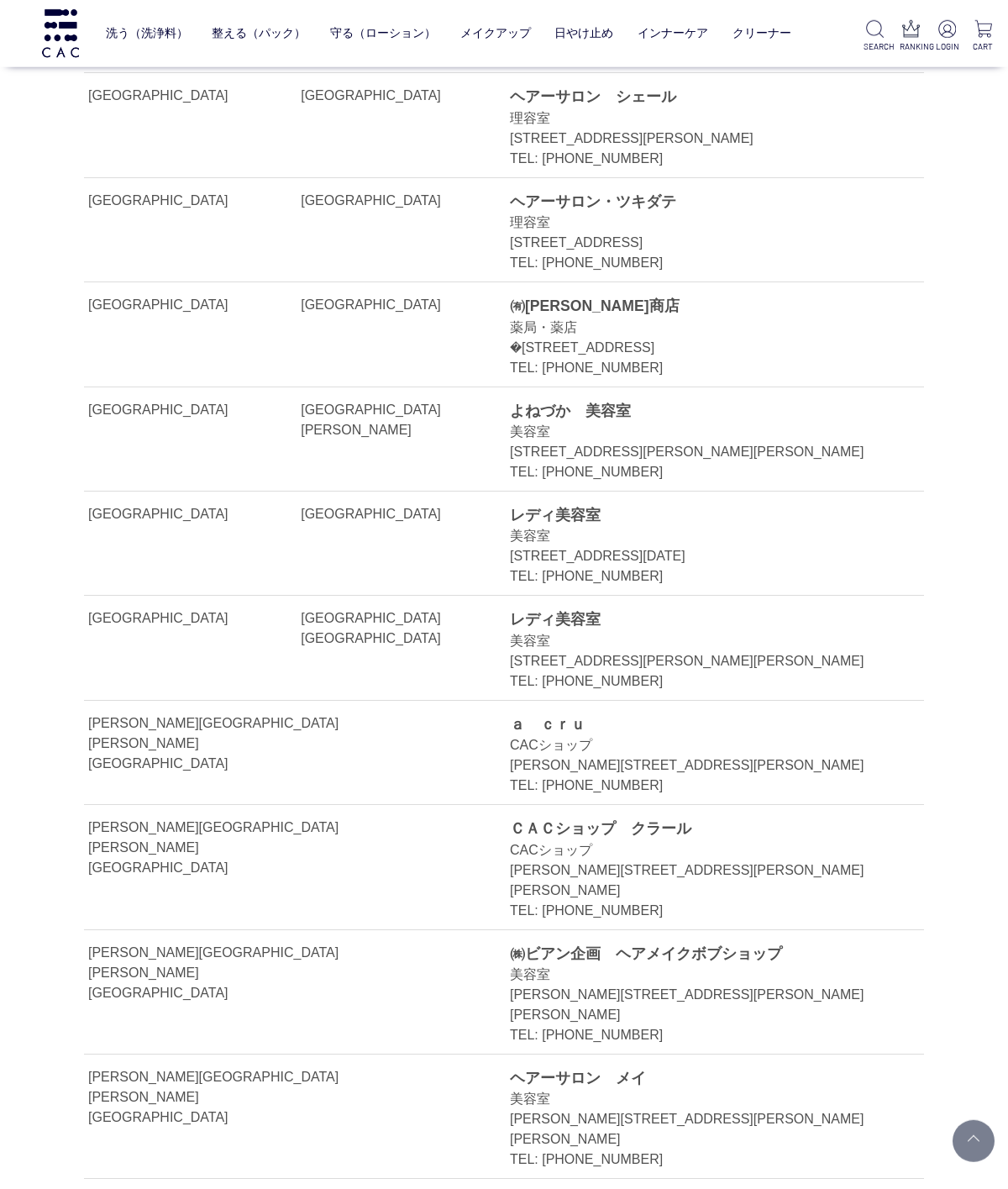 click on "TEL: 0242-29-0808" at bounding box center [698, 1514] 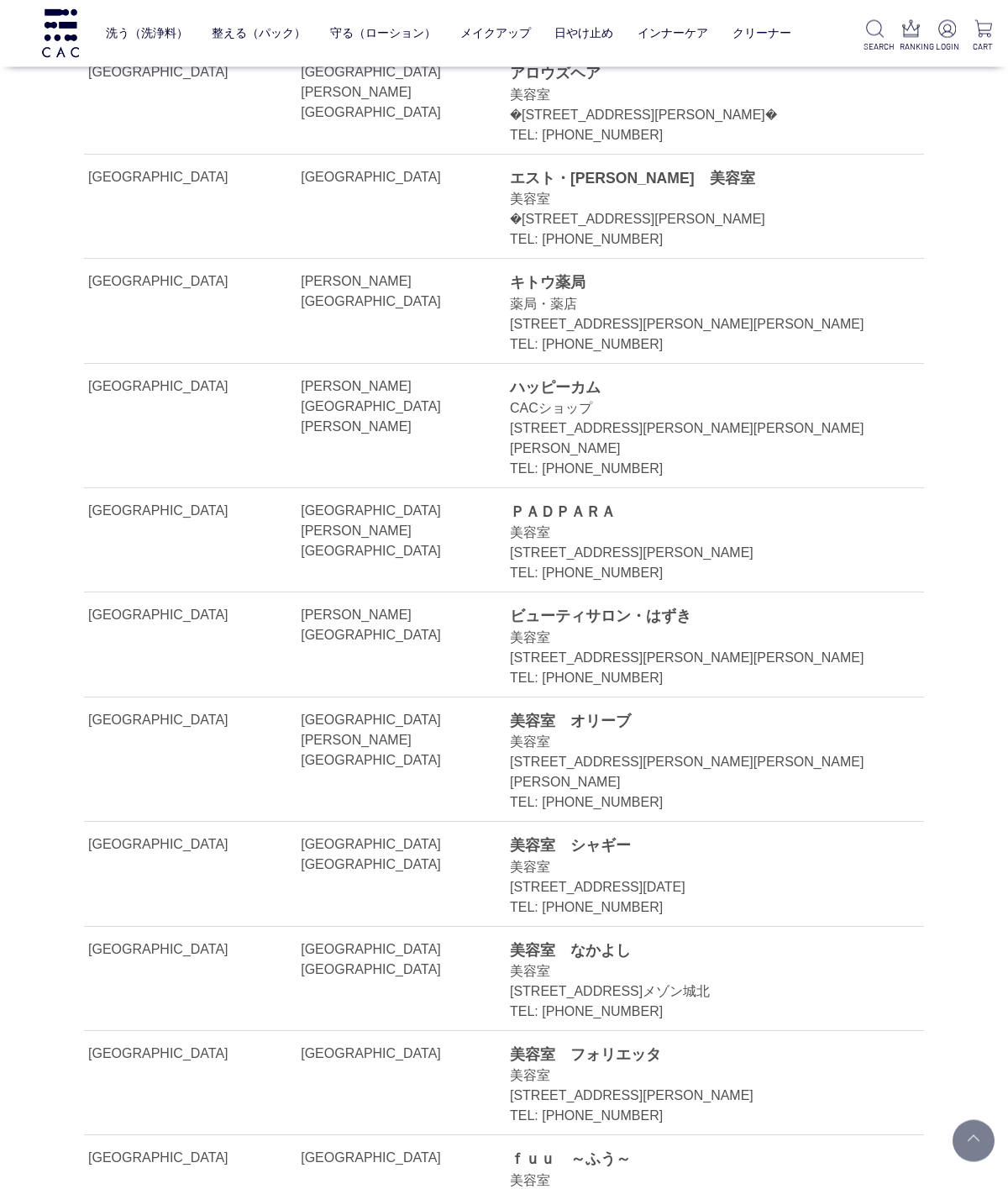 scroll, scrollTop: 14925, scrollLeft: 0, axis: vertical 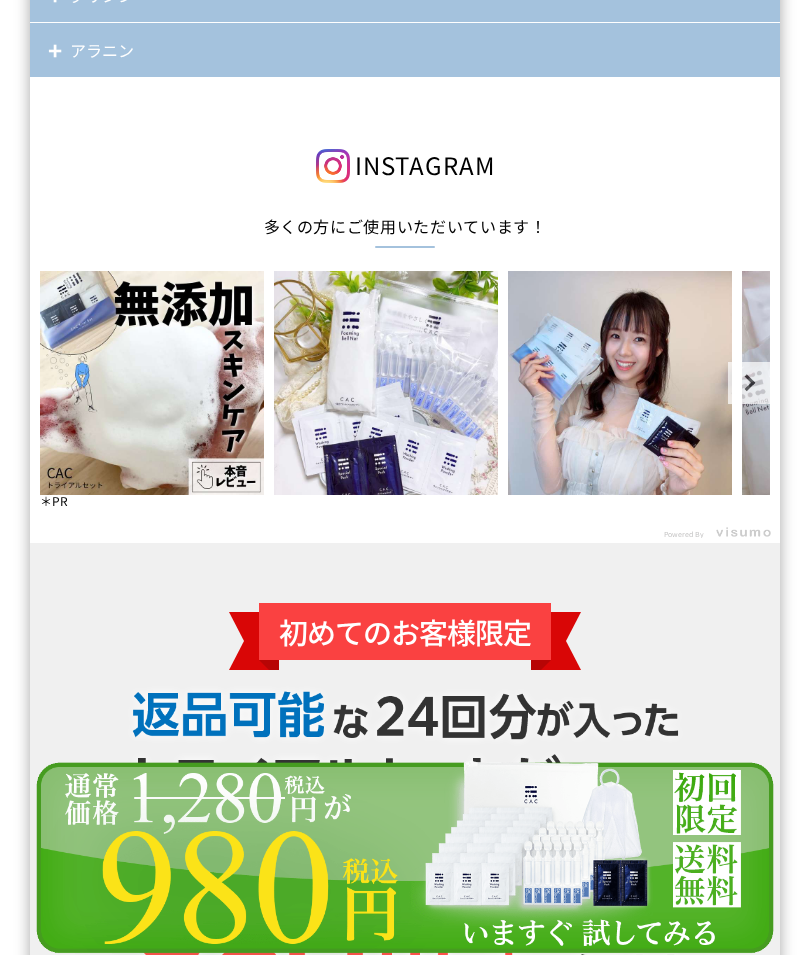 click at bounding box center [405, 857] 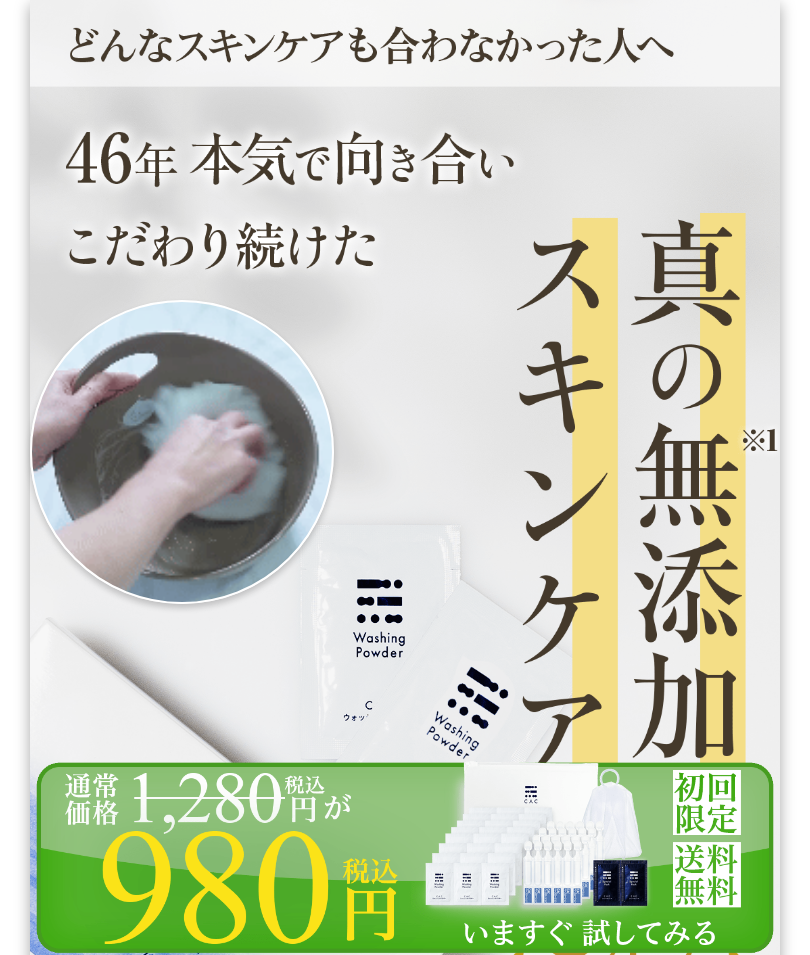 scroll, scrollTop: 17810, scrollLeft: 0, axis: vertical 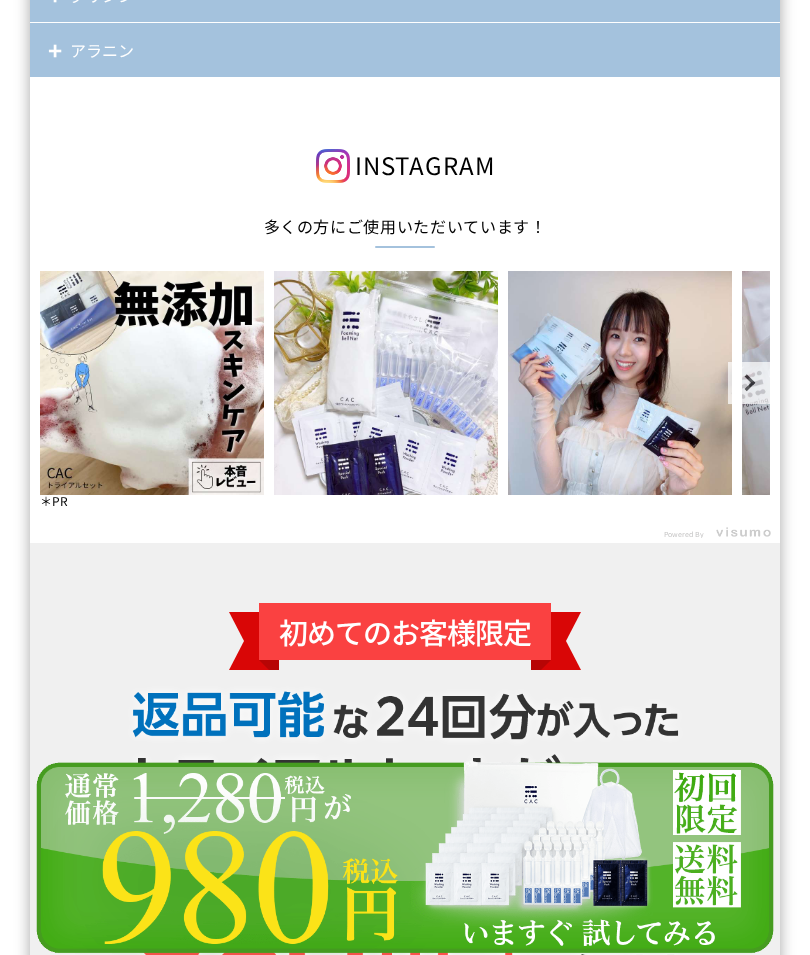 click at bounding box center (405, 857) 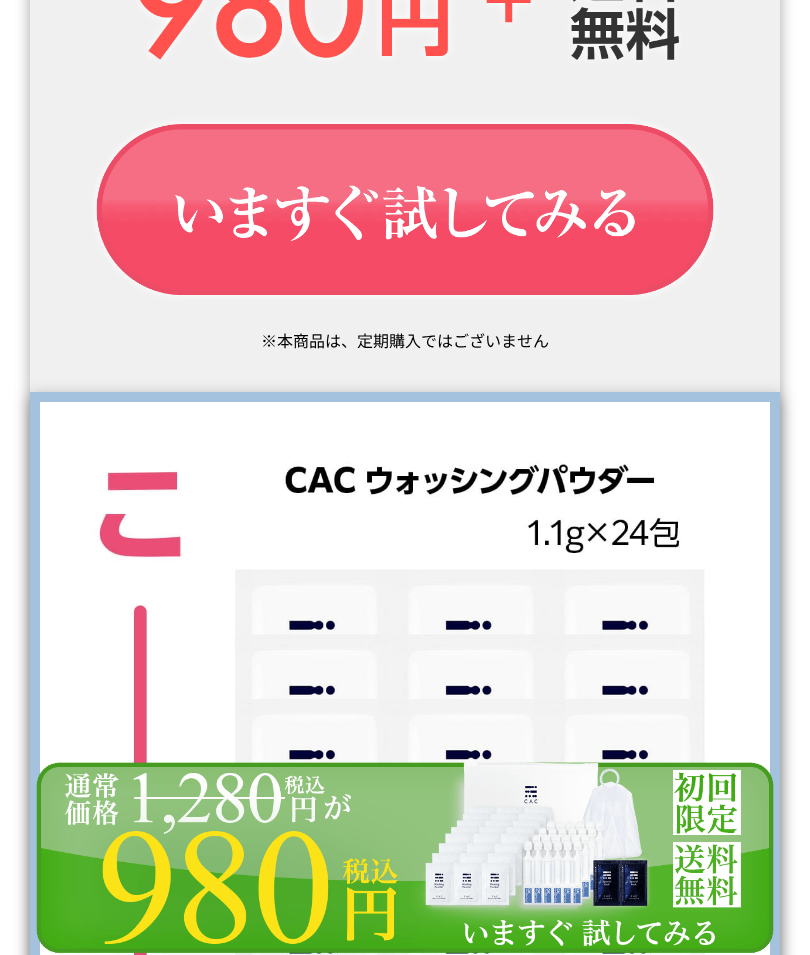 scroll, scrollTop: 18812, scrollLeft: 0, axis: vertical 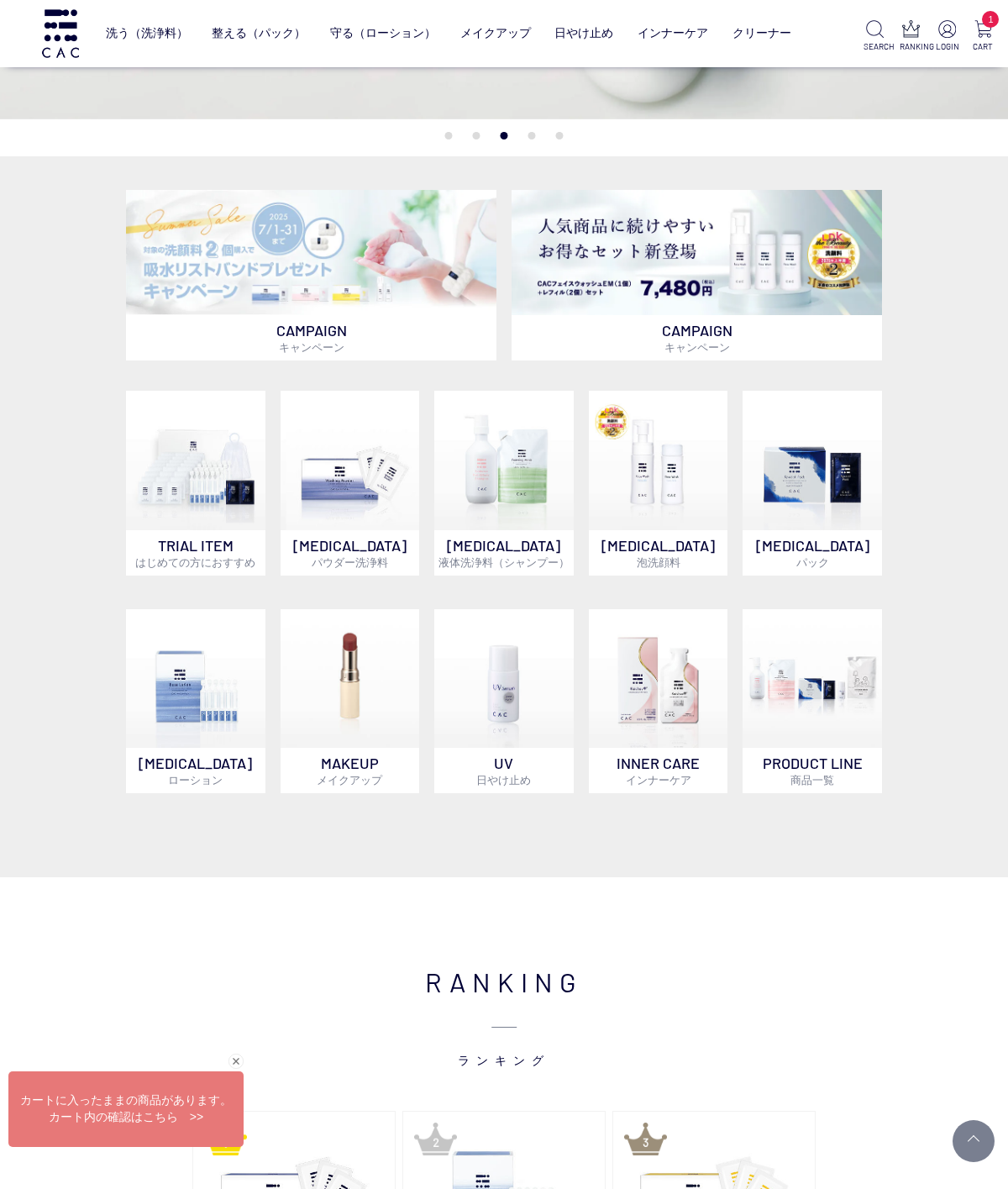 click at bounding box center [196, 679] 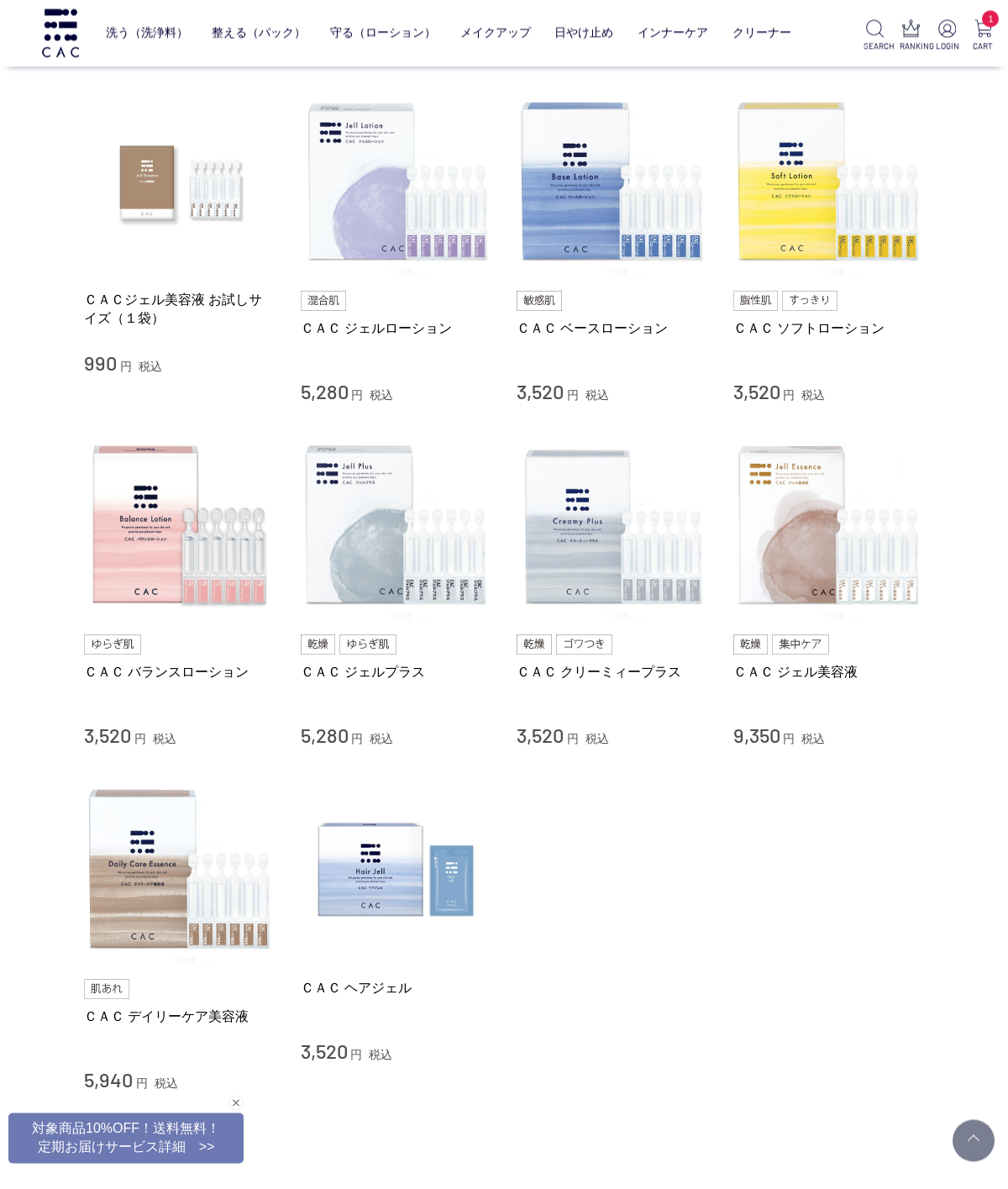 scroll, scrollTop: 331, scrollLeft: 0, axis: vertical 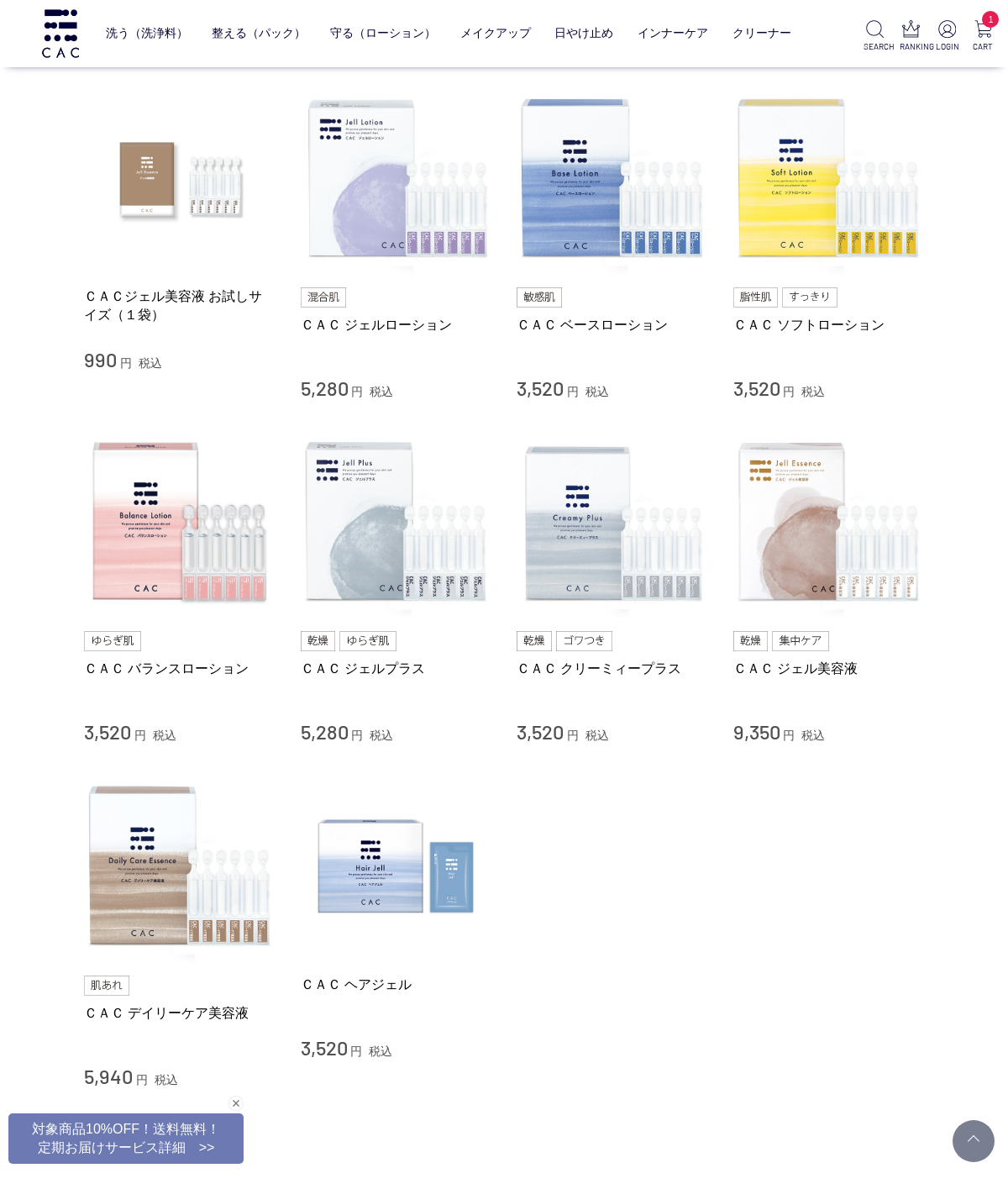 click at bounding box center (829, 179) 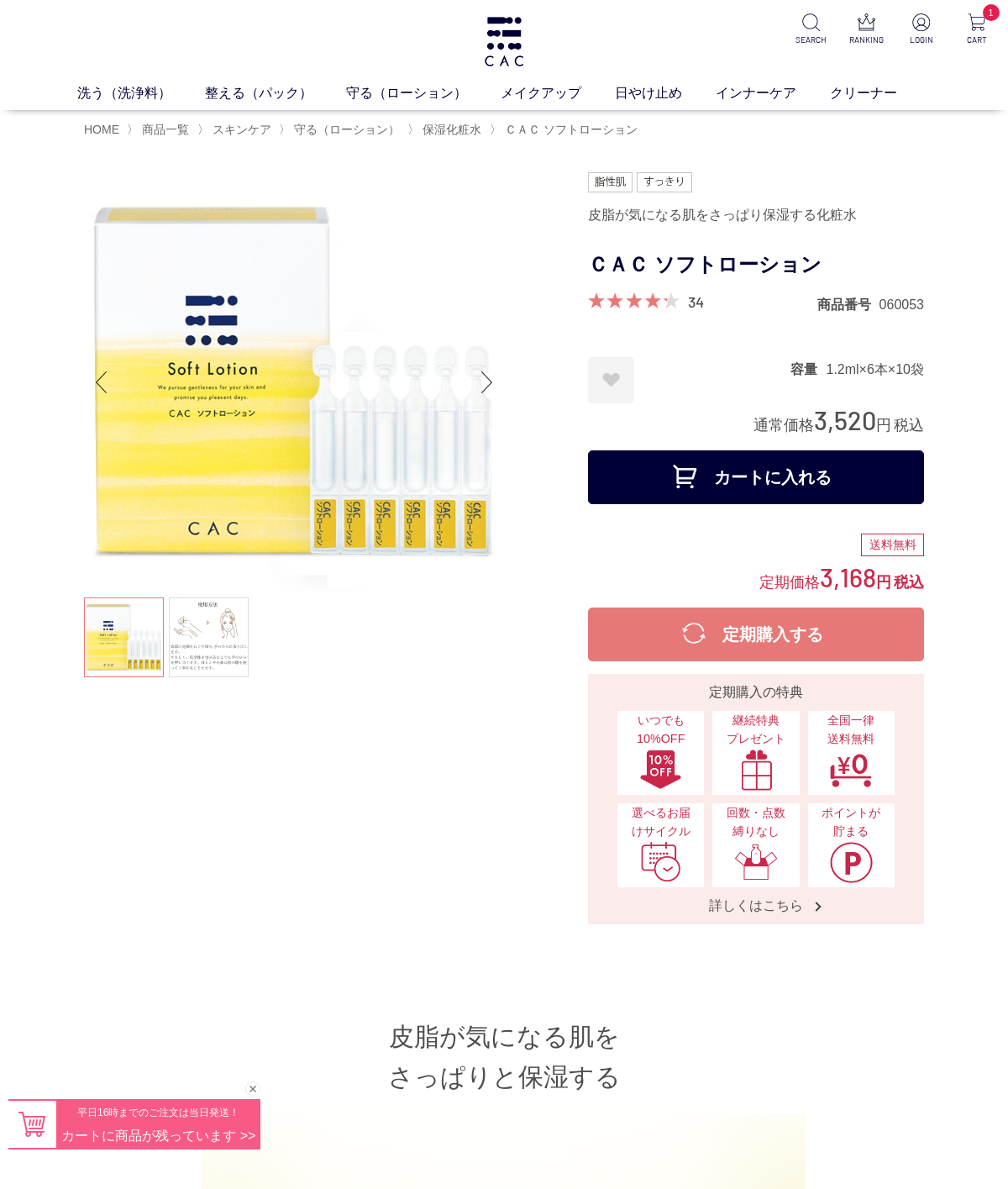 scroll, scrollTop: 0, scrollLeft: 0, axis: both 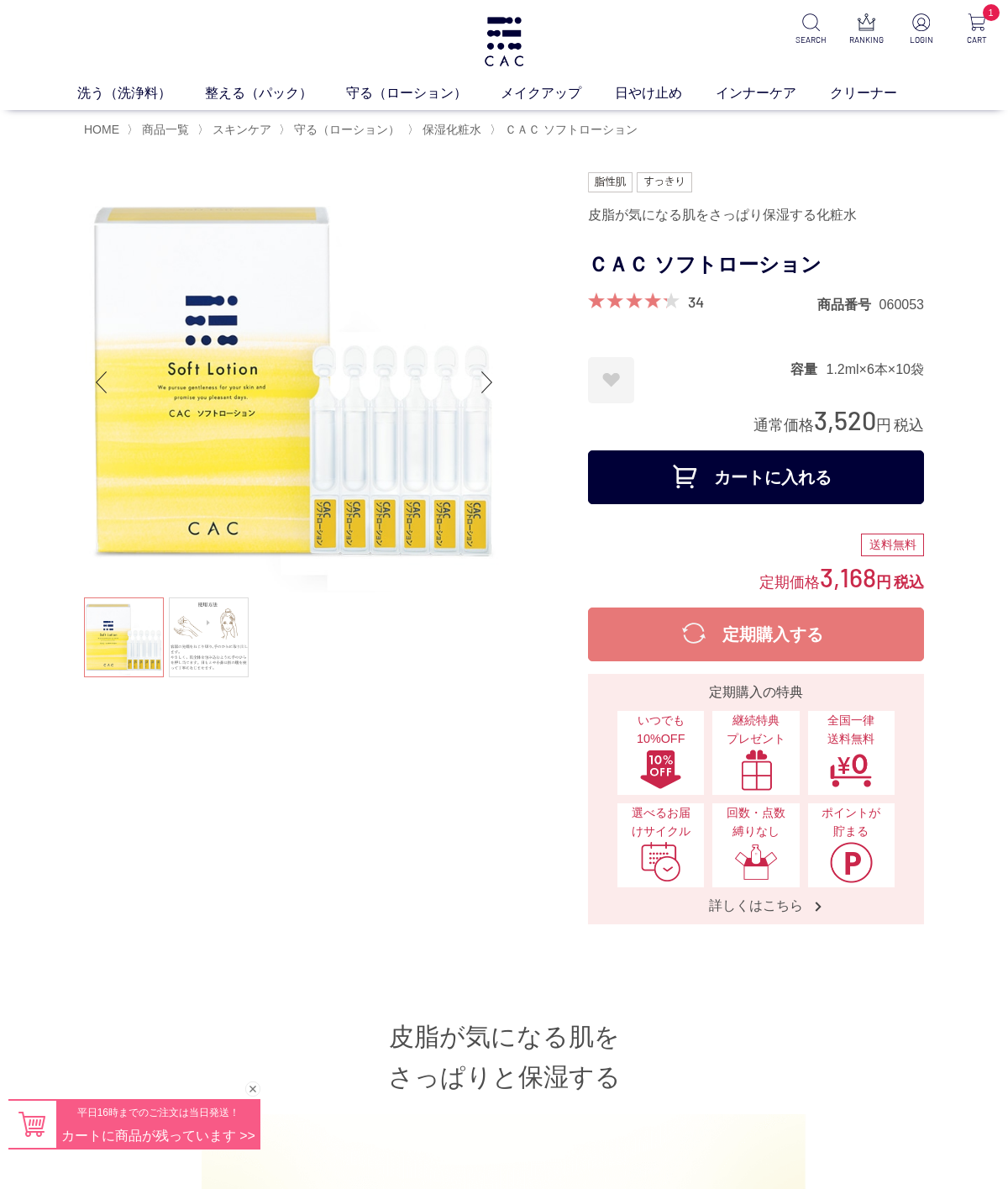 click on "カートに入れる" at bounding box center [756, 477] 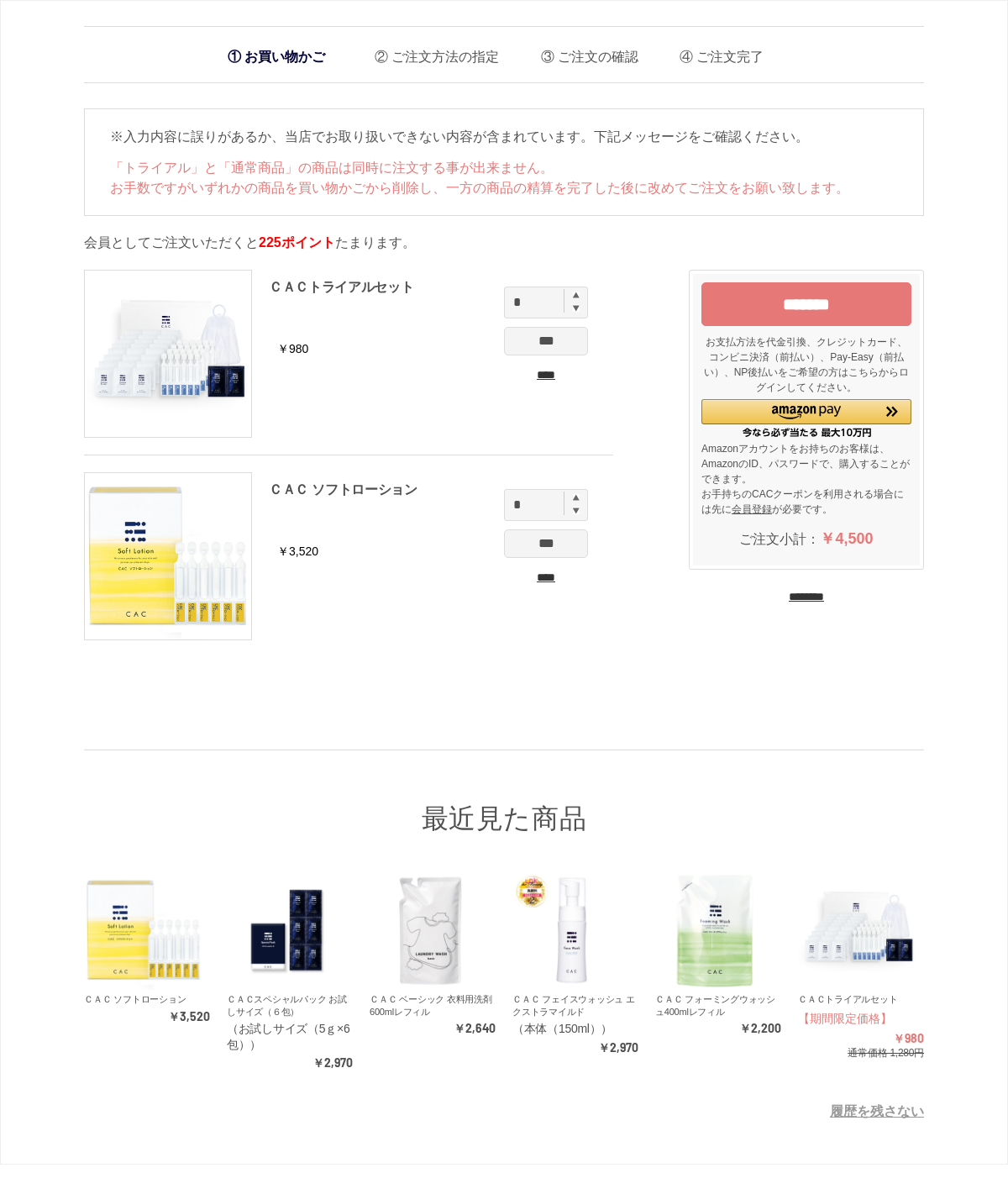 scroll, scrollTop: 0, scrollLeft: 0, axis: both 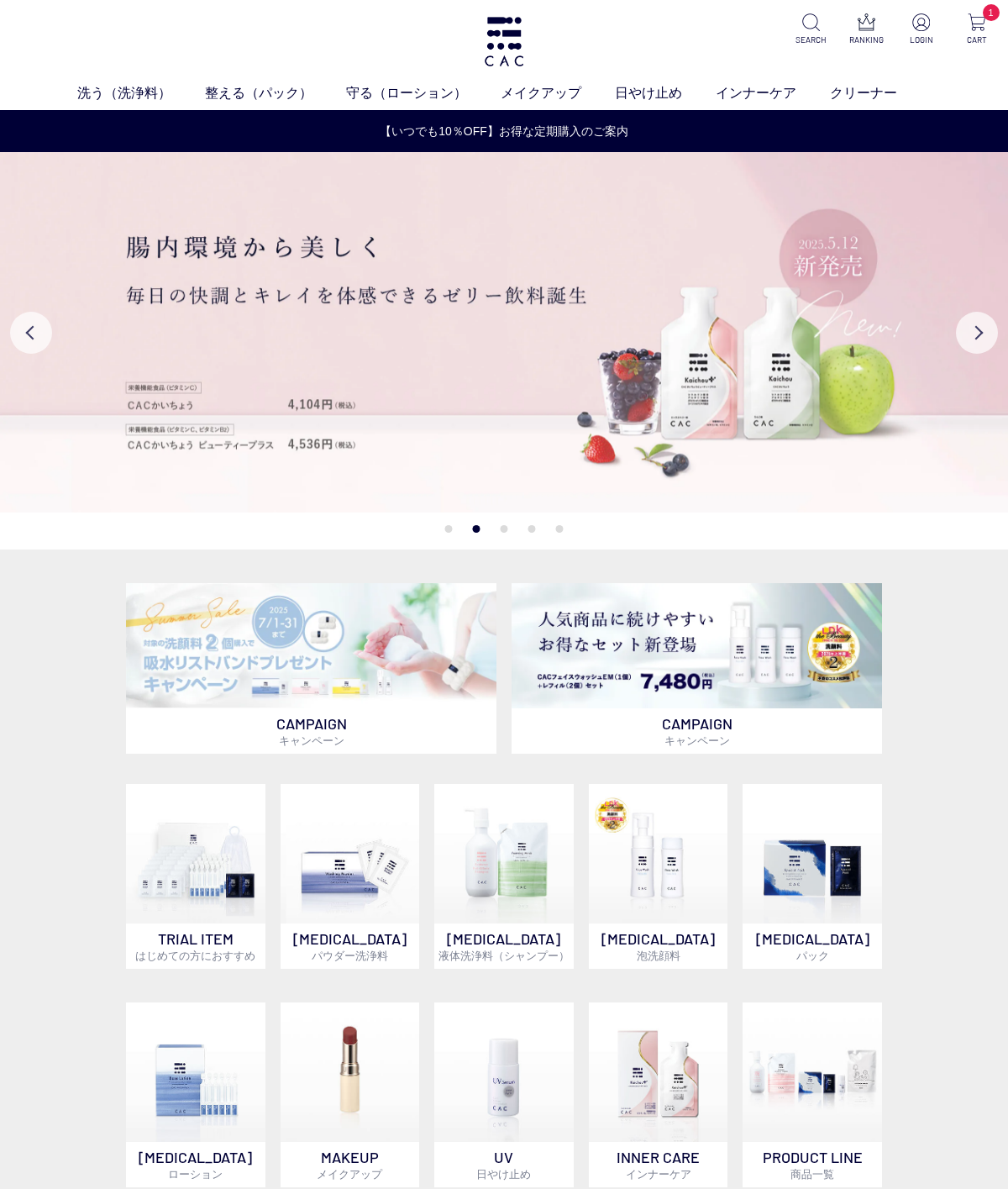 click at bounding box center (659, 1072) 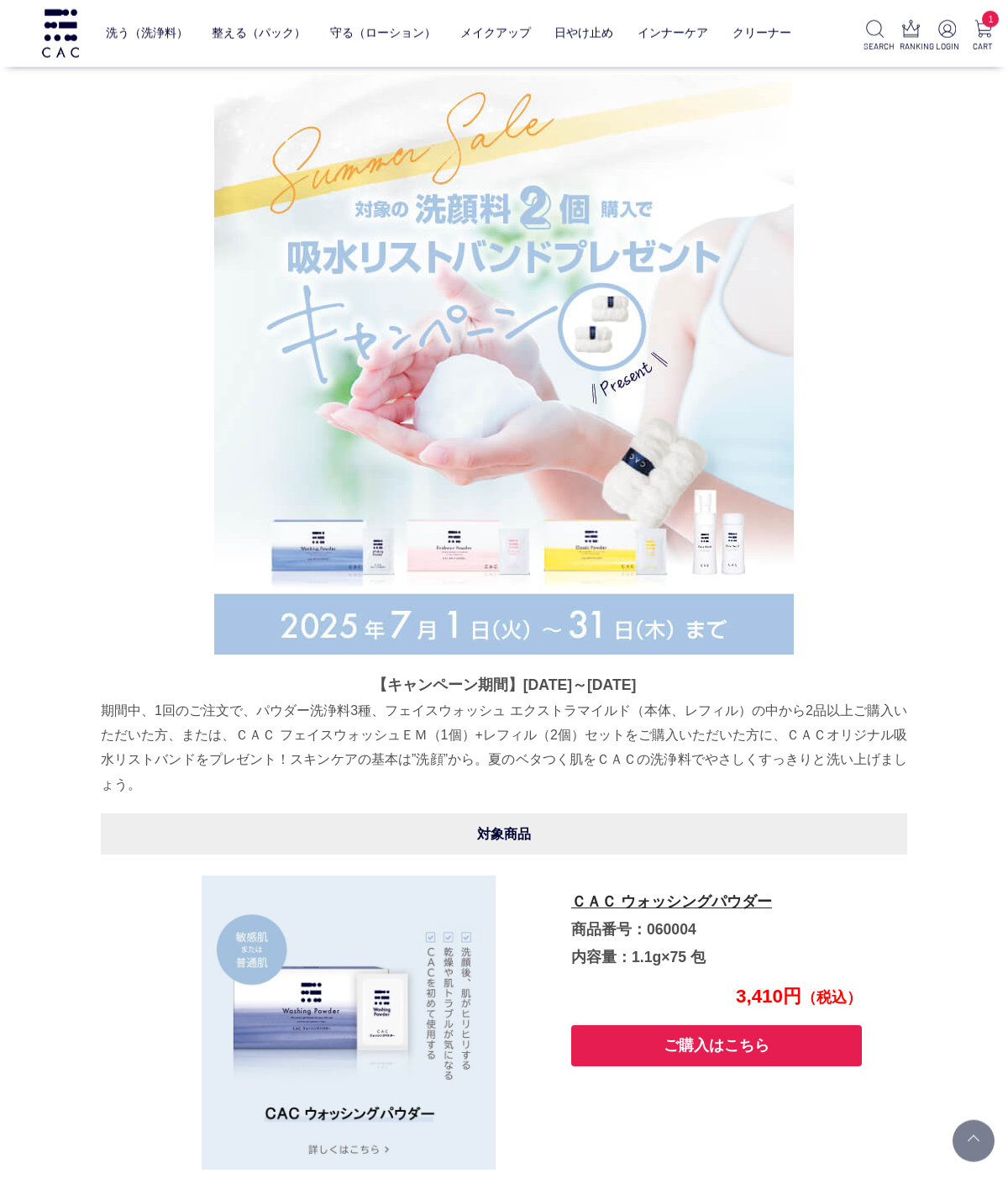 scroll, scrollTop: 0, scrollLeft: 0, axis: both 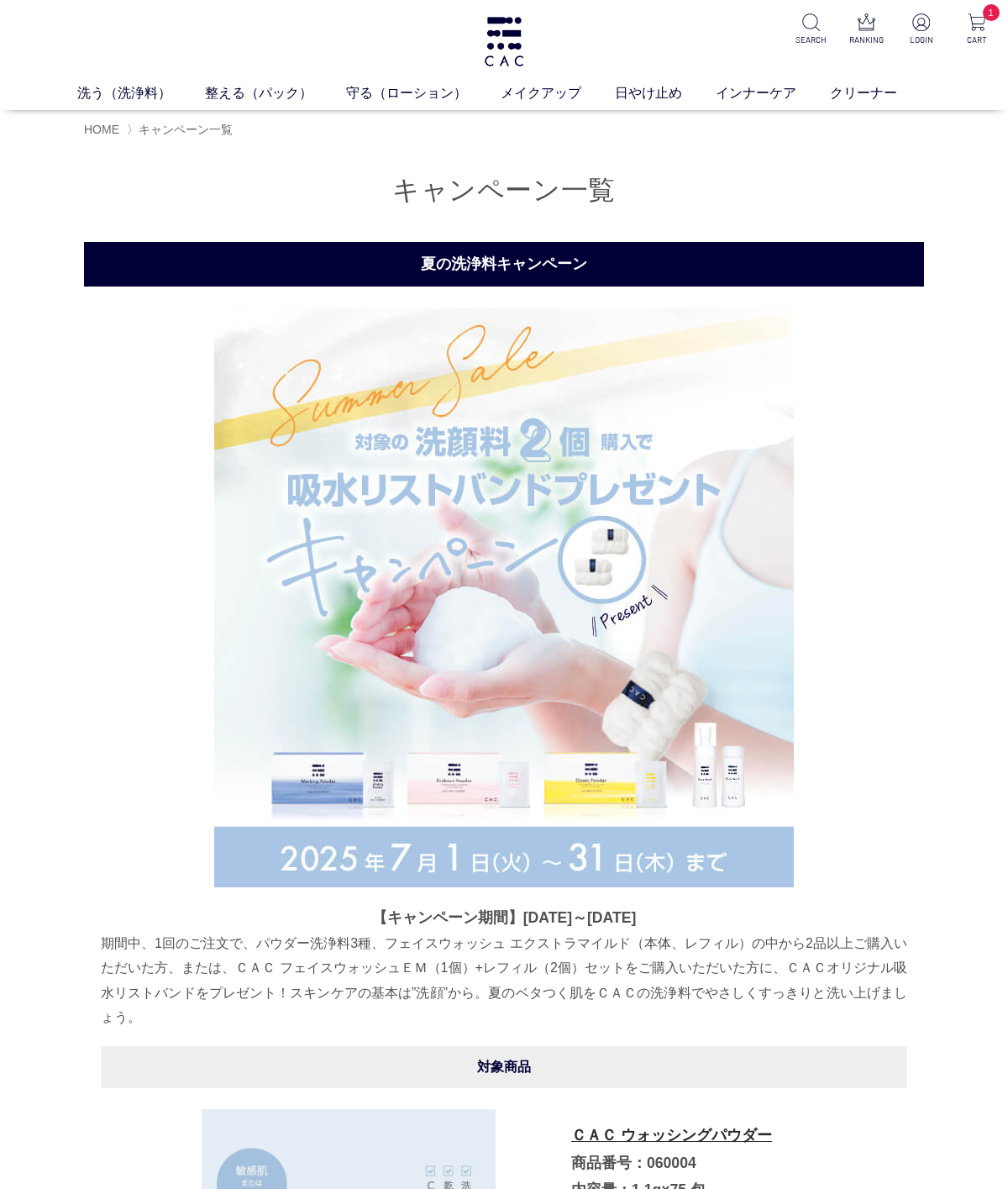 click on "洗う（洗浄料）" at bounding box center (141, 93) 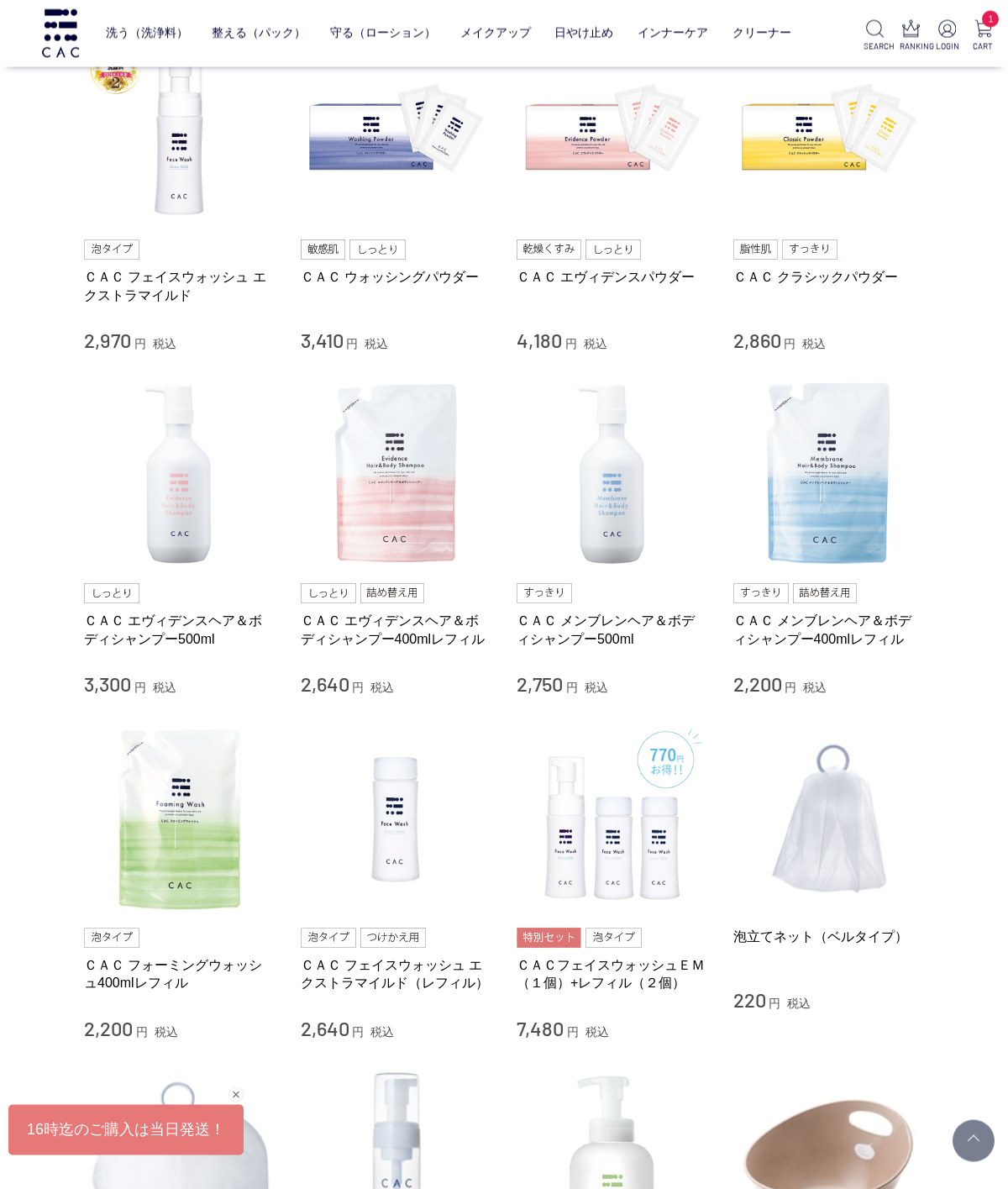 scroll, scrollTop: 407, scrollLeft: 0, axis: vertical 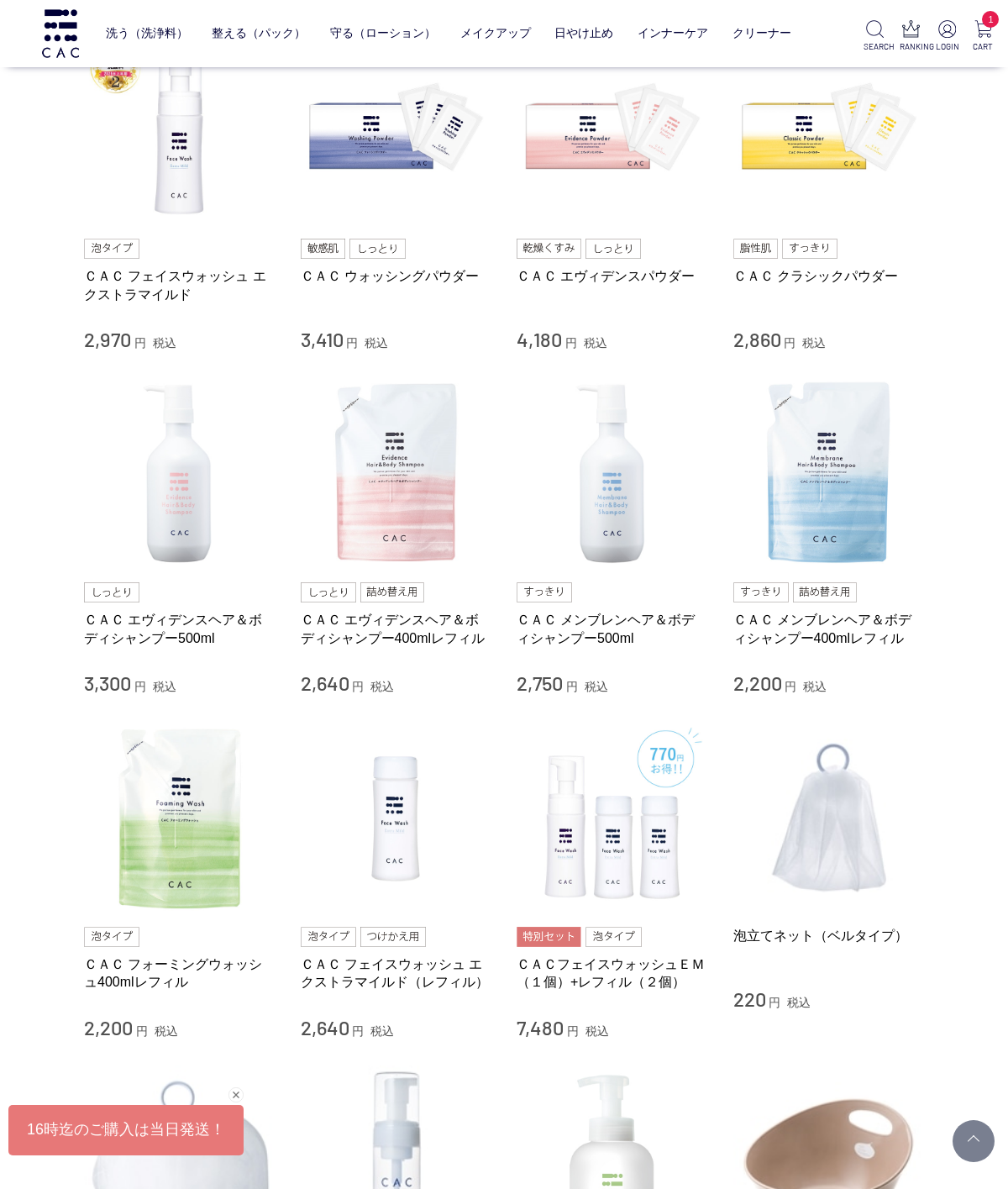 click on "買い物かご
買い物かご内の商品
ＣＡＣ ソフトローション
削除
￥3,520  ×  1  =  ￥3,520
小計
￥3,520
購入手続きへ
カテゴリから探す
商品一覧
スキンケア
洗う（洗浄料）
液体洗浄料
パウダー洗浄料
泡洗顔料
グッズ
整える（パック）
守る（ローション）
メイクアップ
その他
日やけ止め
インナーケア
クリーナー
ジャンルから探す
限定品
洗う（洗浄料）
FACE WASH
ほんとうの素肌に戻る
16" at bounding box center (504, 568) 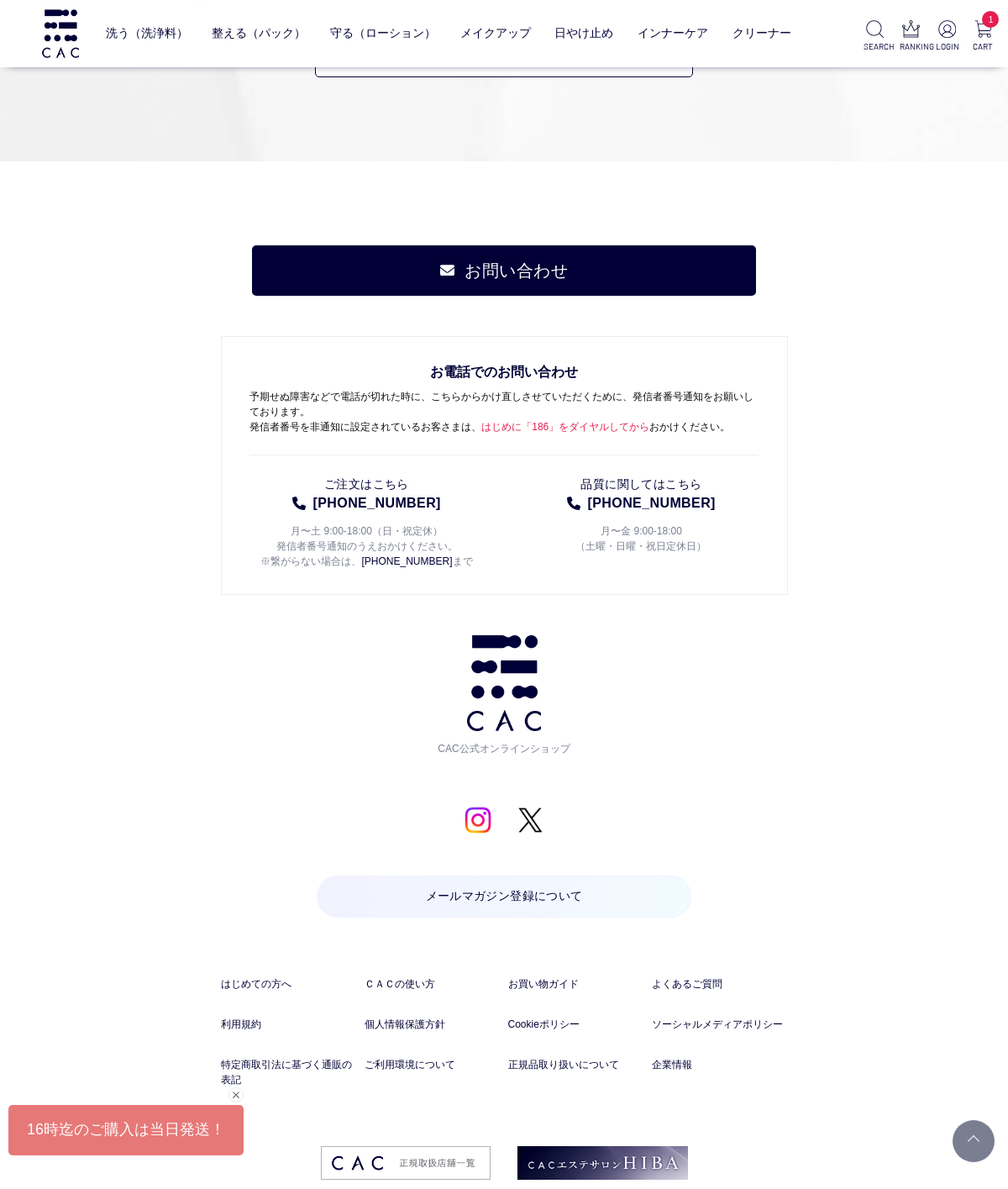 scroll, scrollTop: 2563, scrollLeft: 0, axis: vertical 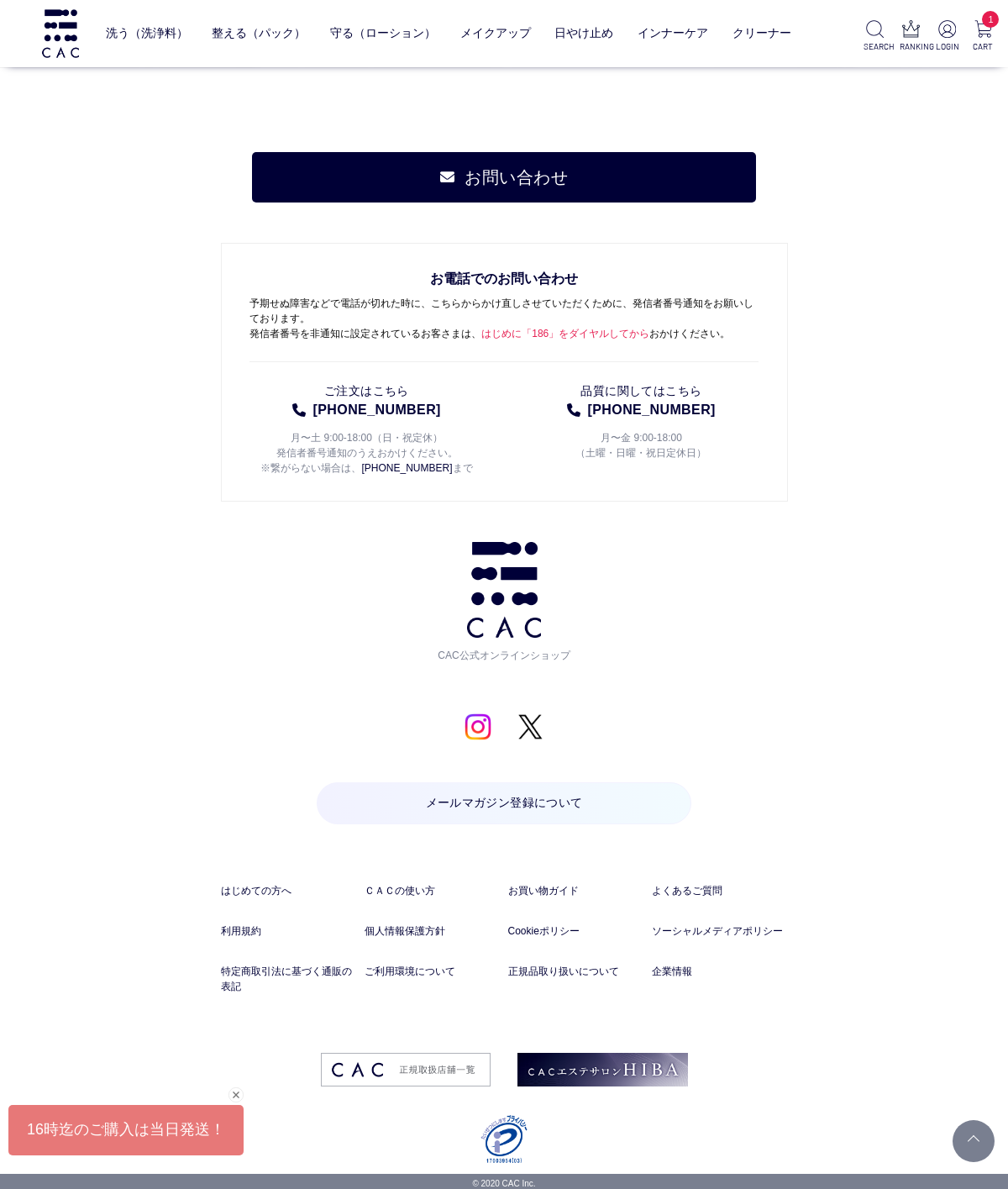 click on "お買い物ガイド" at bounding box center [576, 891] 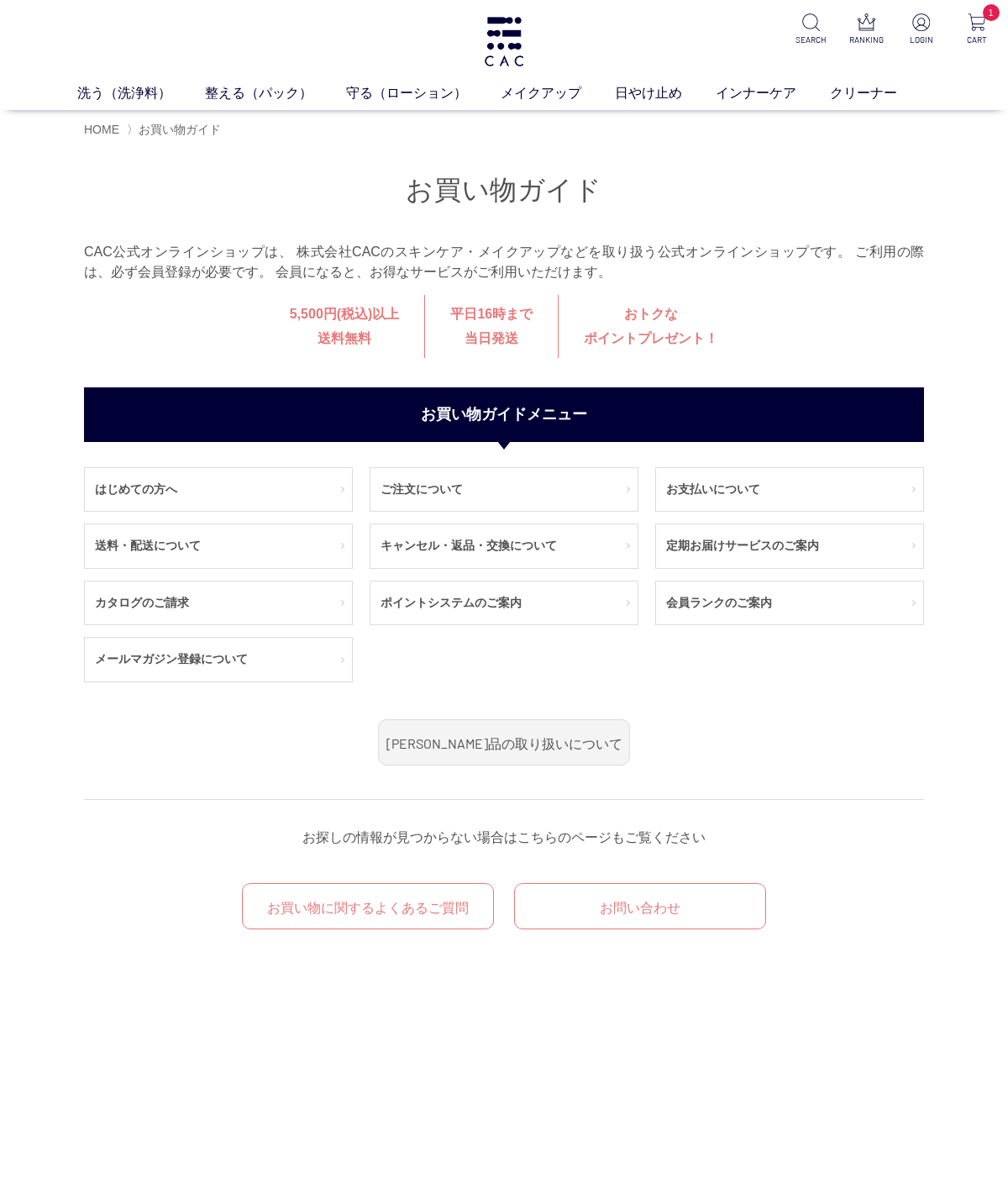 scroll, scrollTop: 0, scrollLeft: 0, axis: both 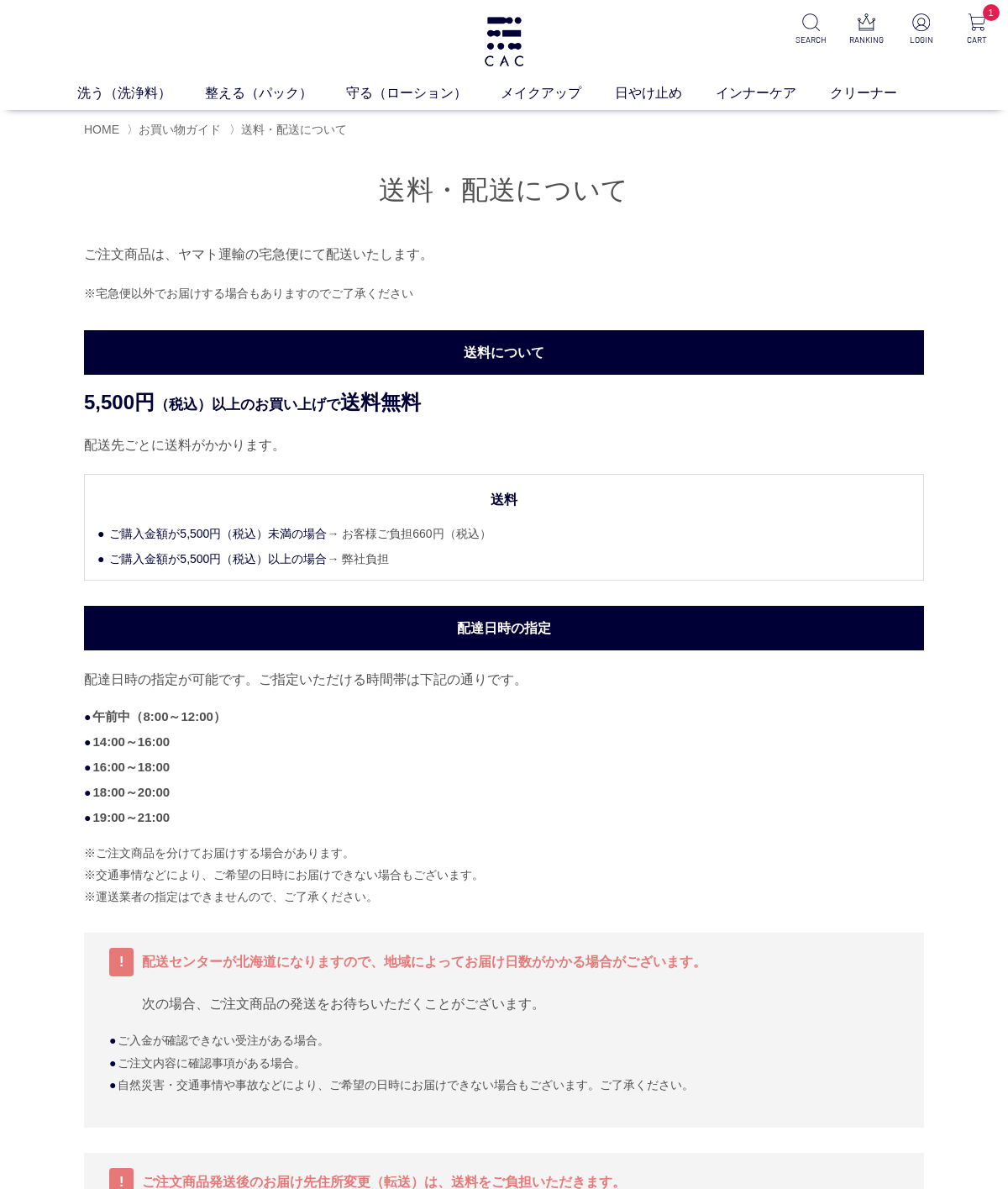 click on "洗う（洗浄料）" at bounding box center (141, 93) 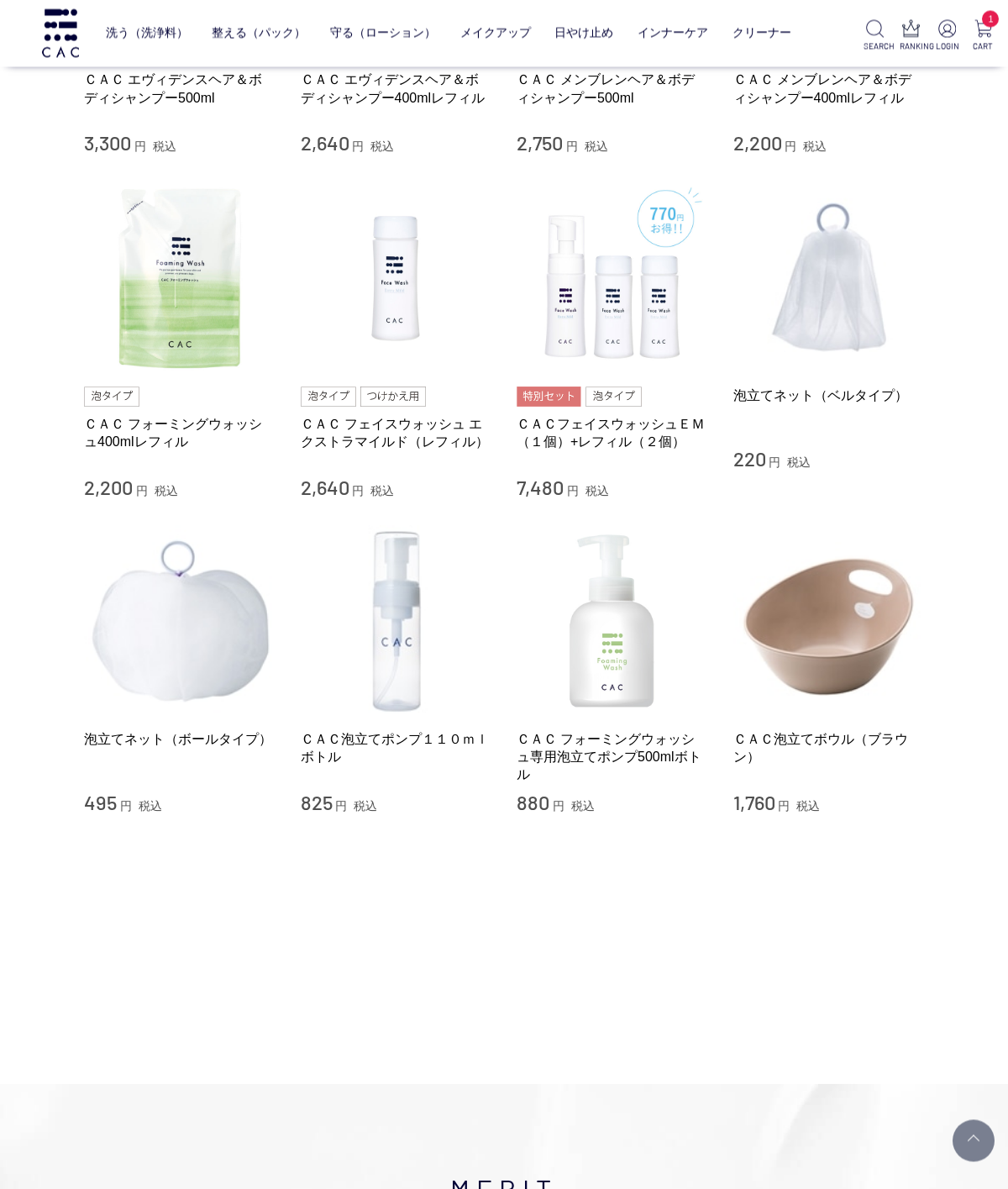 scroll, scrollTop: 1061, scrollLeft: 0, axis: vertical 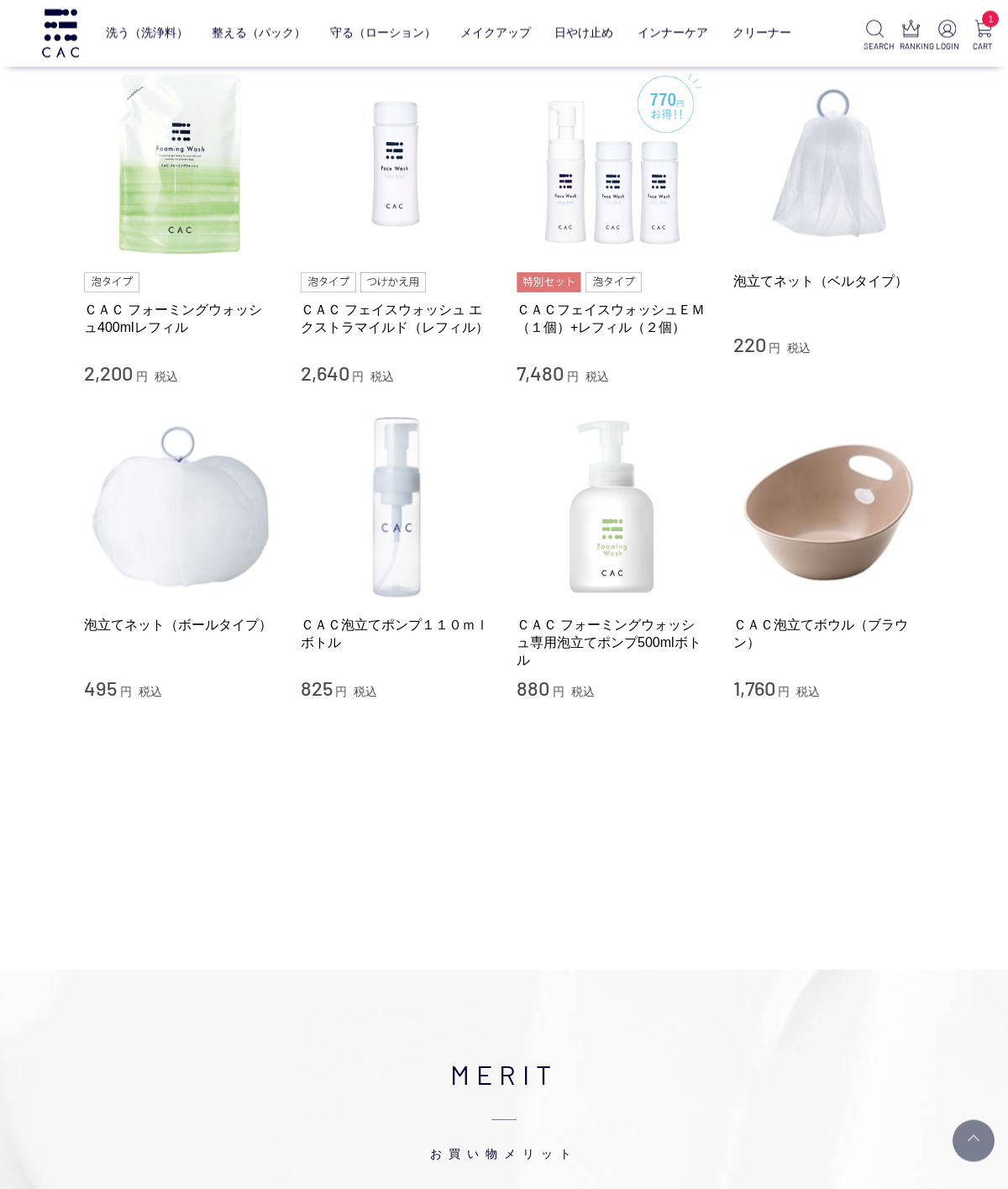 click at bounding box center (829, 507) 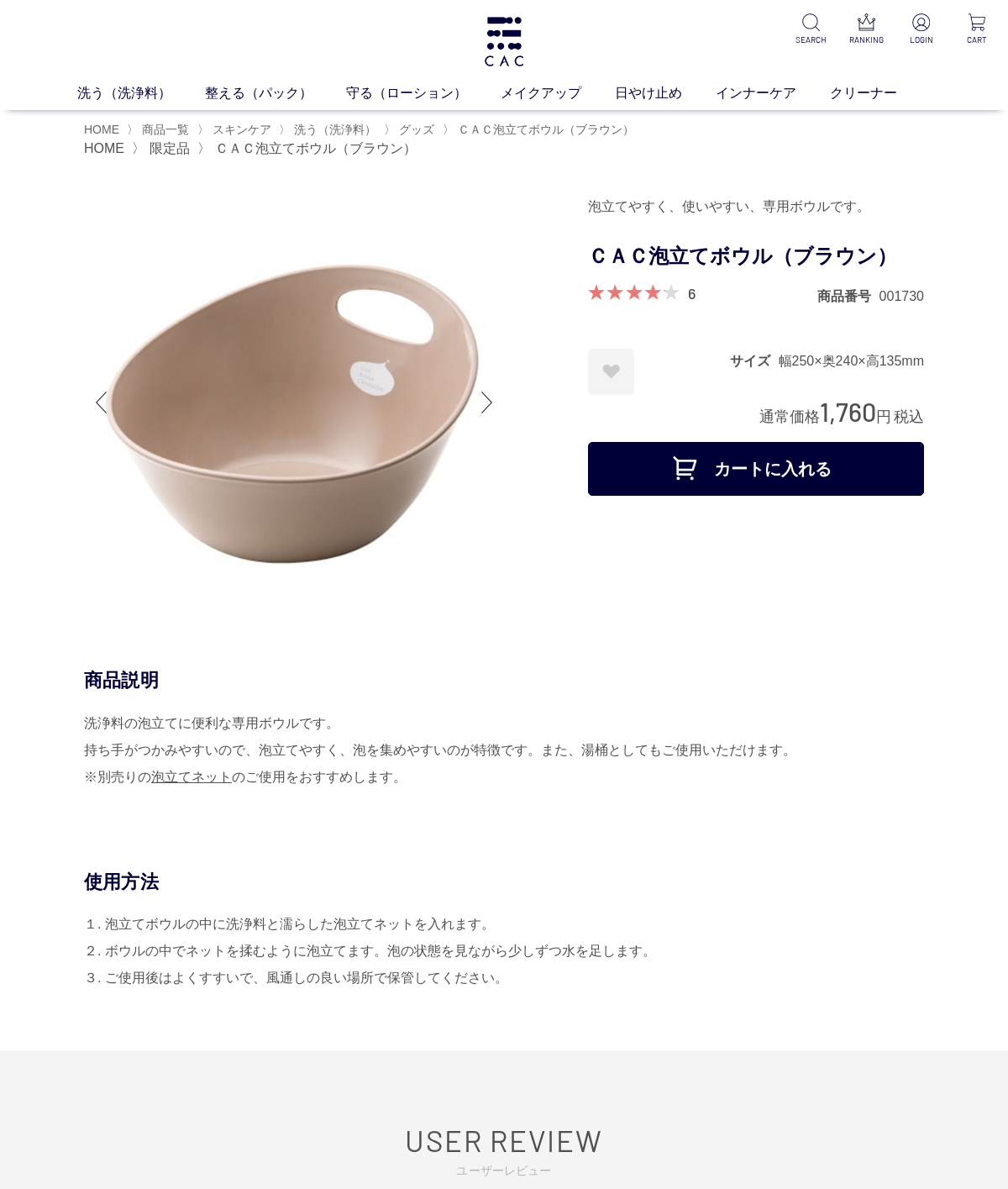 scroll, scrollTop: 0, scrollLeft: 0, axis: both 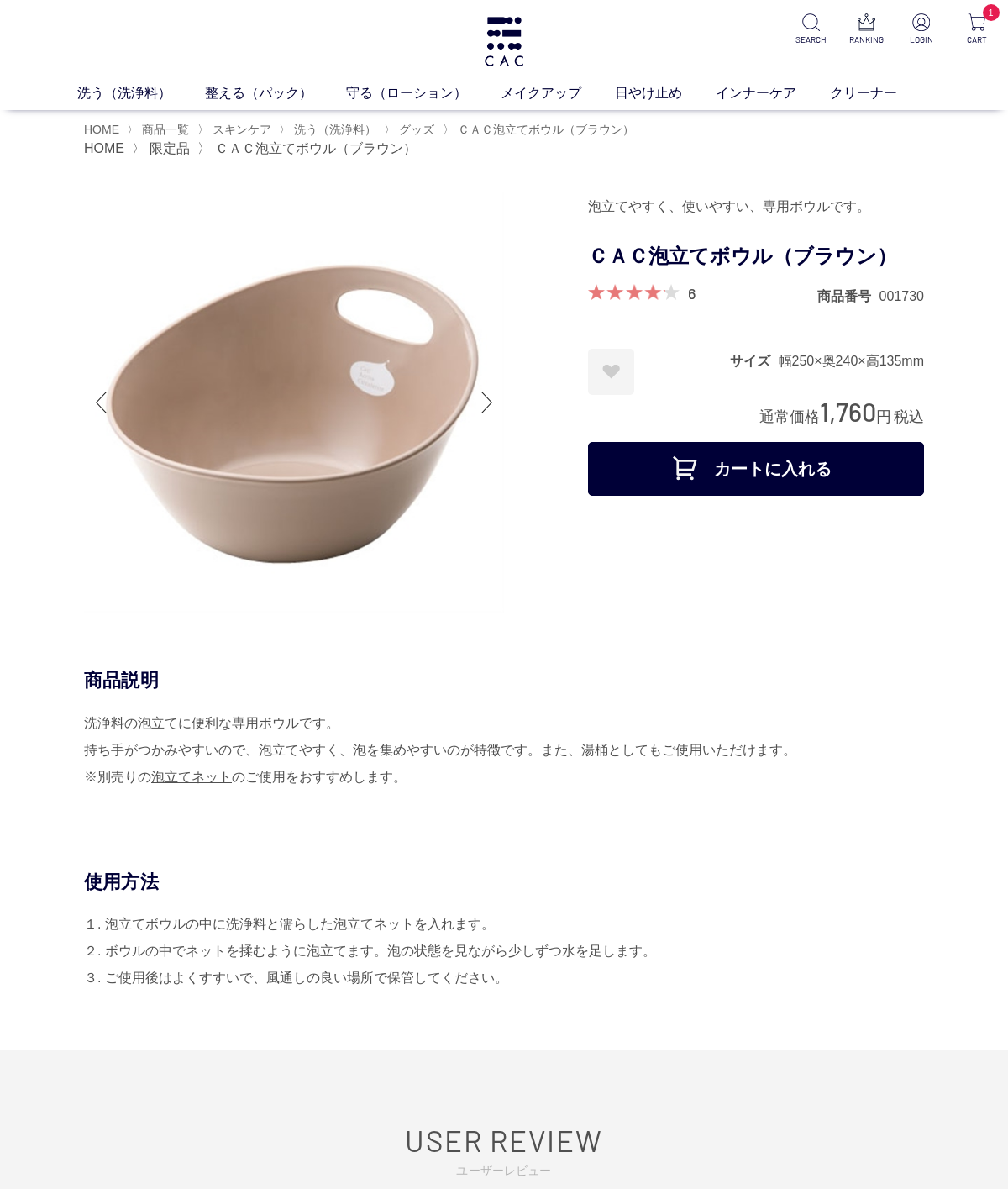 click at bounding box center [487, 402] 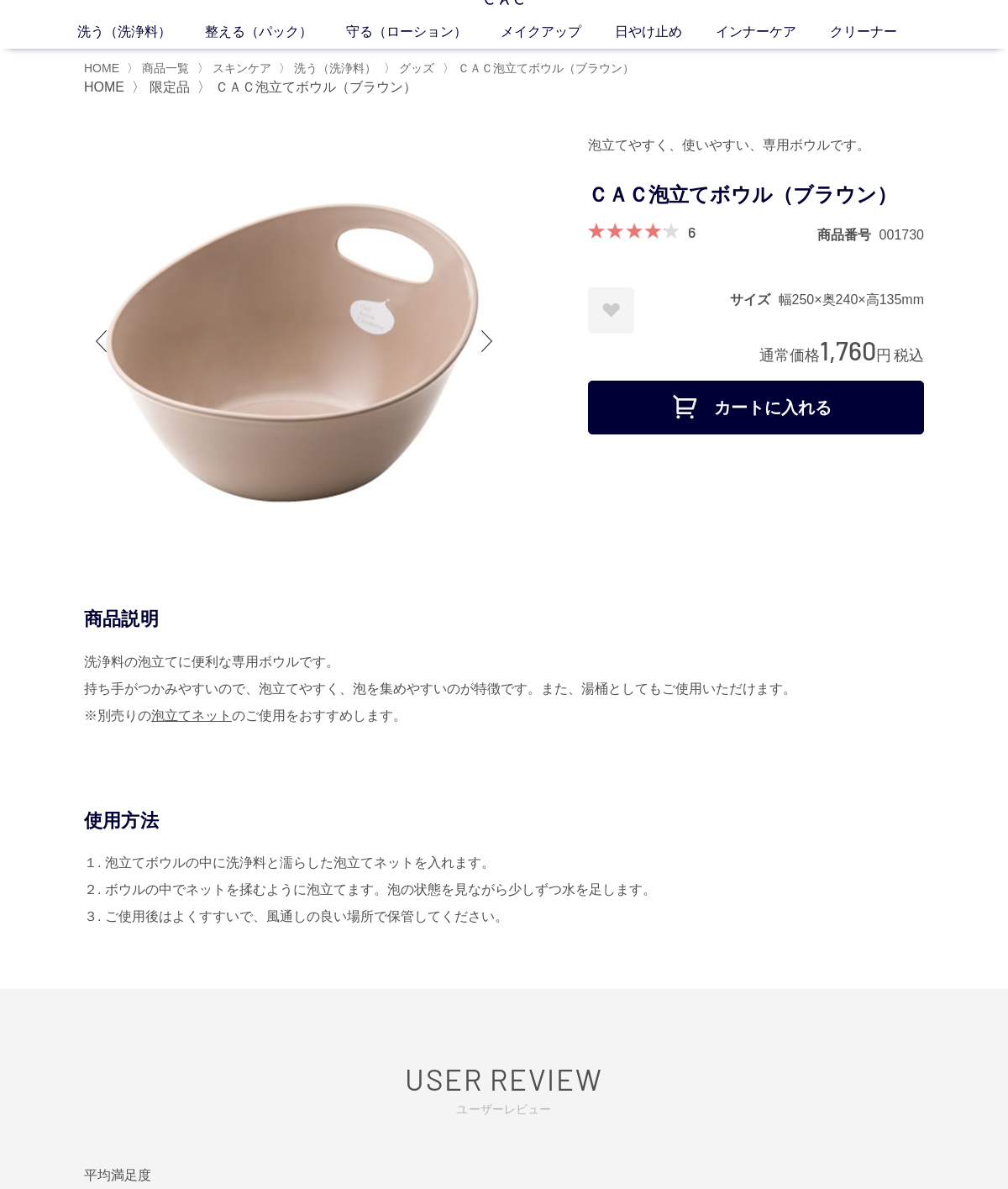 scroll, scrollTop: 0, scrollLeft: 0, axis: both 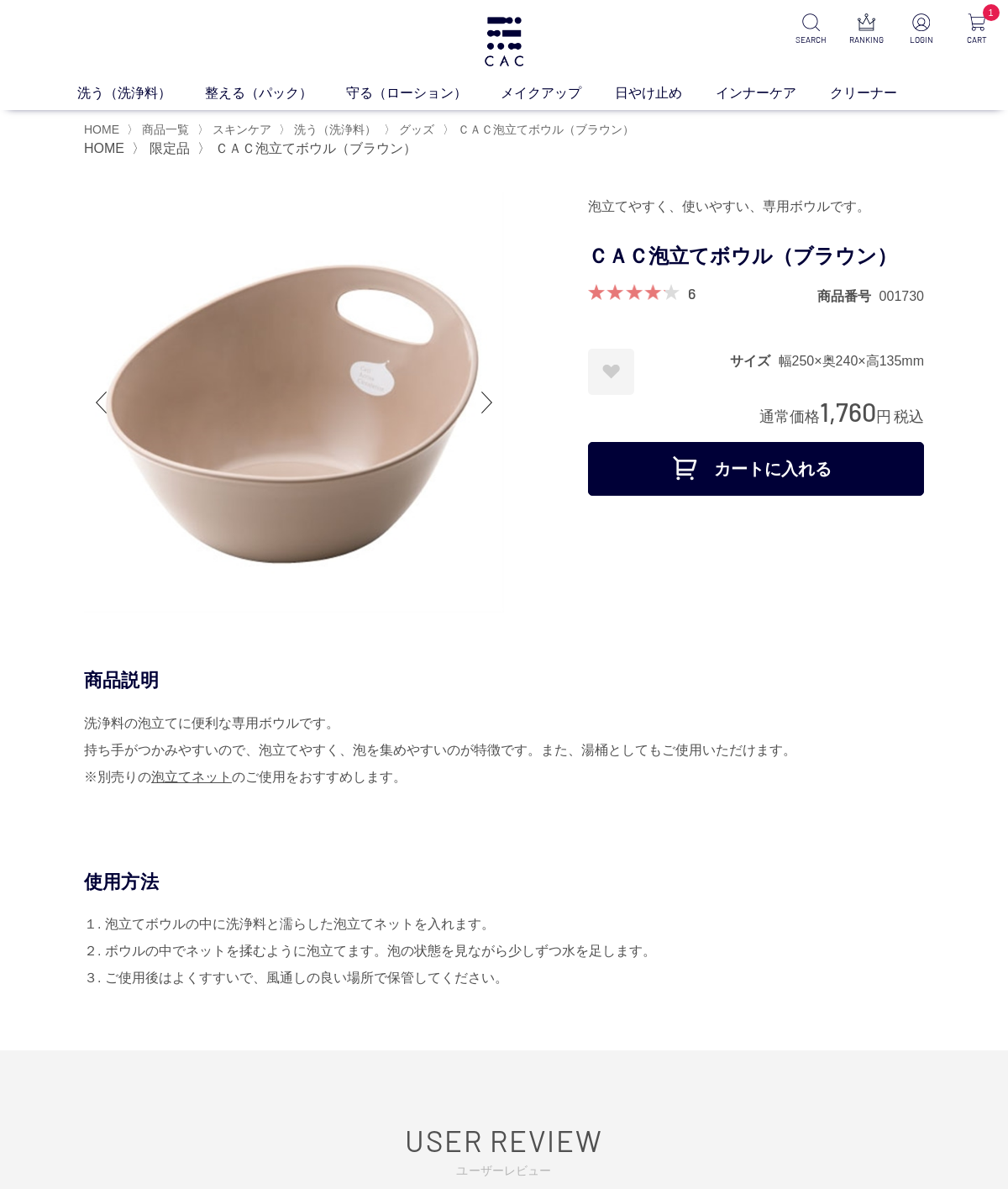 click on "HOME
〉
商品一覧
〉
スキンケア
〉
洗う（洗浄料）
〉
グッズ
〉
ＣＡＣ泡立てボウル（ブラウン）
HOME
〉
限定品
〉
ＣＡＣ泡立てボウル（ブラウン）" at bounding box center [504, 139] 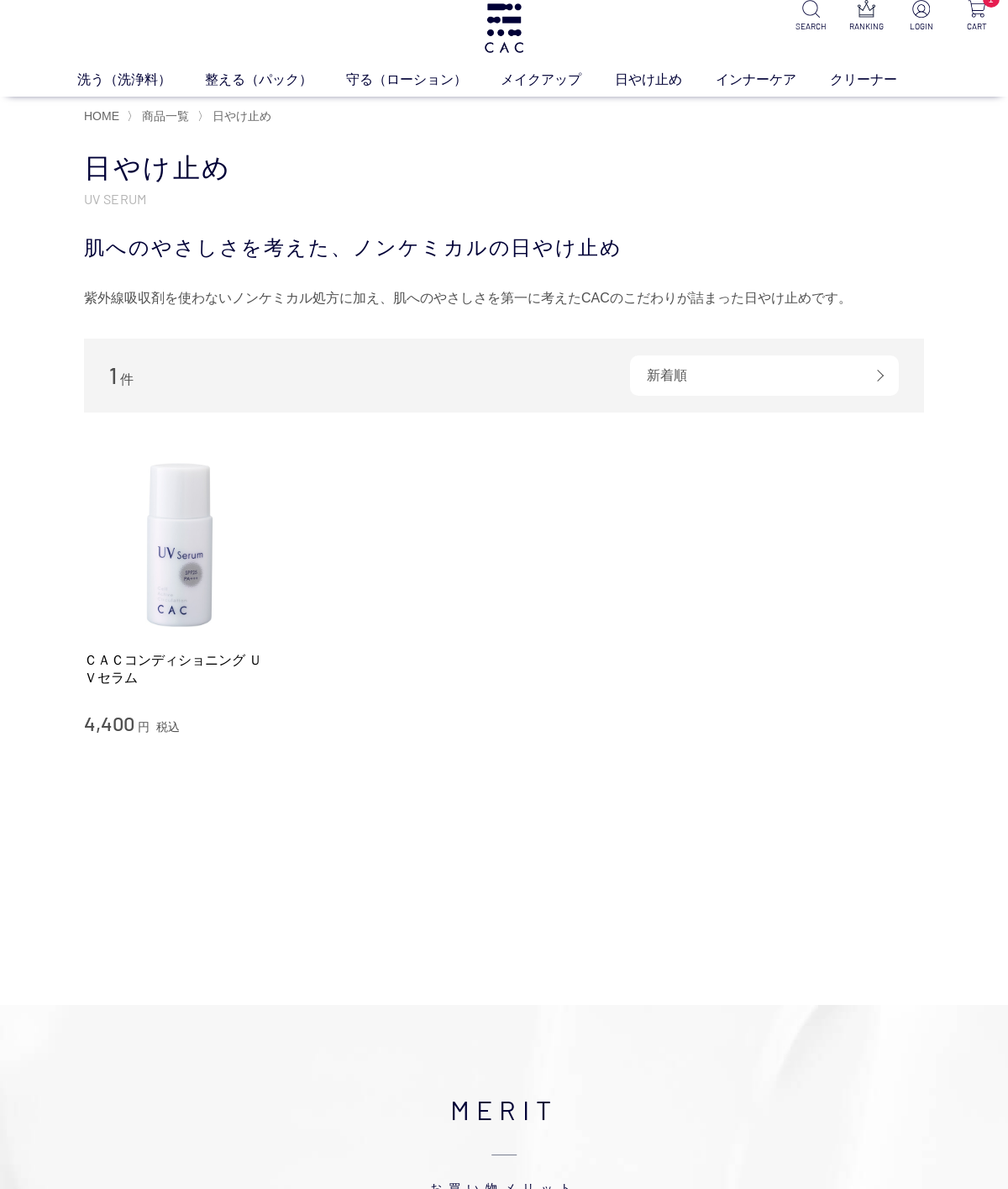 scroll, scrollTop: 13, scrollLeft: 0, axis: vertical 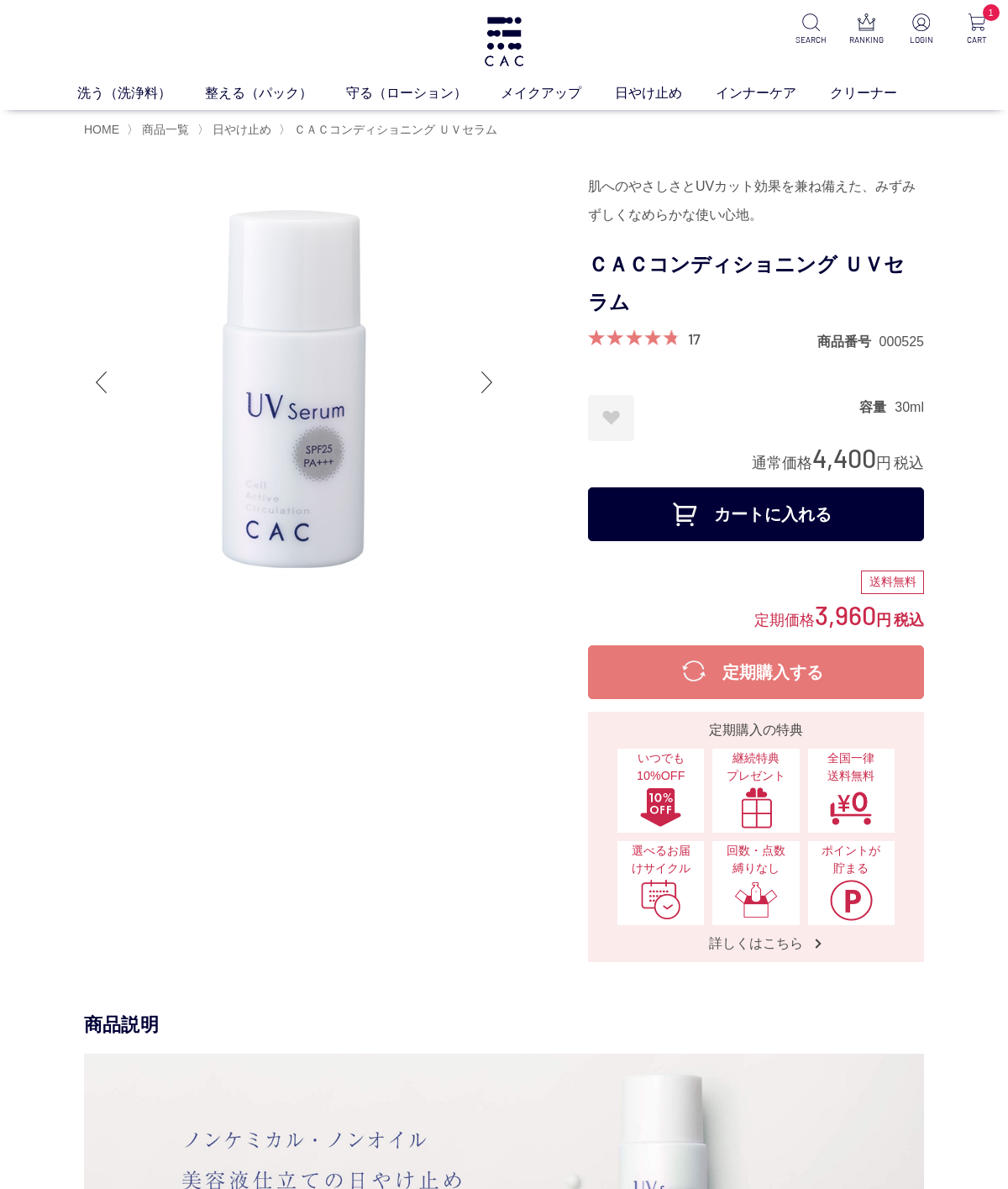 click on "カートに入れる" at bounding box center (756, 514) 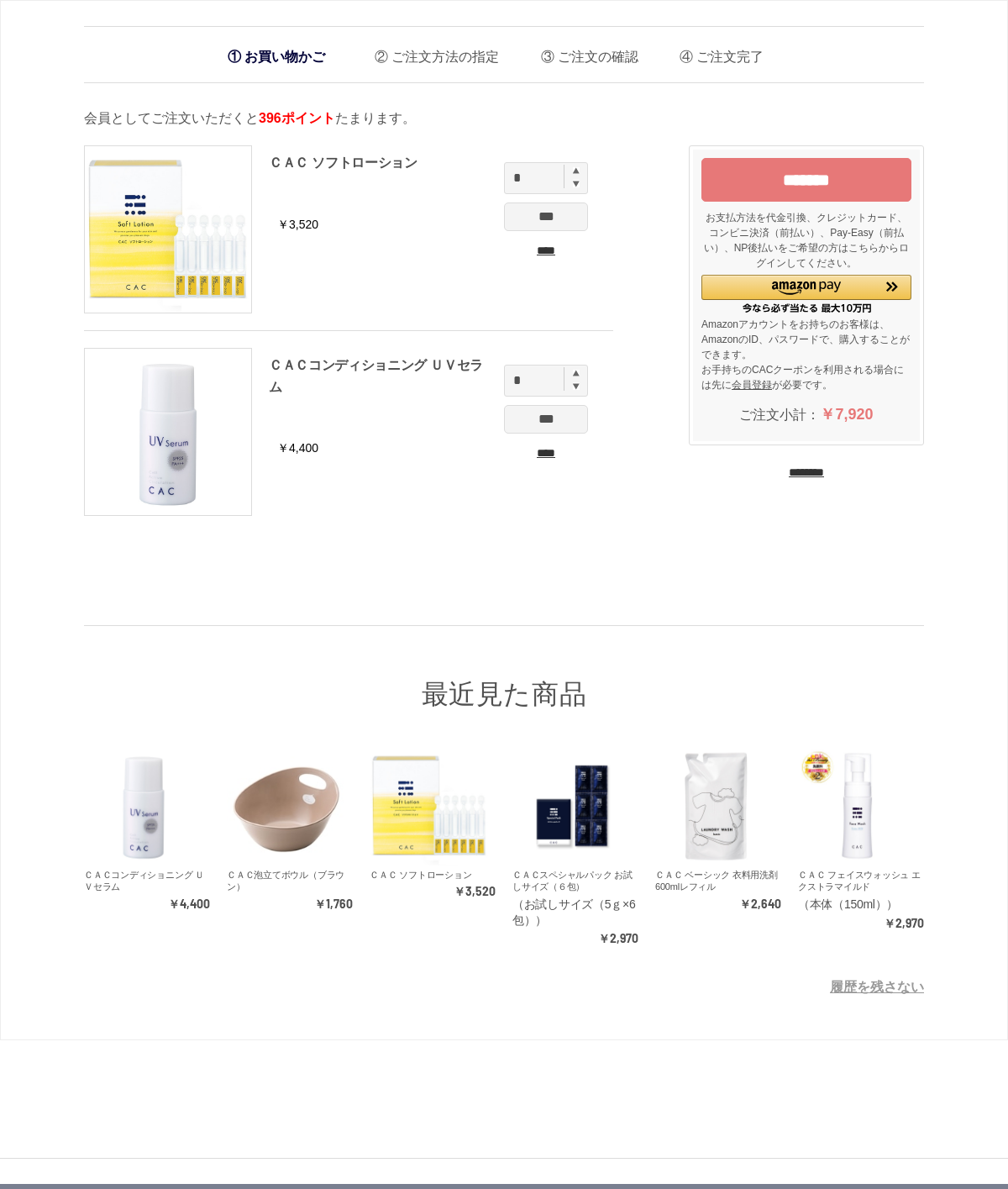 scroll, scrollTop: 0, scrollLeft: 0, axis: both 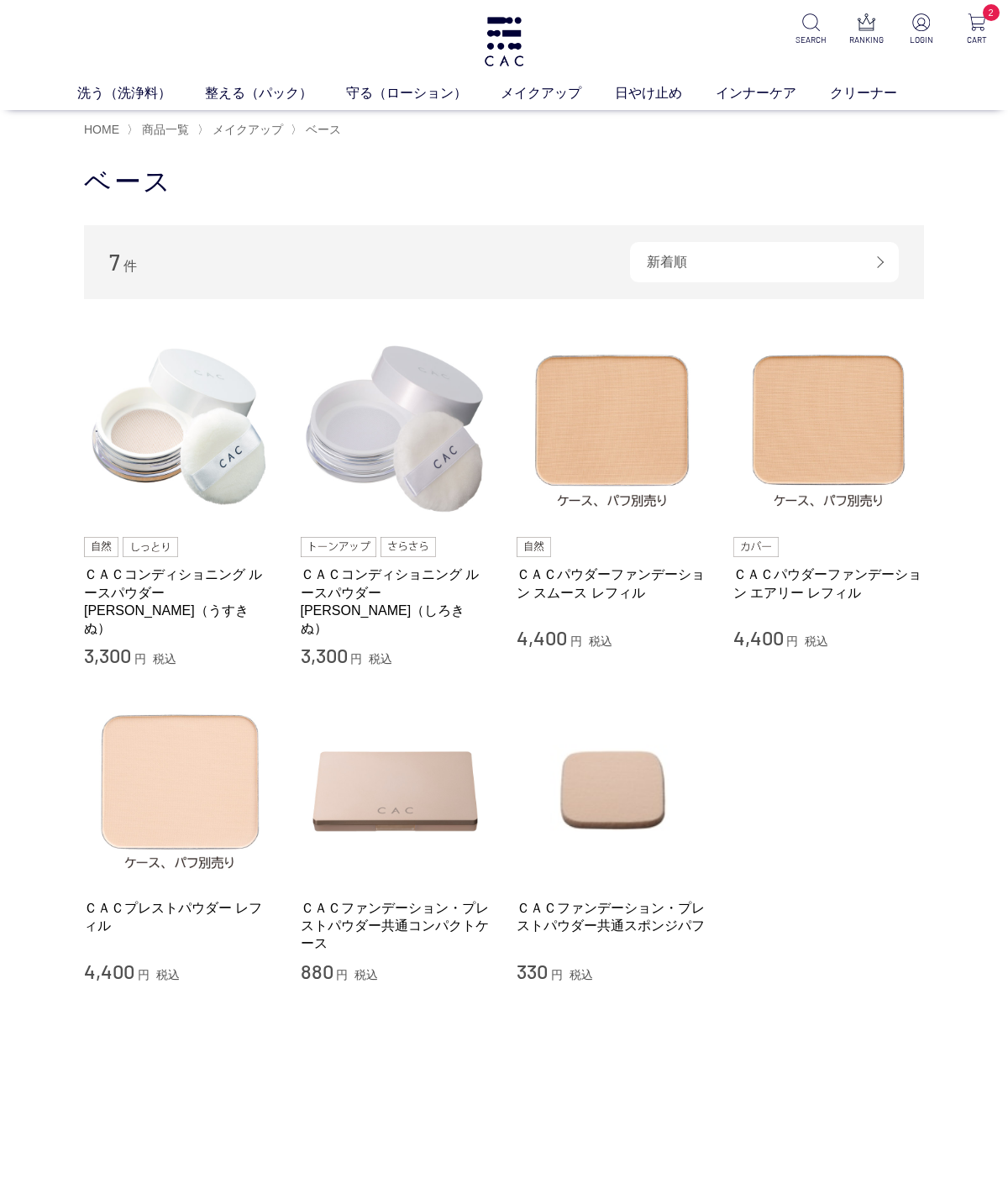 click at bounding box center (829, 429) 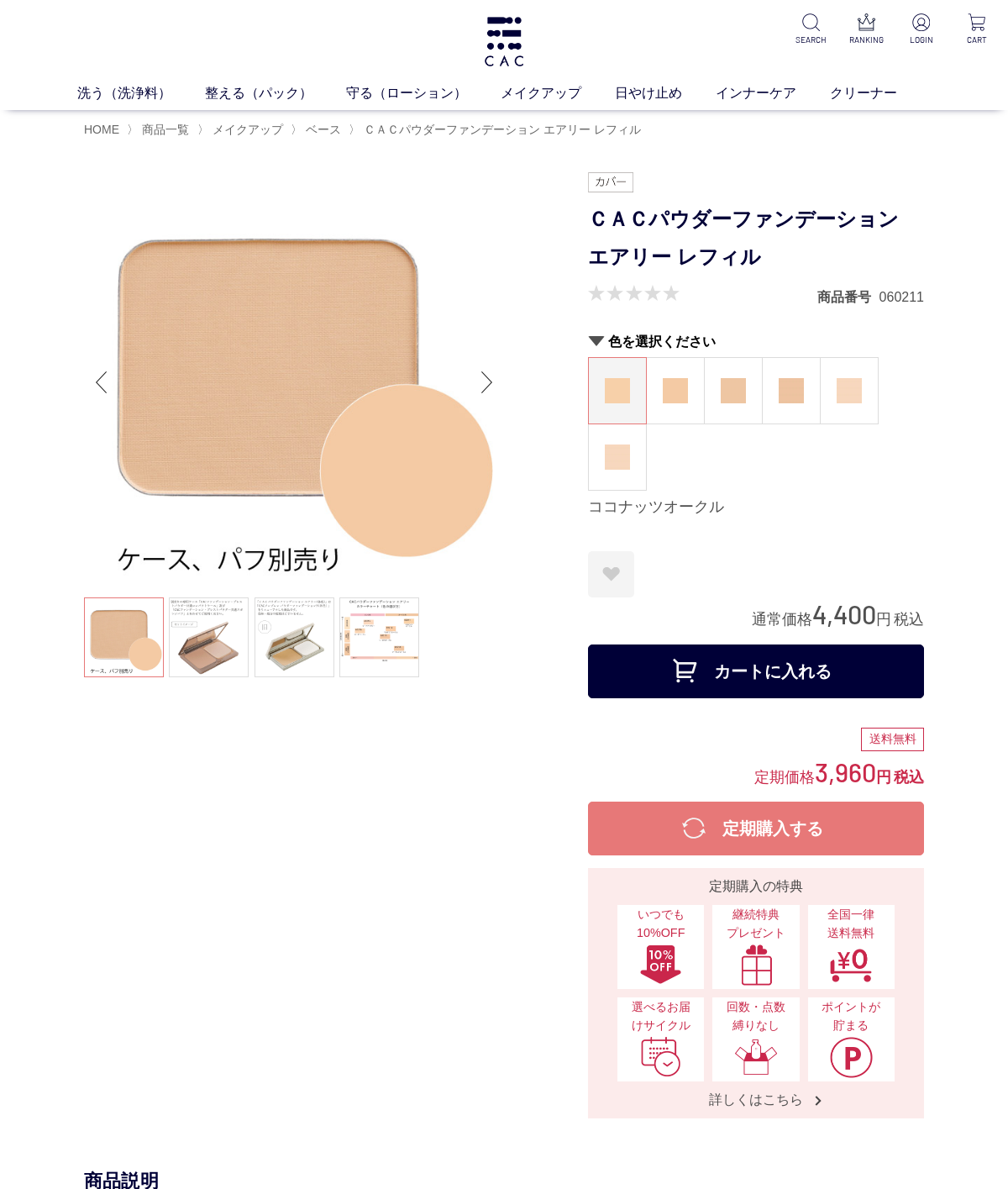 scroll, scrollTop: 0, scrollLeft: 0, axis: both 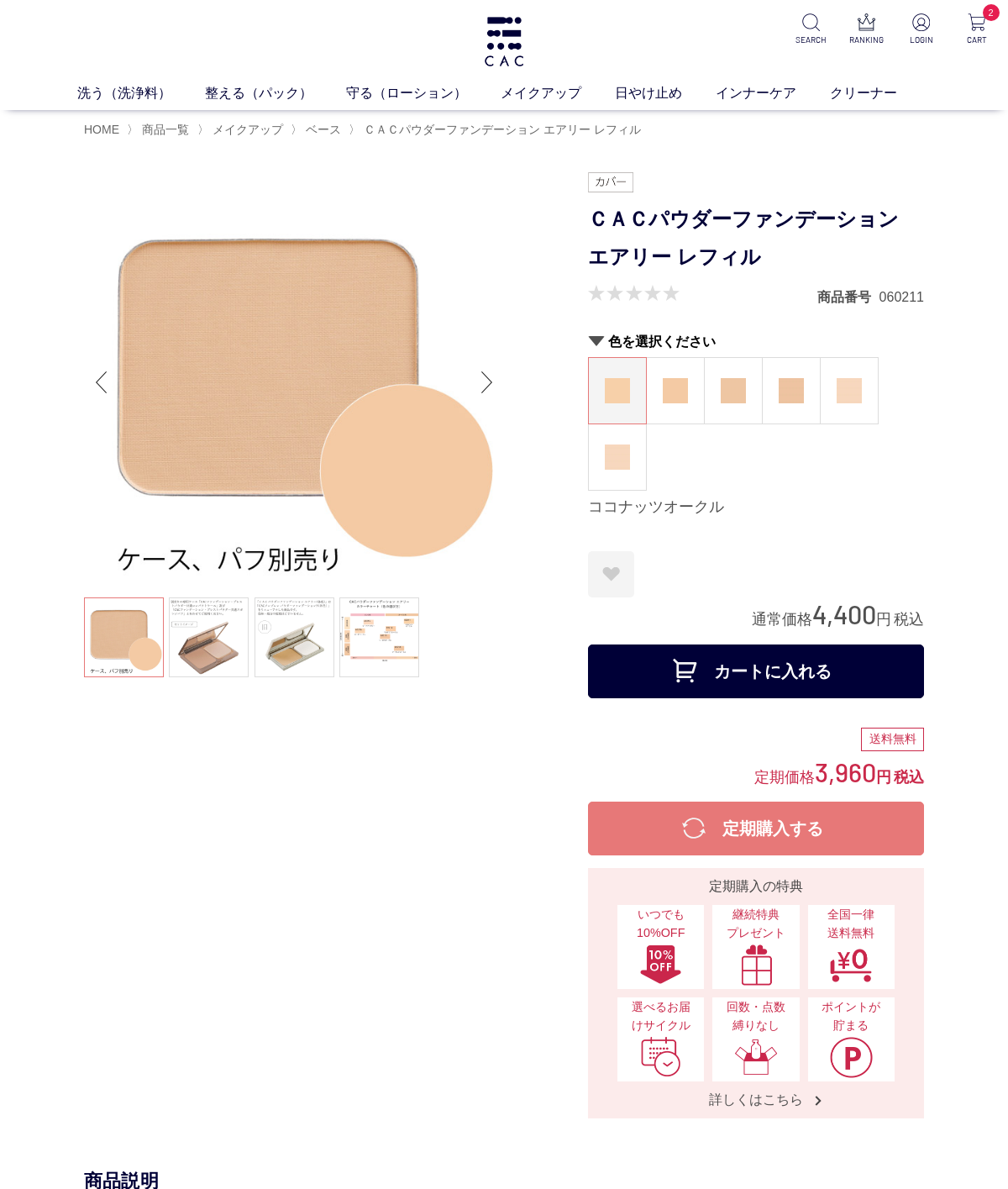 click at bounding box center [208, 637] 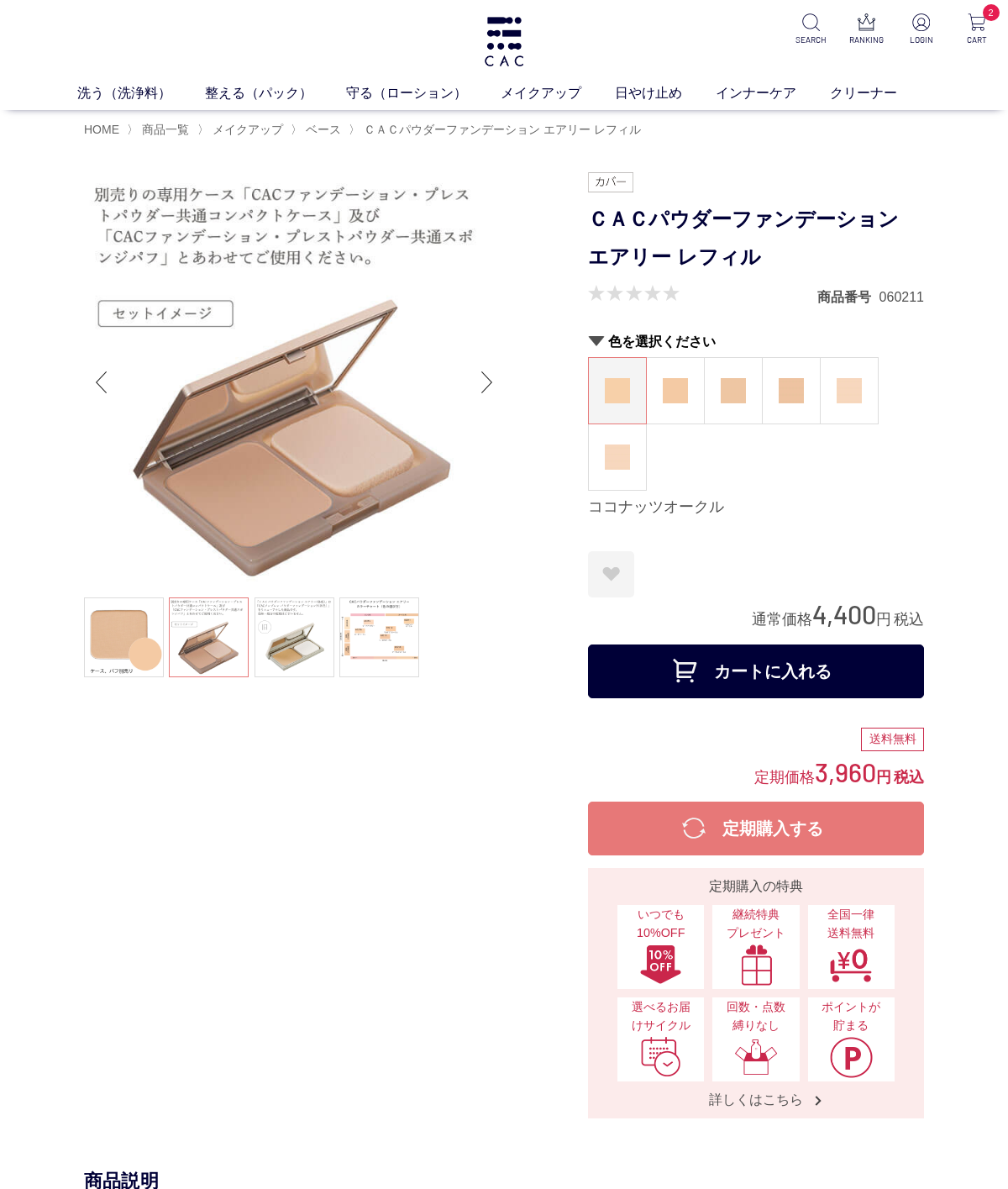 click at bounding box center (294, 637) 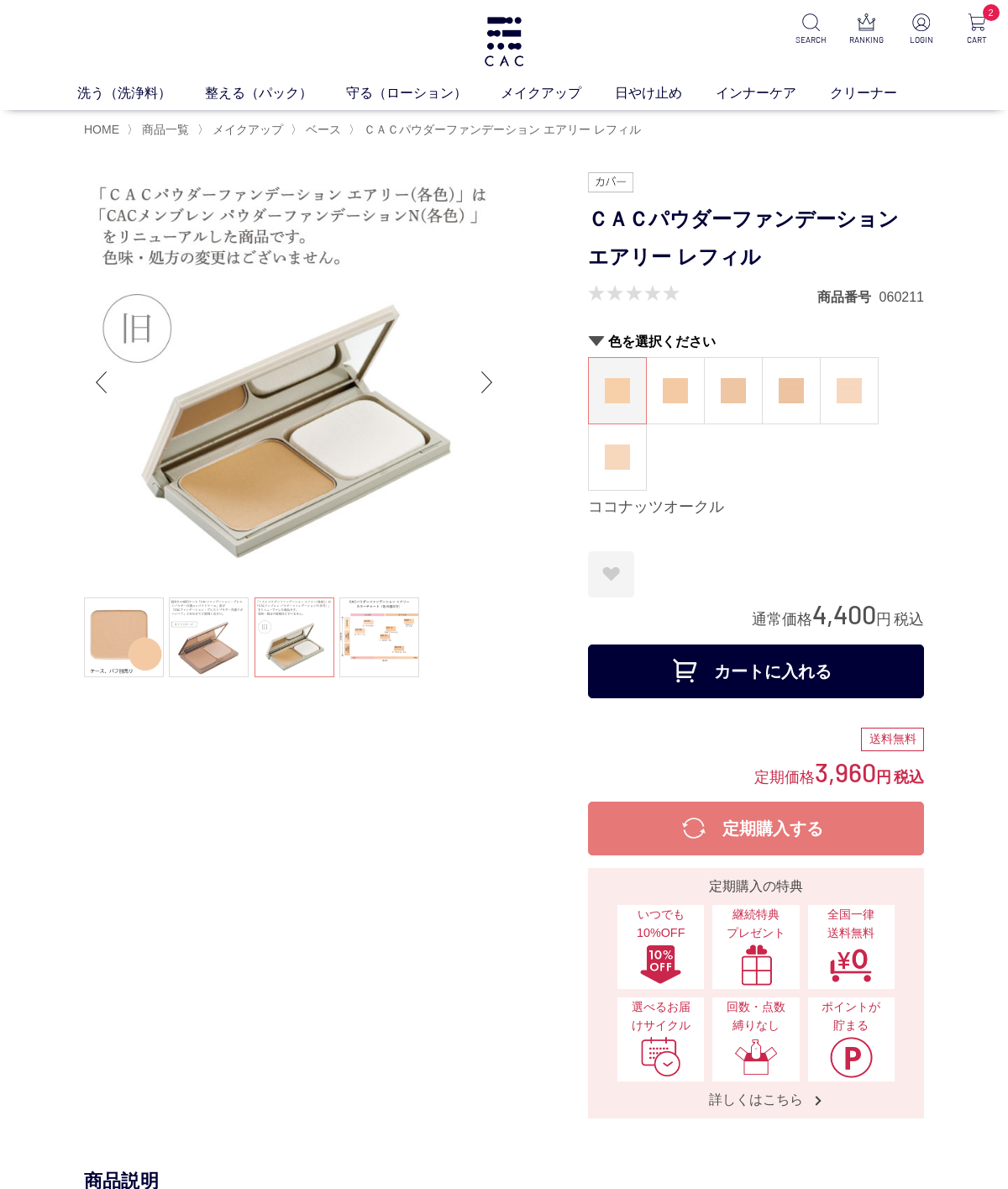 click at bounding box center [208, 637] 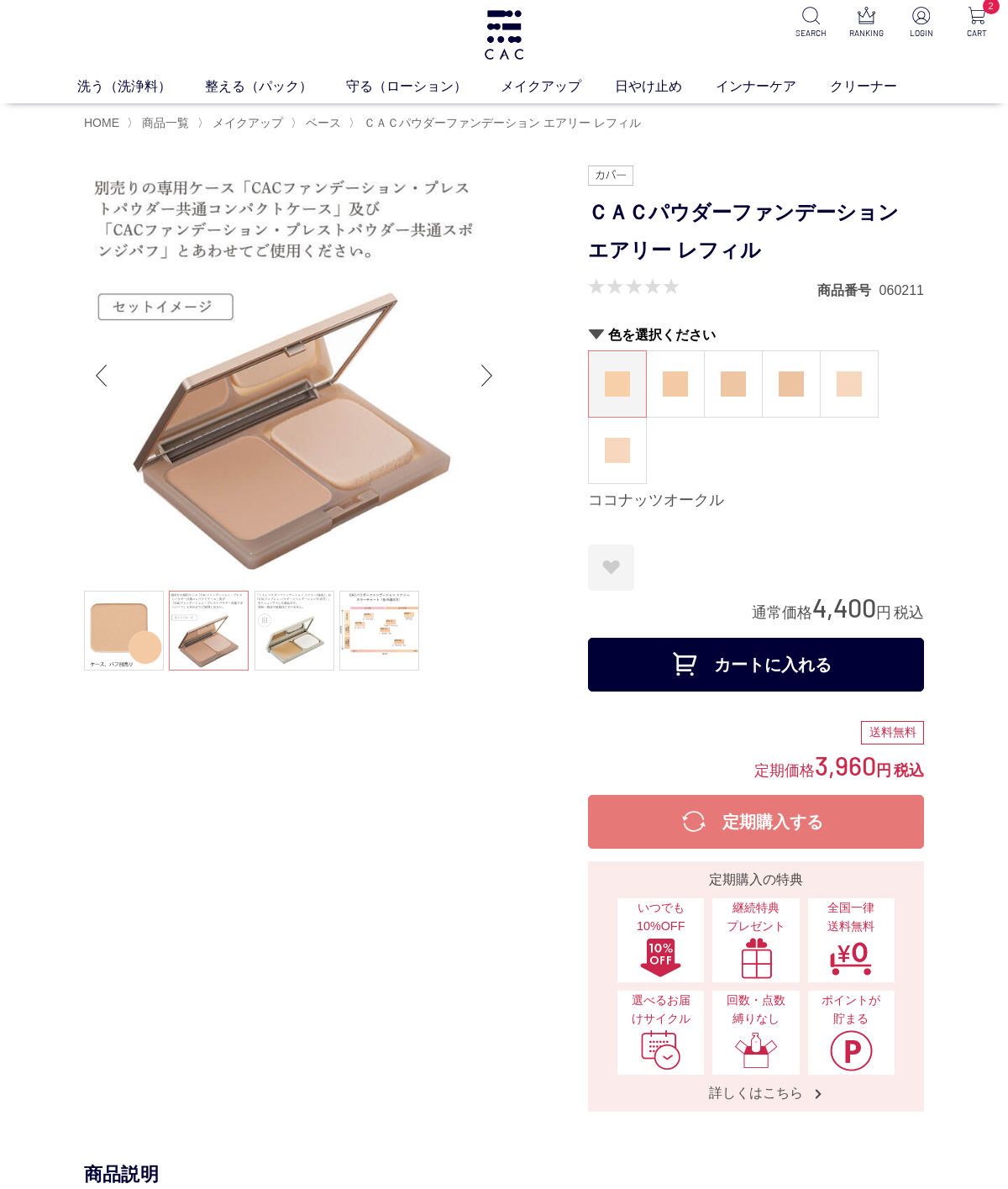 scroll, scrollTop: 0, scrollLeft: 0, axis: both 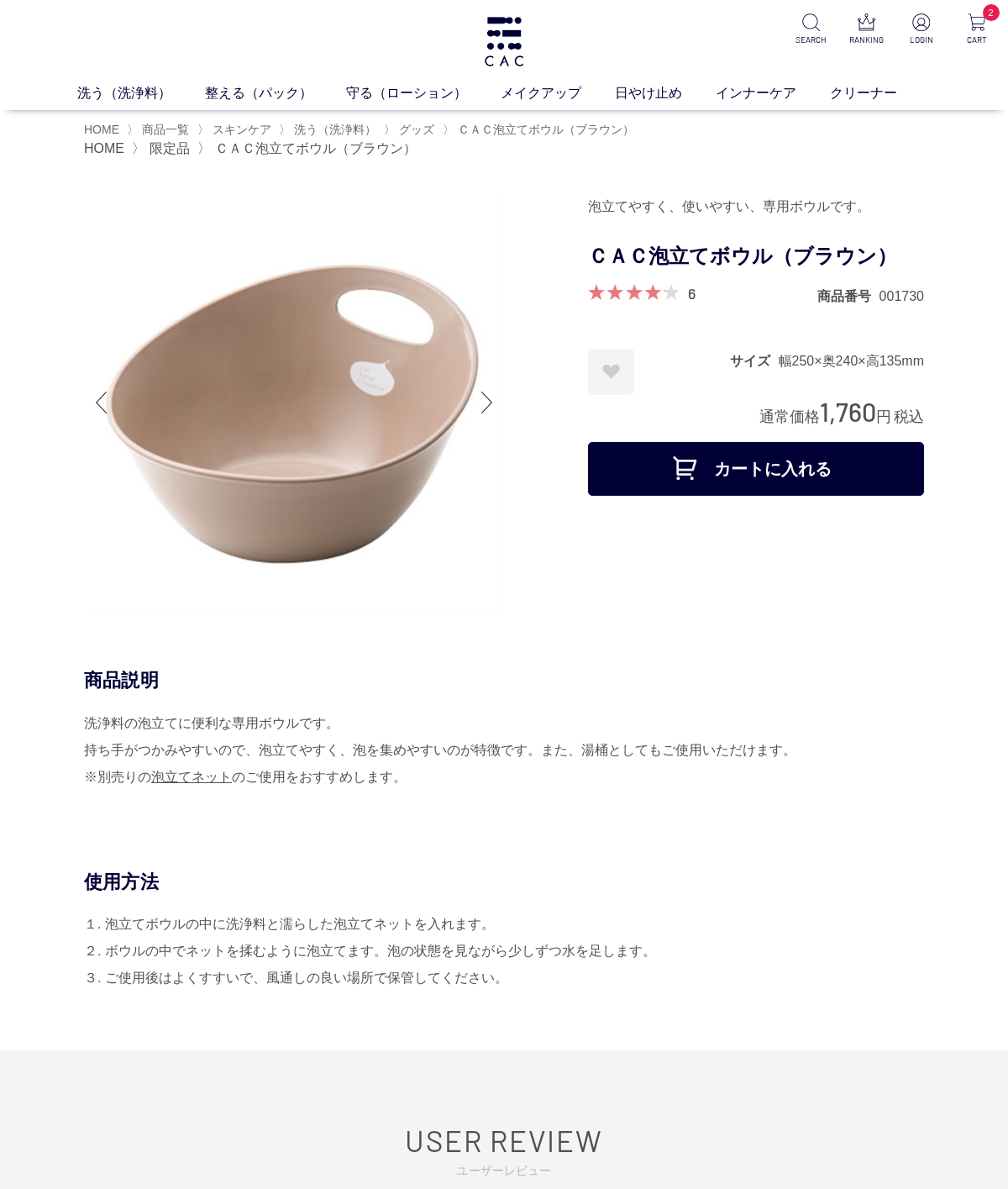 click on "メイクアップ" at bounding box center (558, 93) 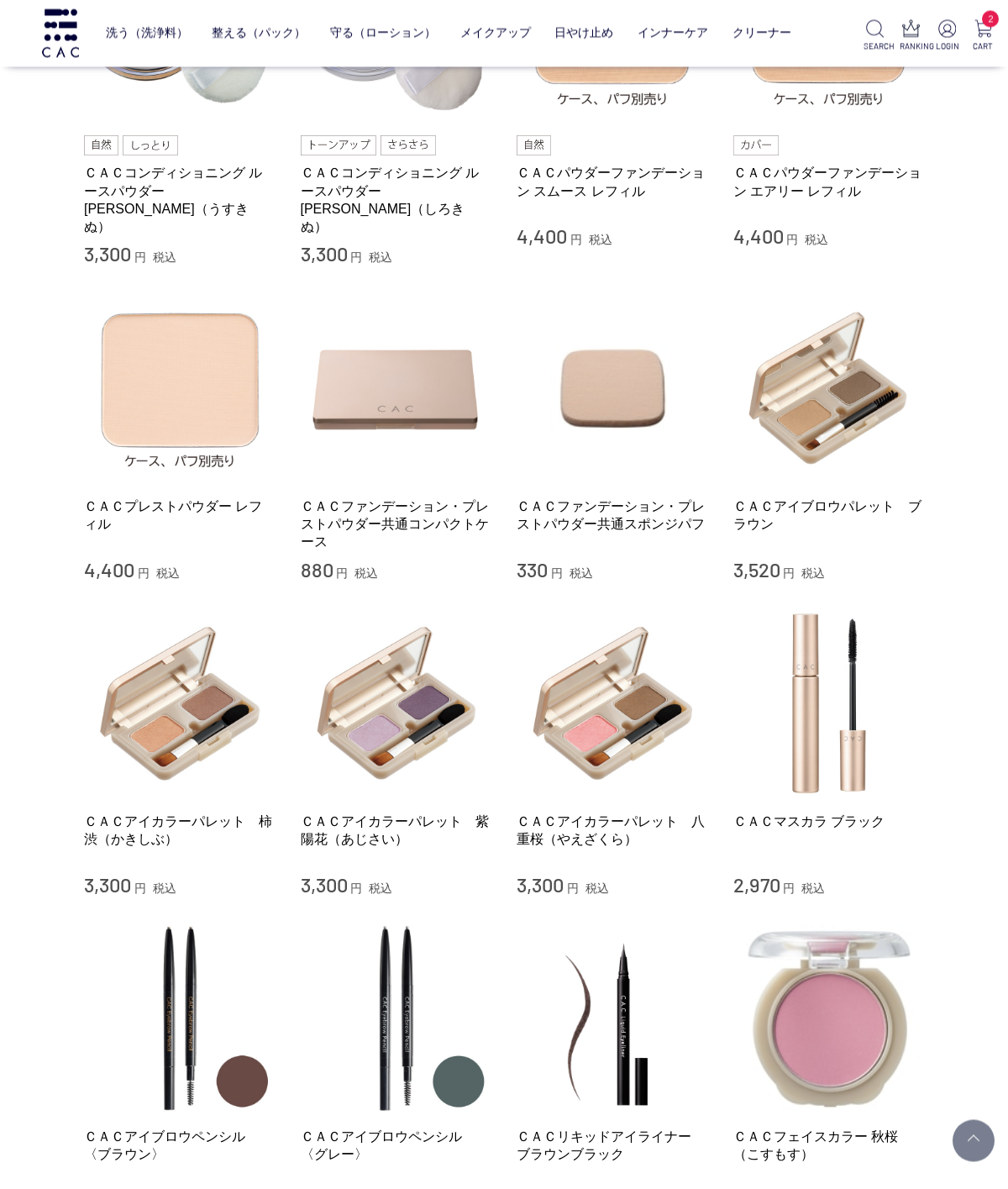 scroll, scrollTop: 513, scrollLeft: 0, axis: vertical 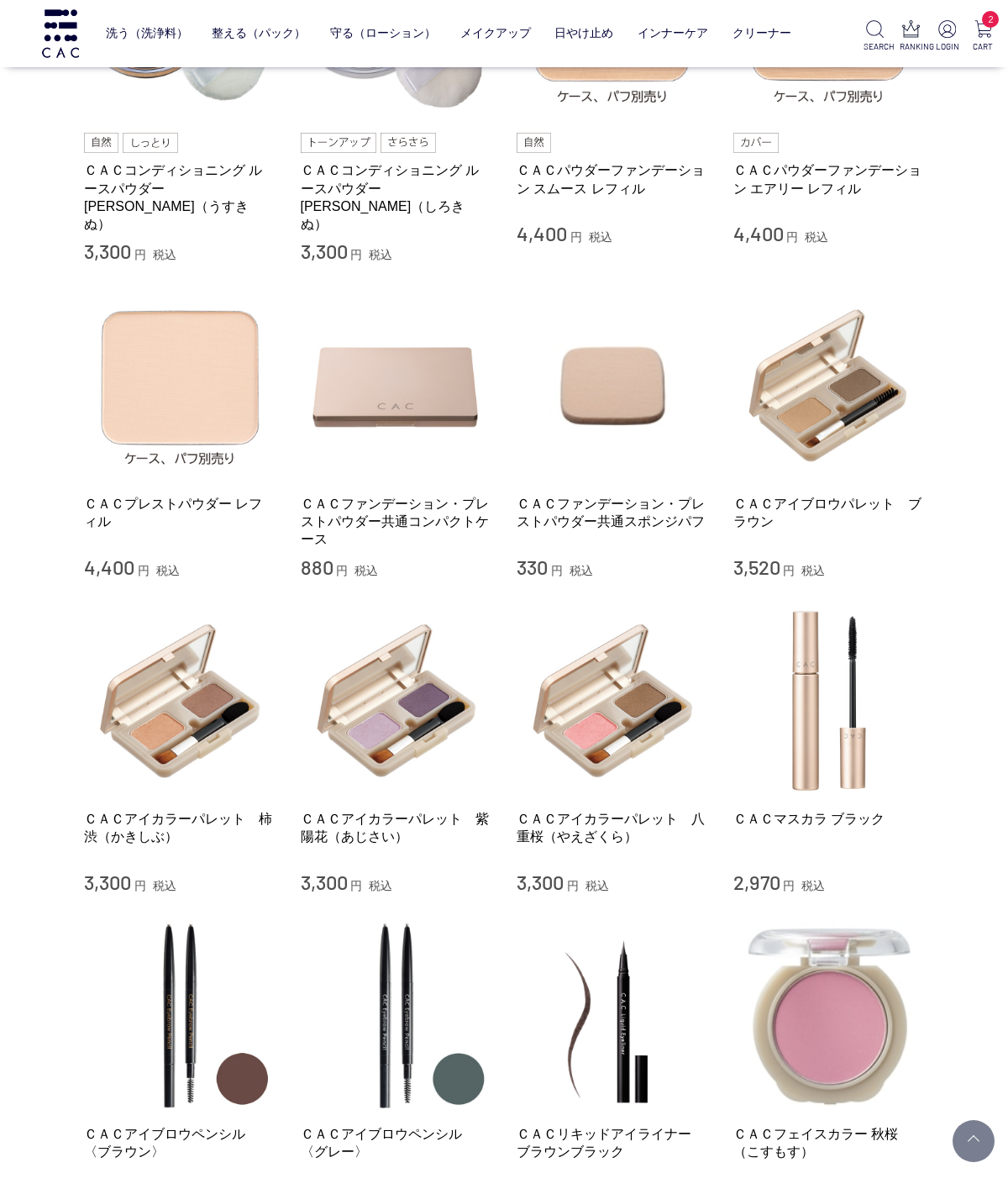click at bounding box center (829, 386) 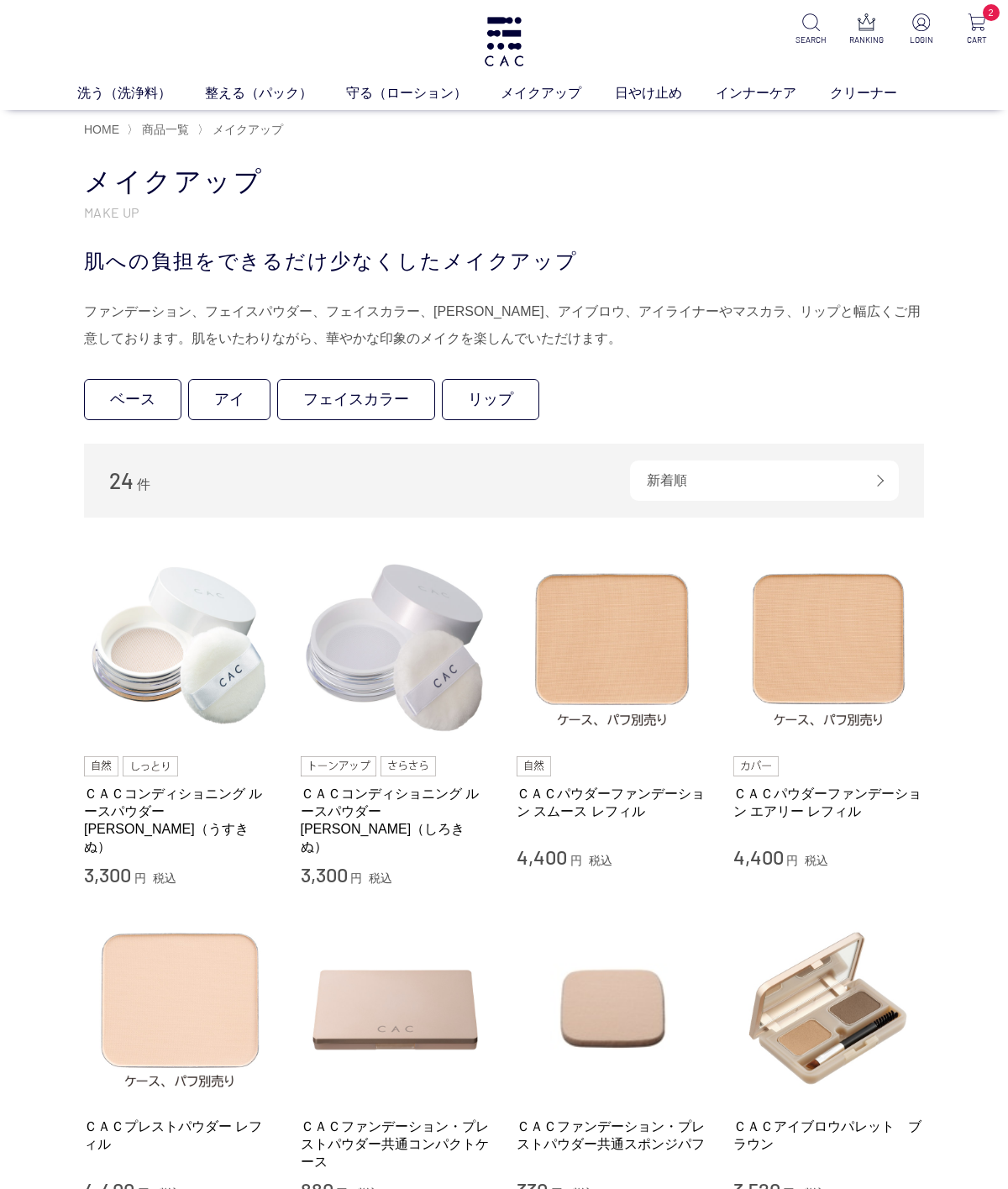 scroll, scrollTop: 513, scrollLeft: 0, axis: vertical 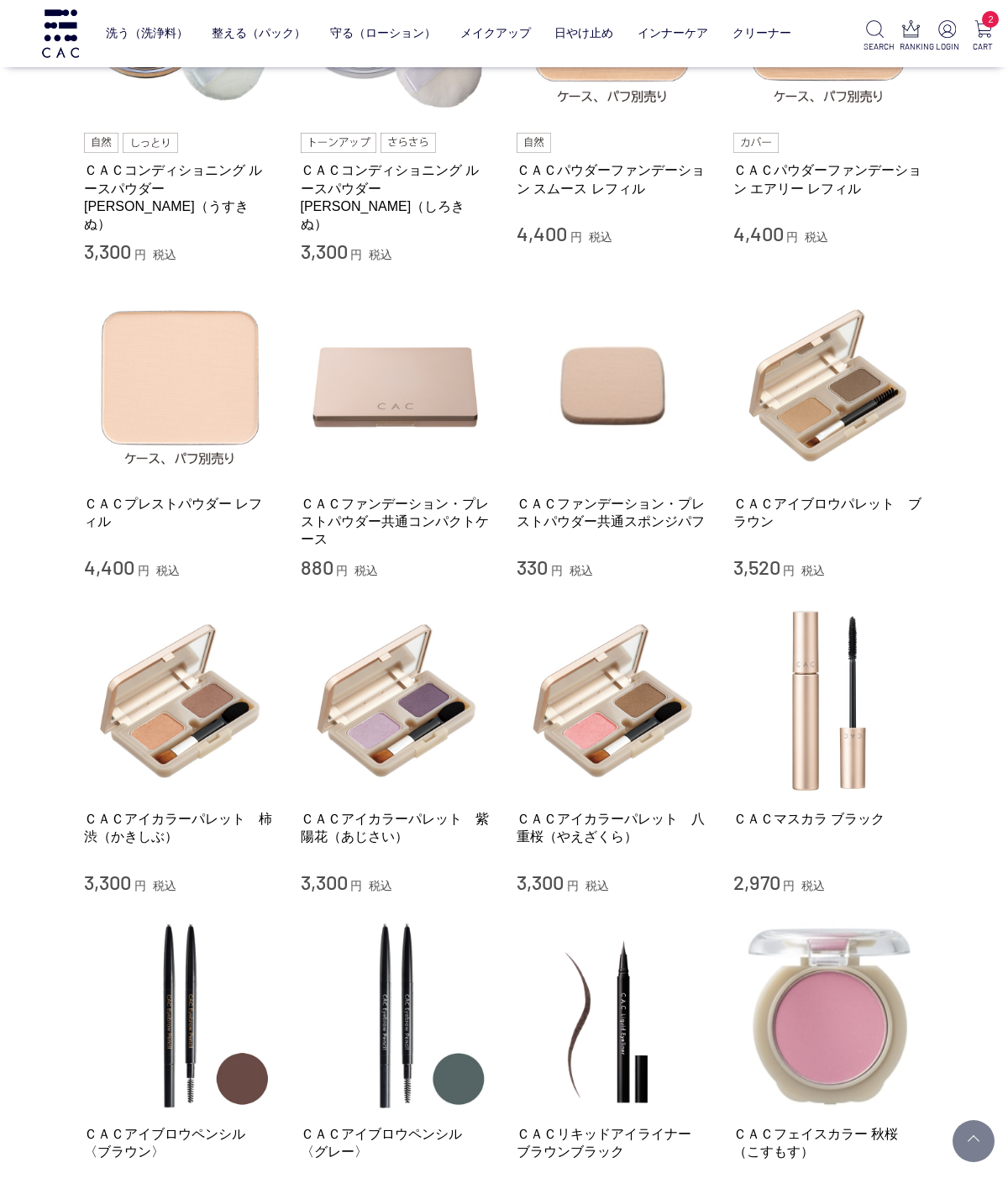 click at bounding box center (180, 701) 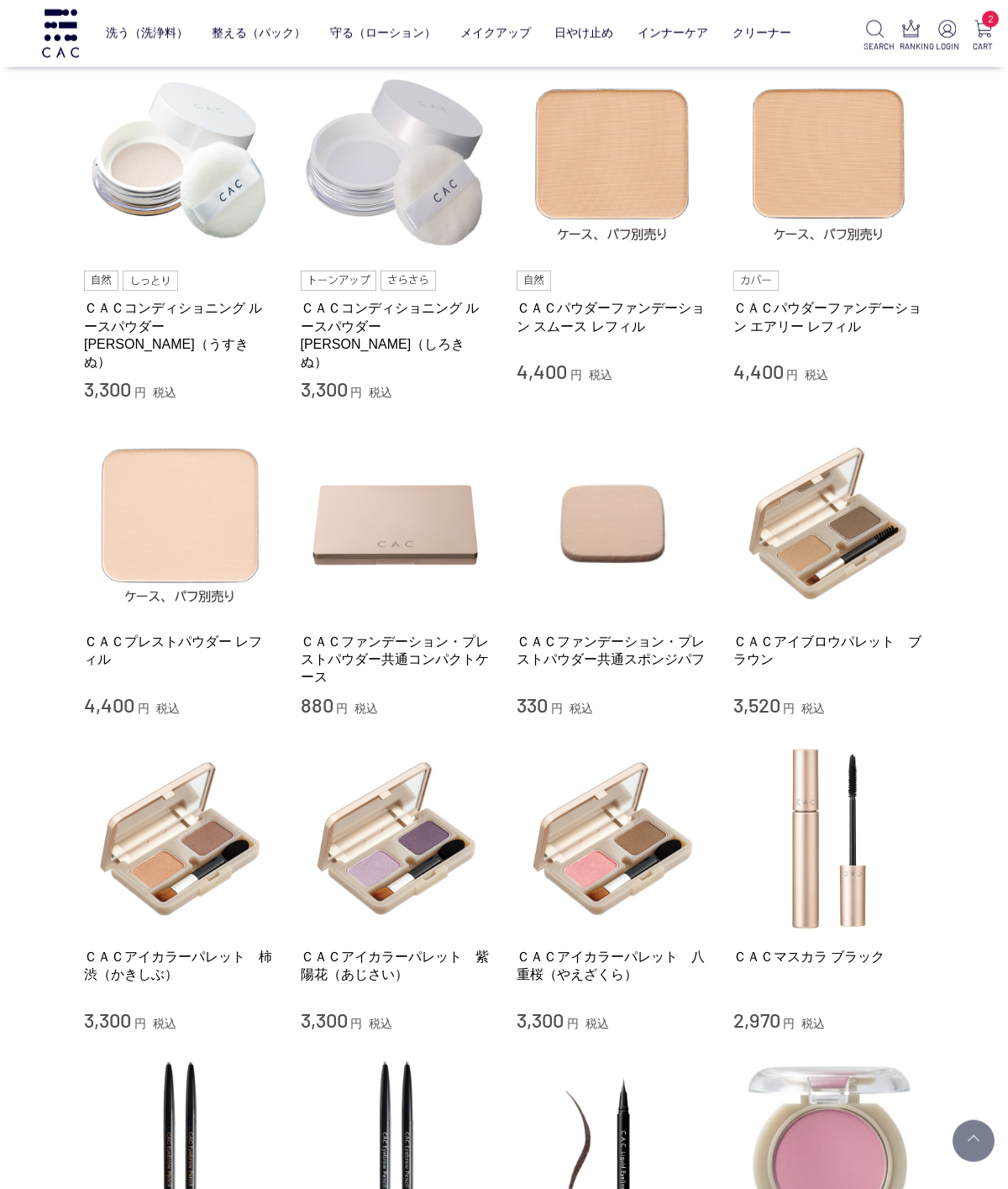 scroll, scrollTop: 376, scrollLeft: 0, axis: vertical 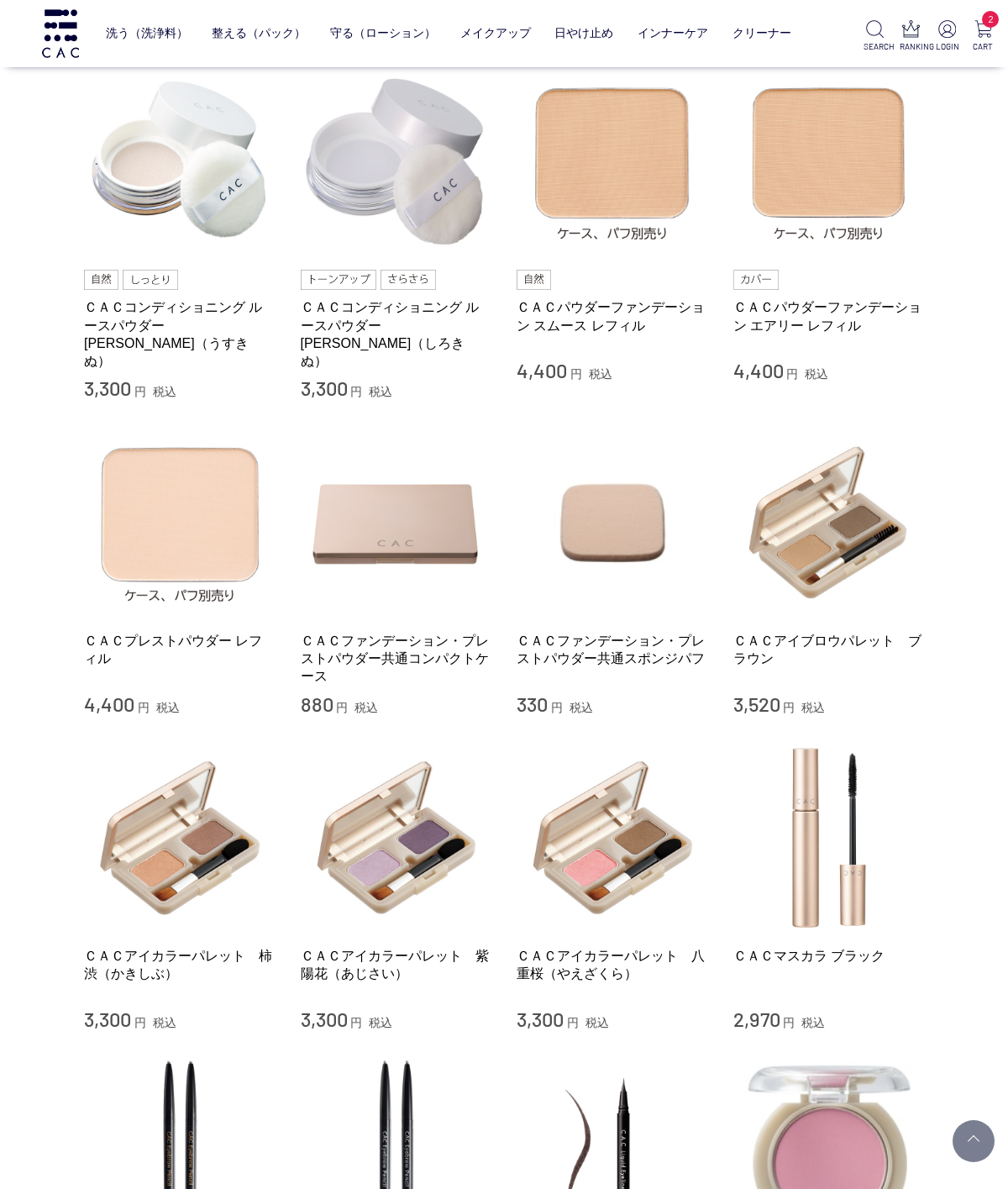 click at bounding box center (829, 523) 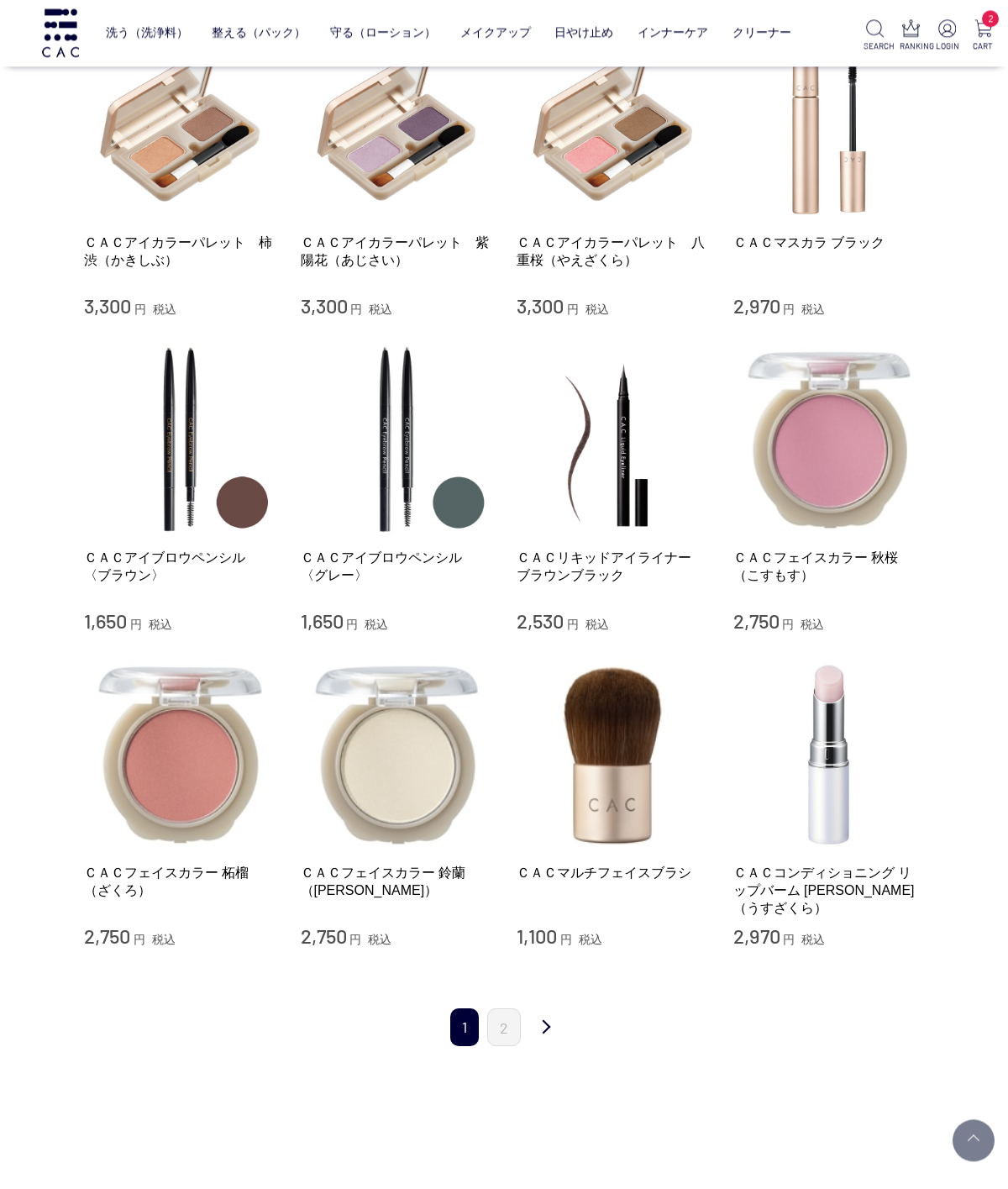 scroll, scrollTop: 1089, scrollLeft: 0, axis: vertical 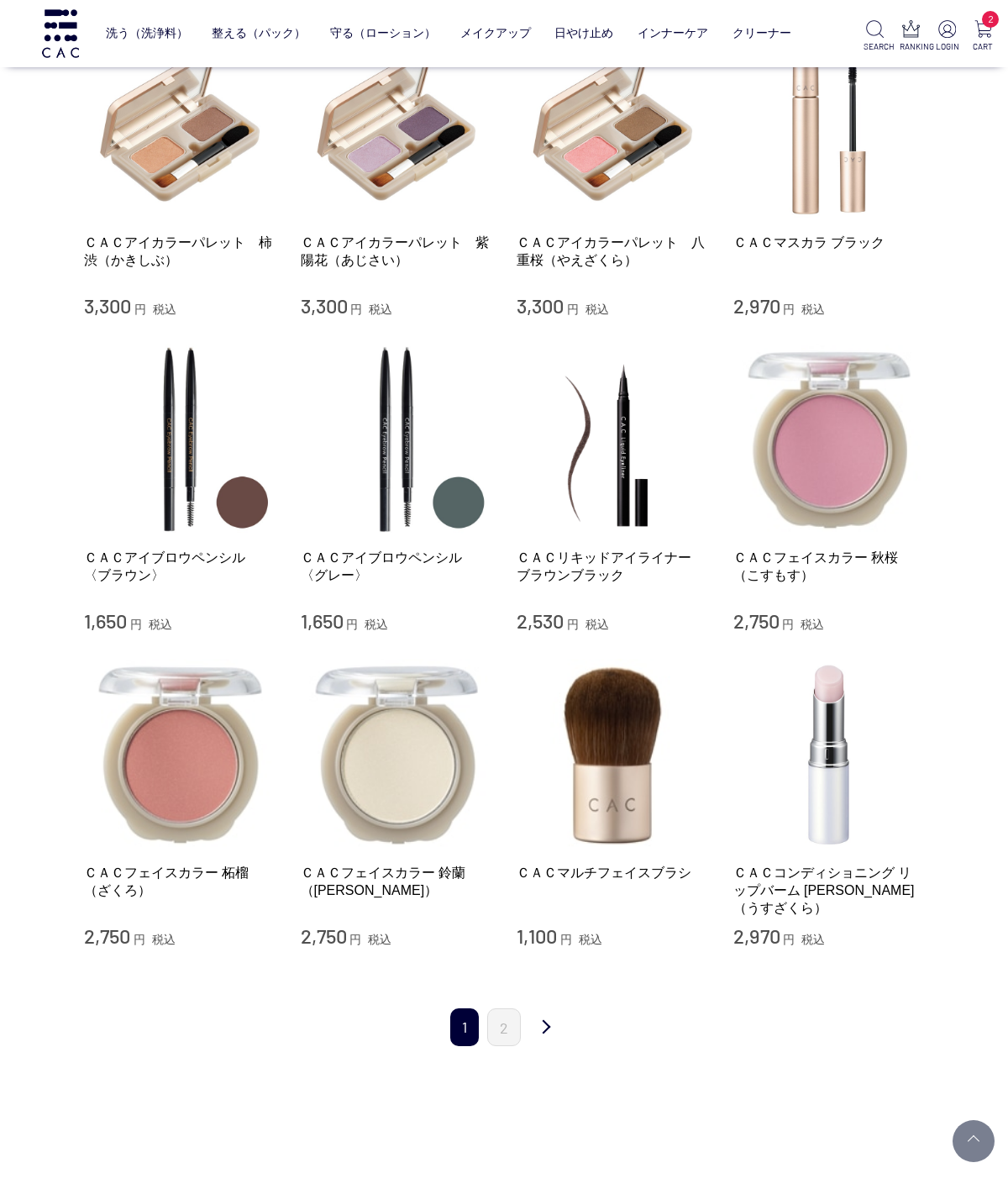 click on "次" at bounding box center [546, 1028] 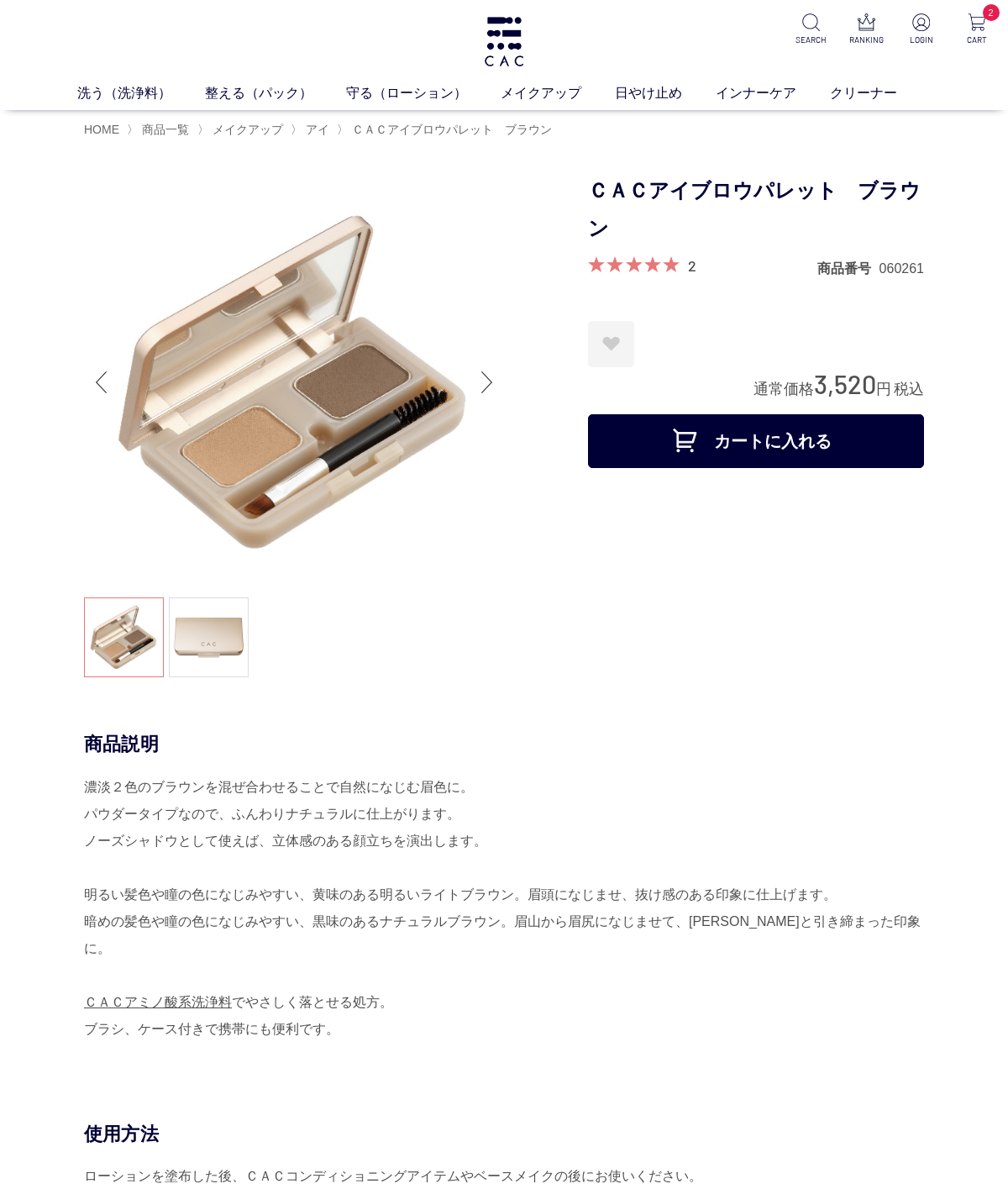 scroll, scrollTop: 10, scrollLeft: 0, axis: vertical 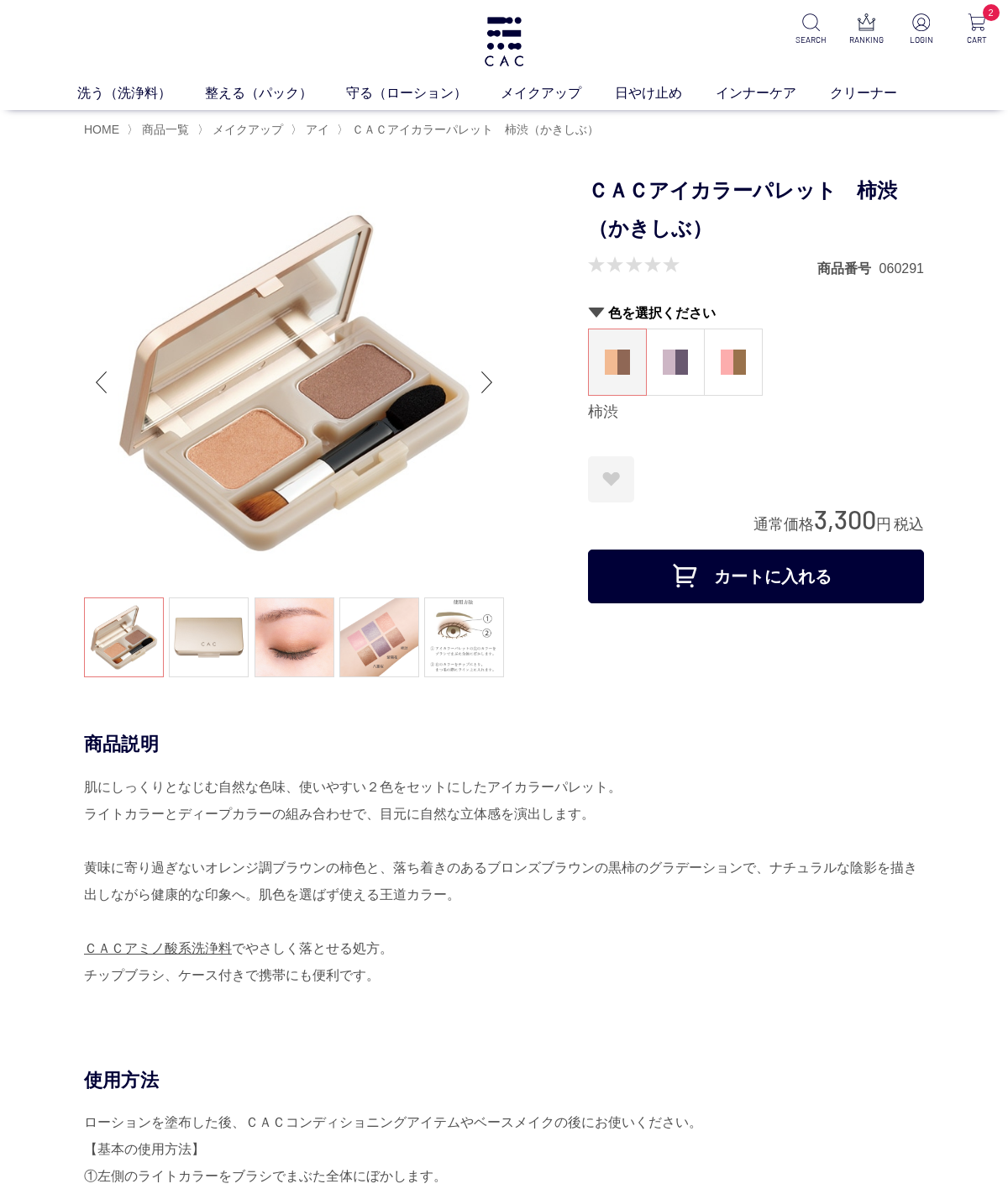 click at bounding box center (294, 637) 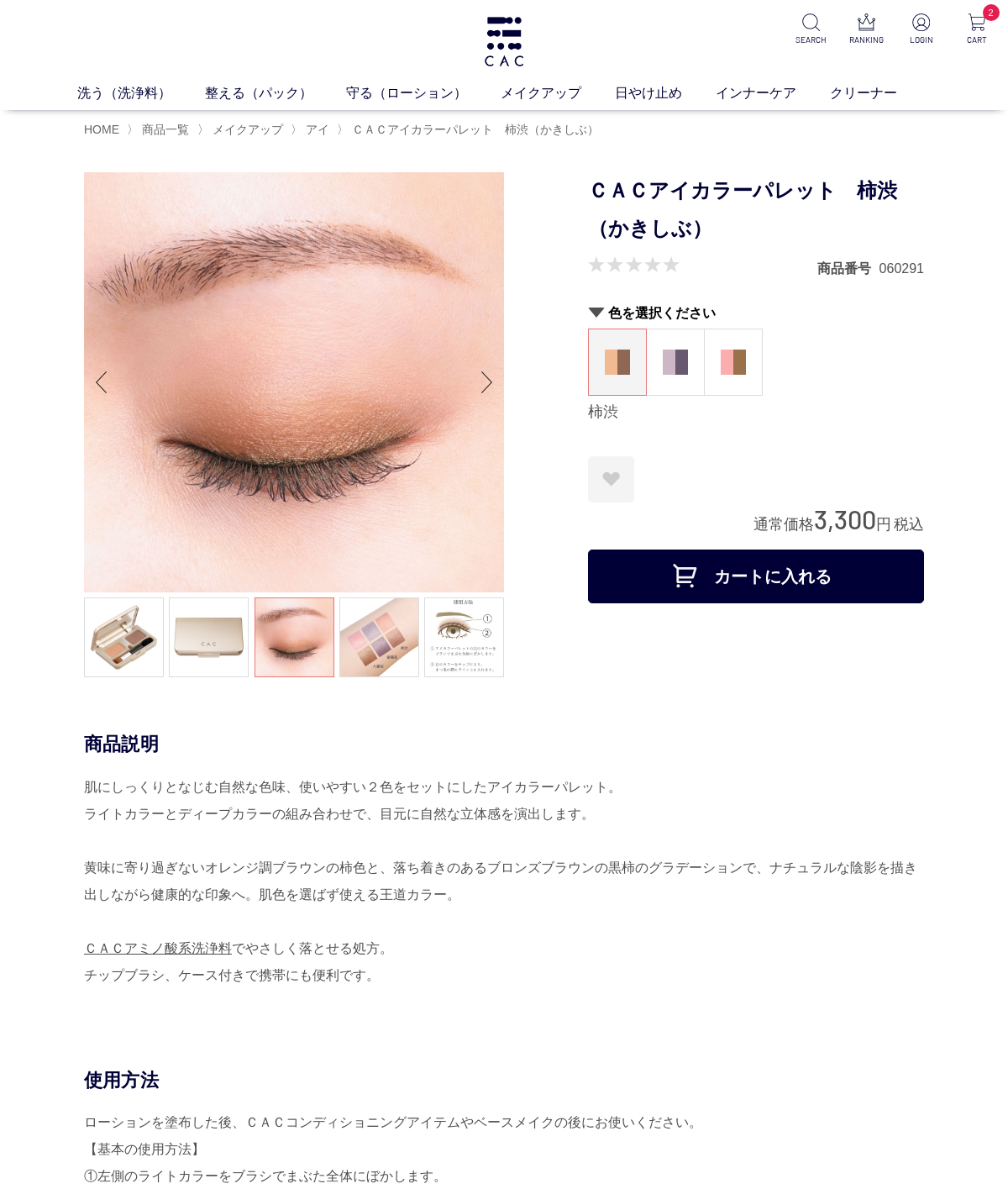 click at bounding box center (379, 637) 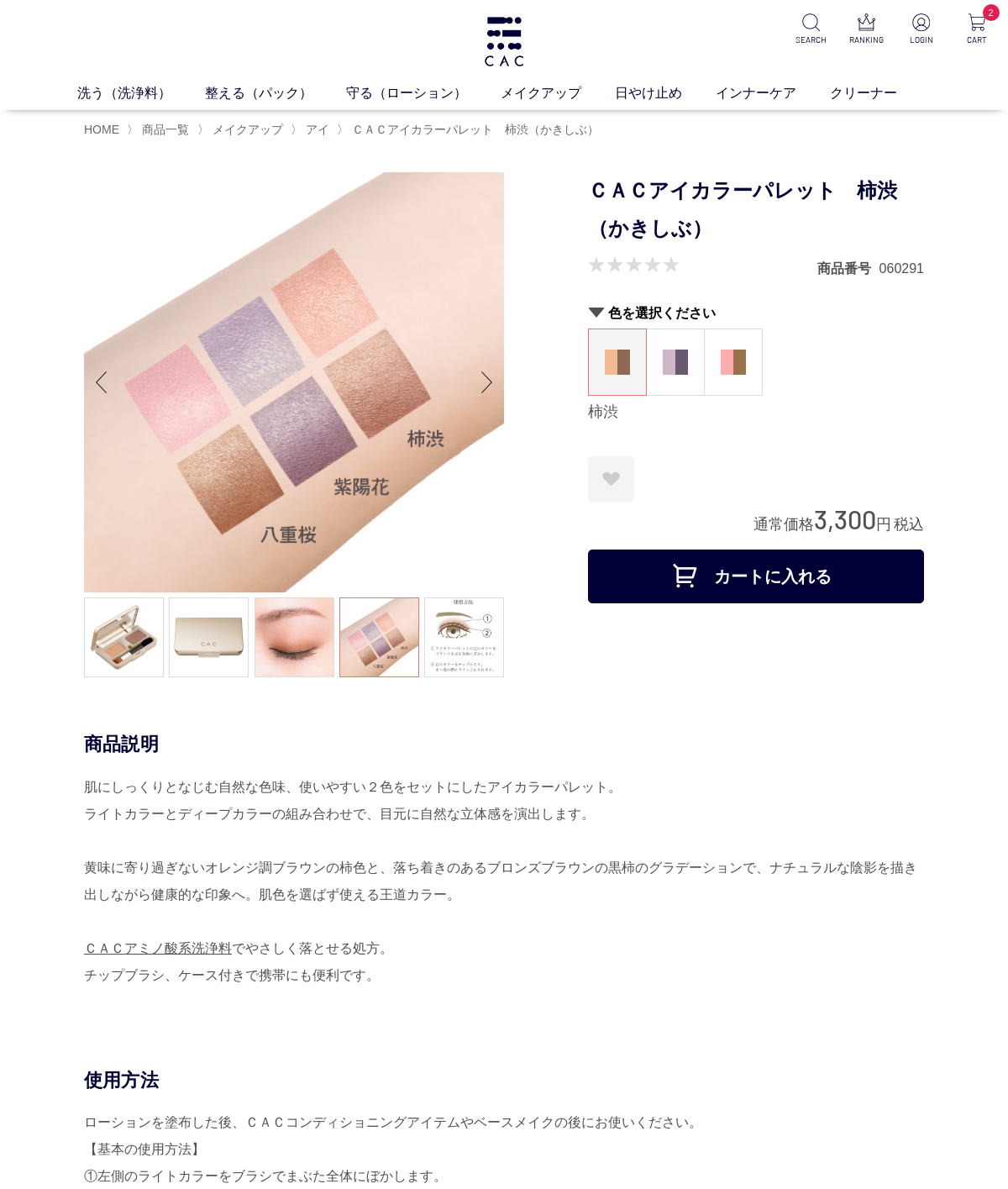 click at bounding box center (294, 637) 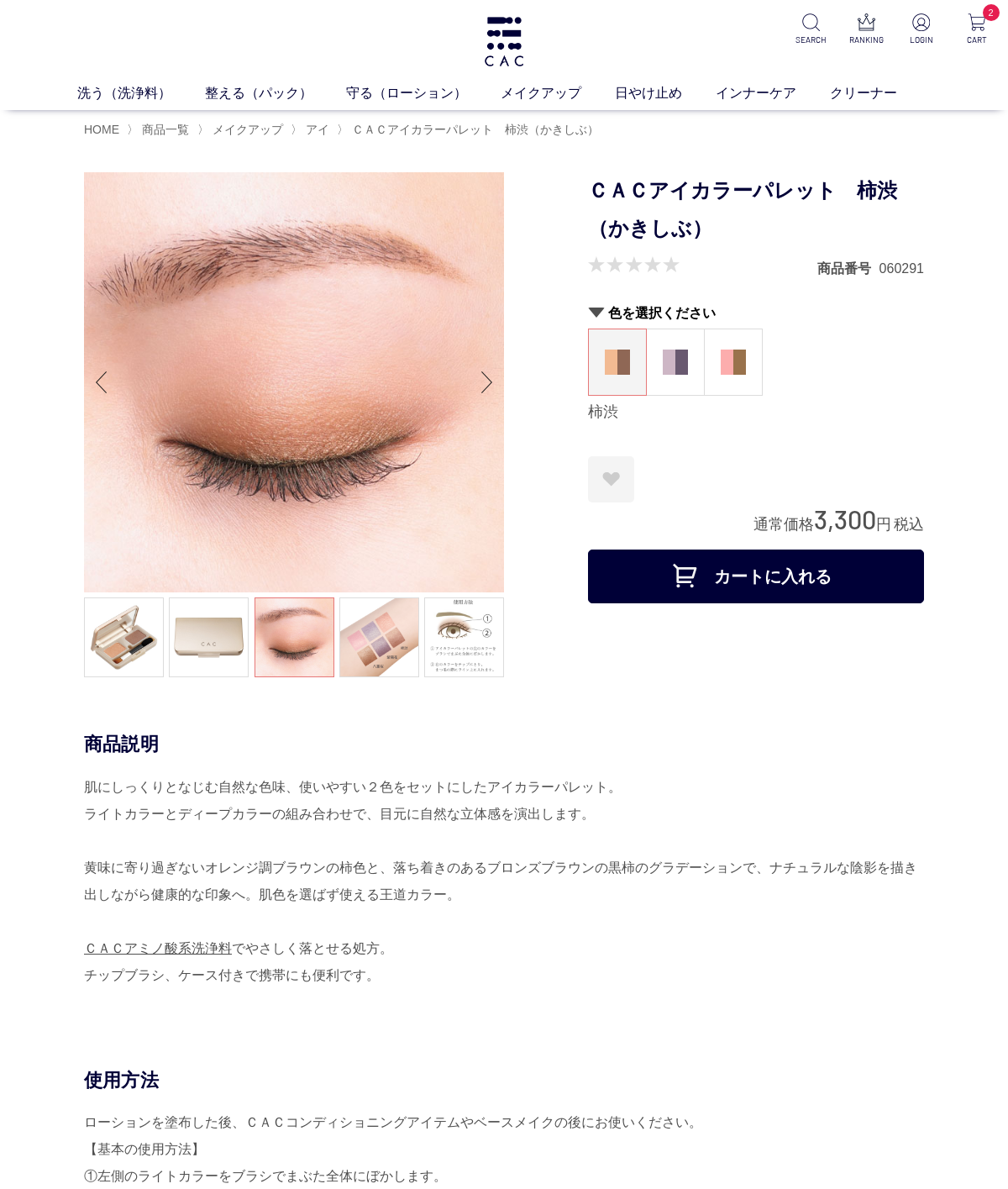 click at bounding box center (123, 637) 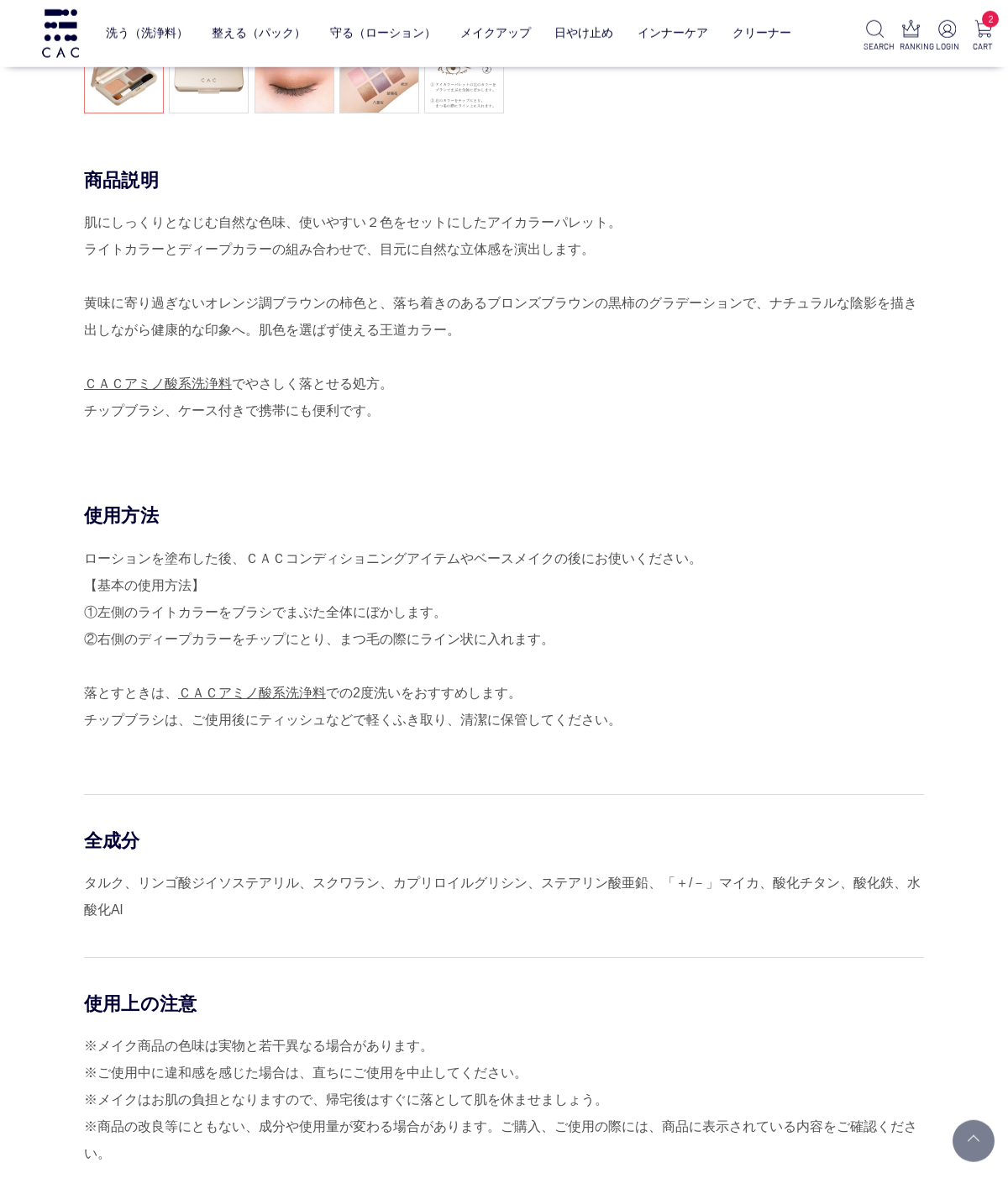 scroll, scrollTop: 0, scrollLeft: 0, axis: both 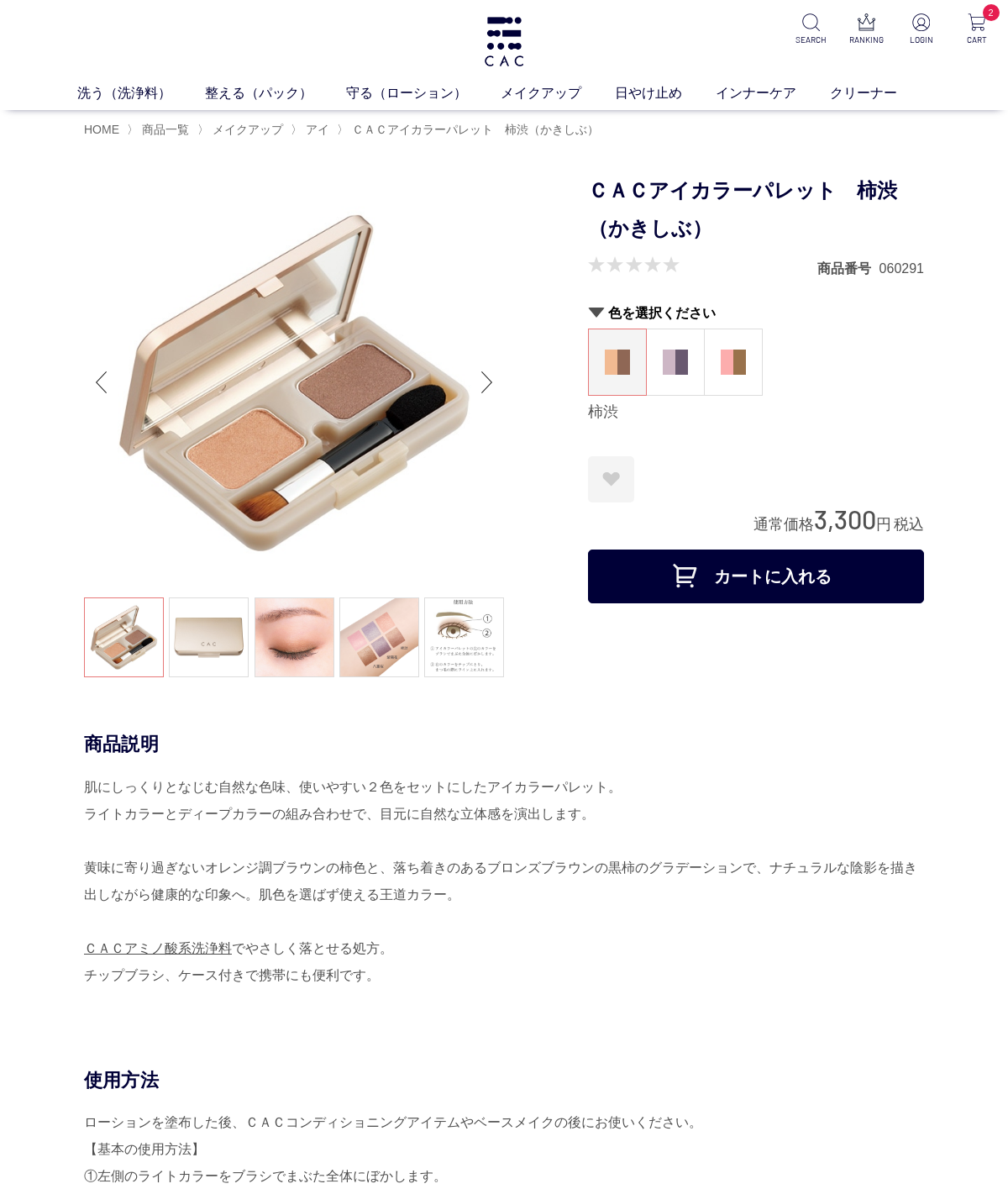 click at bounding box center [464, 637] 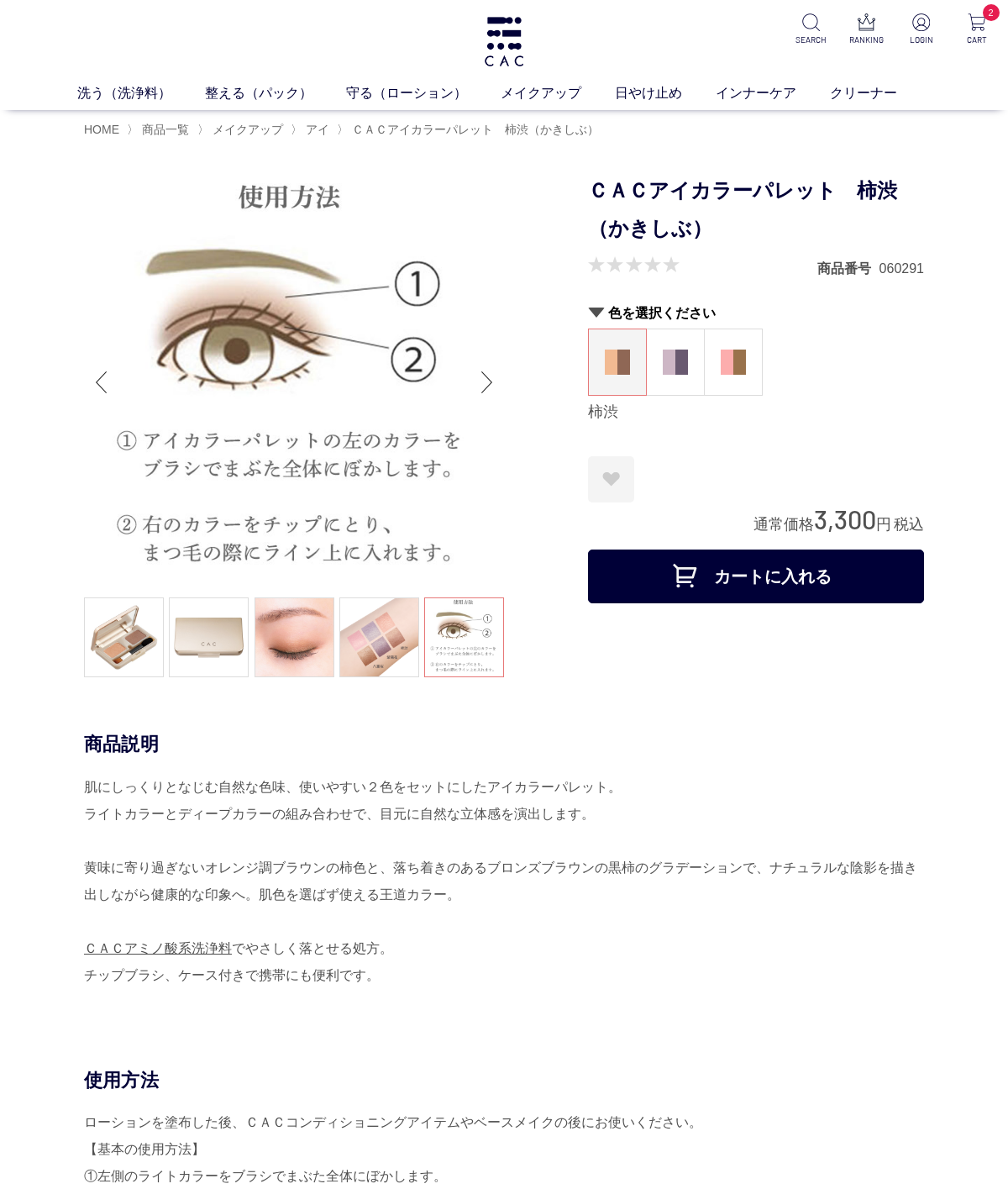 click at bounding box center [123, 637] 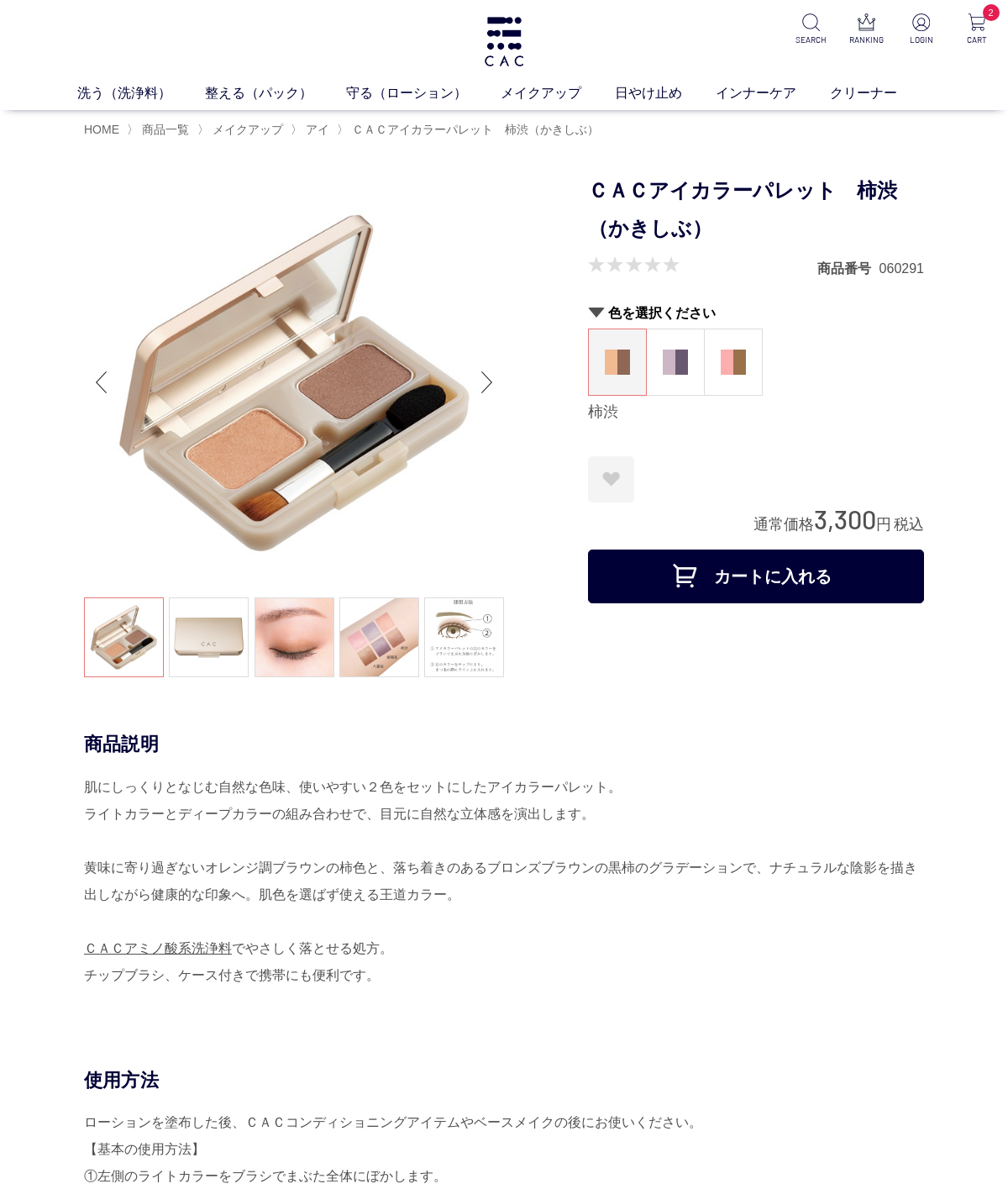 click at bounding box center (464, 637) 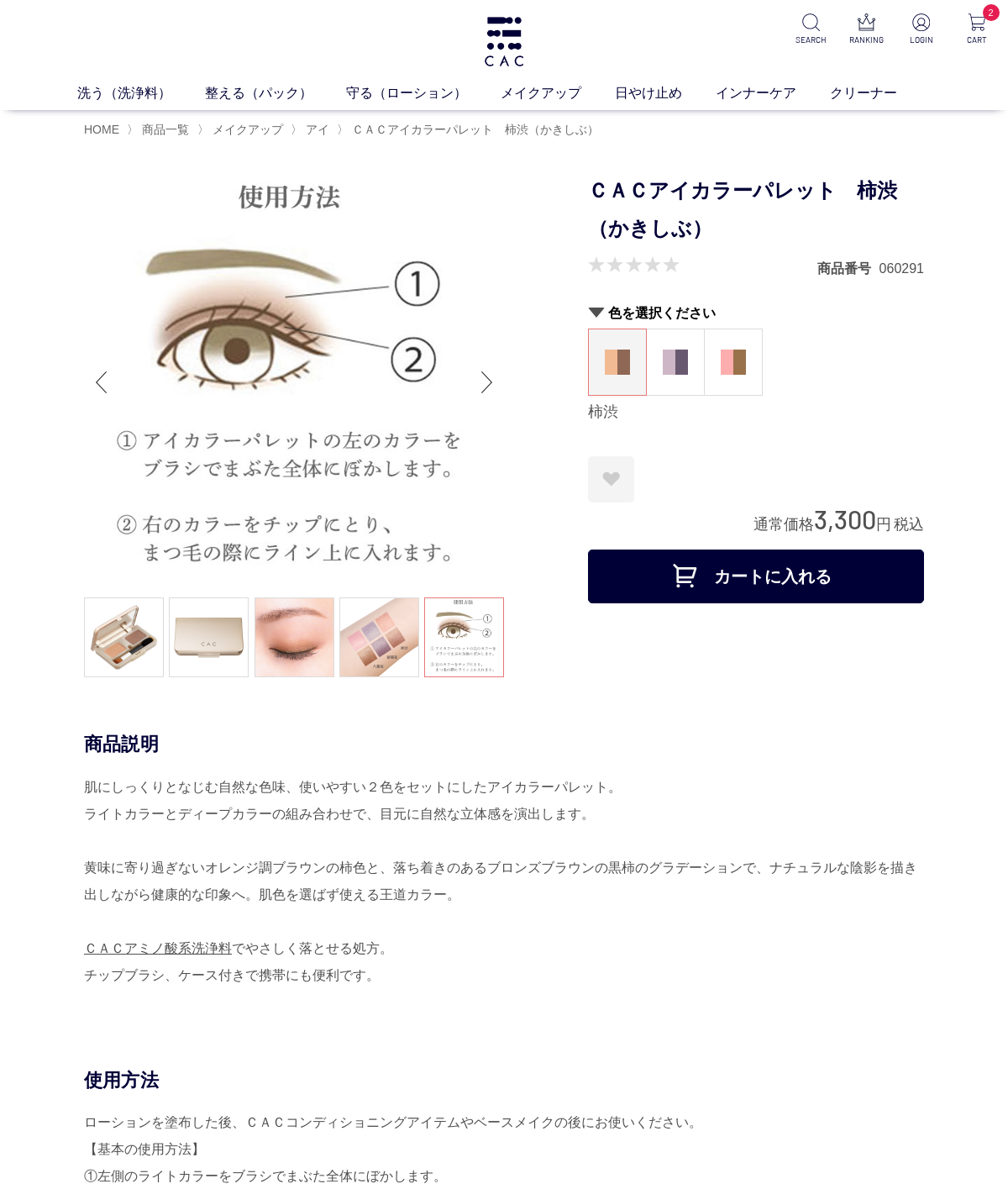 click at bounding box center [294, 637] 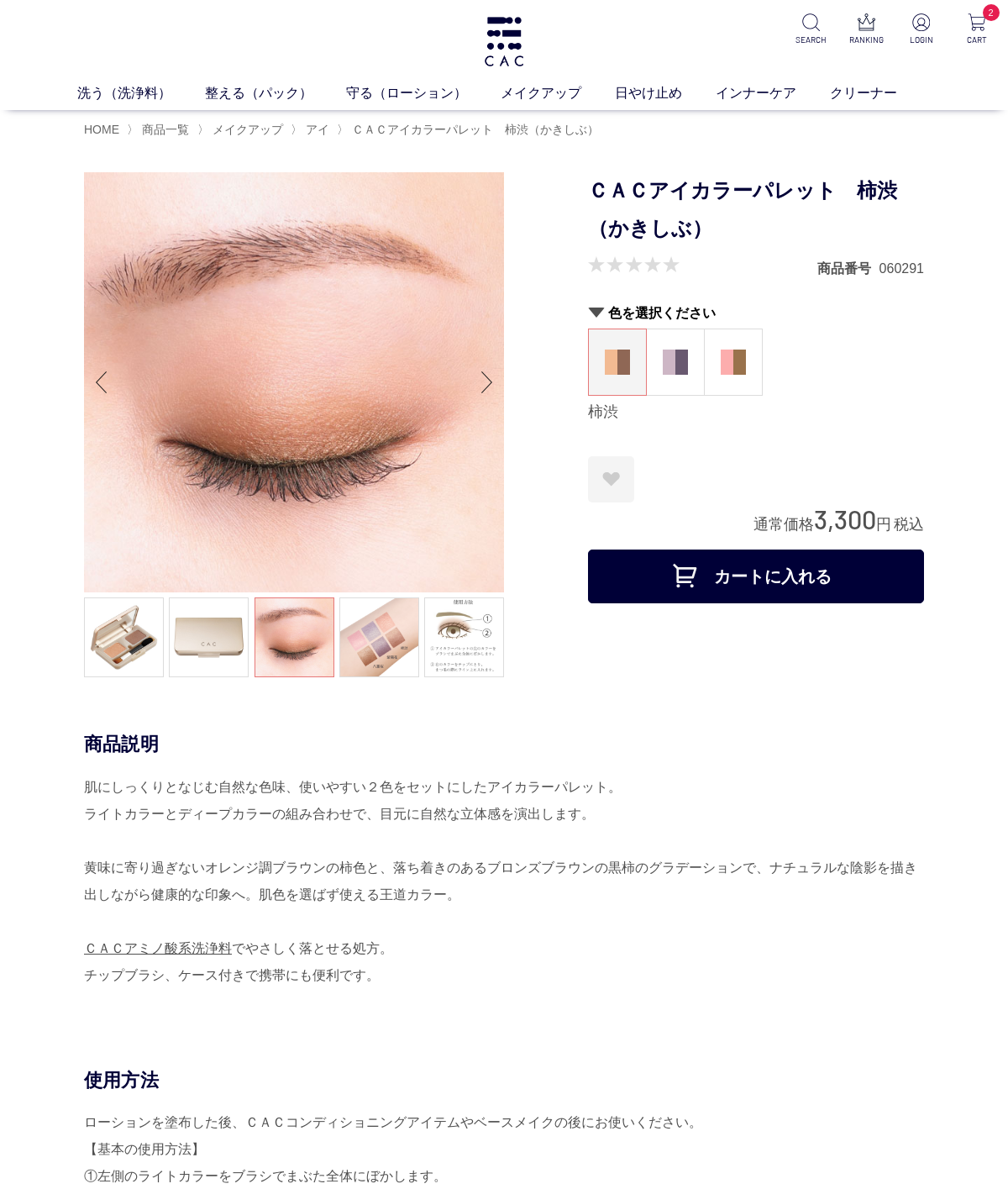 click at bounding box center (464, 637) 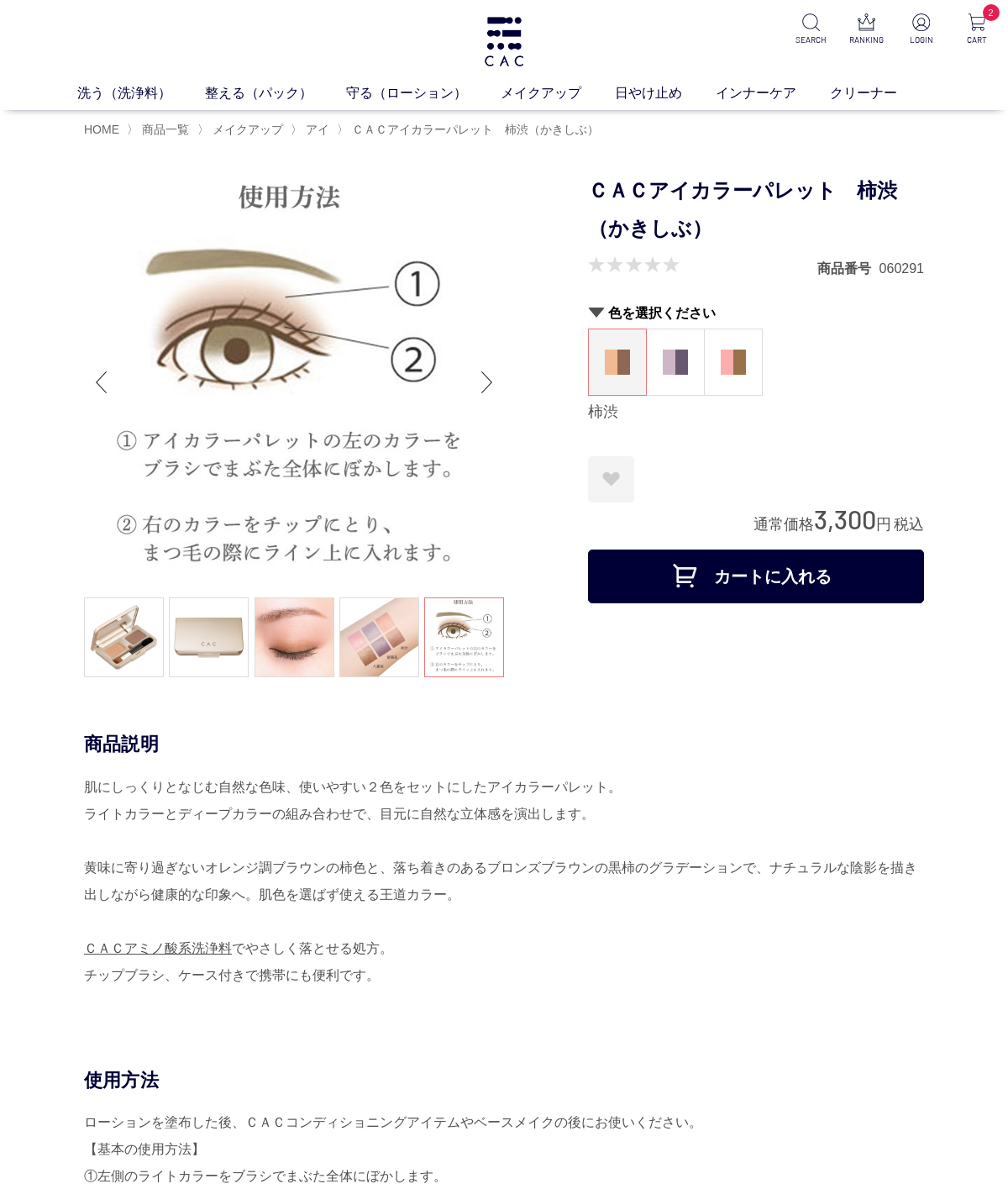 click at bounding box center [123, 637] 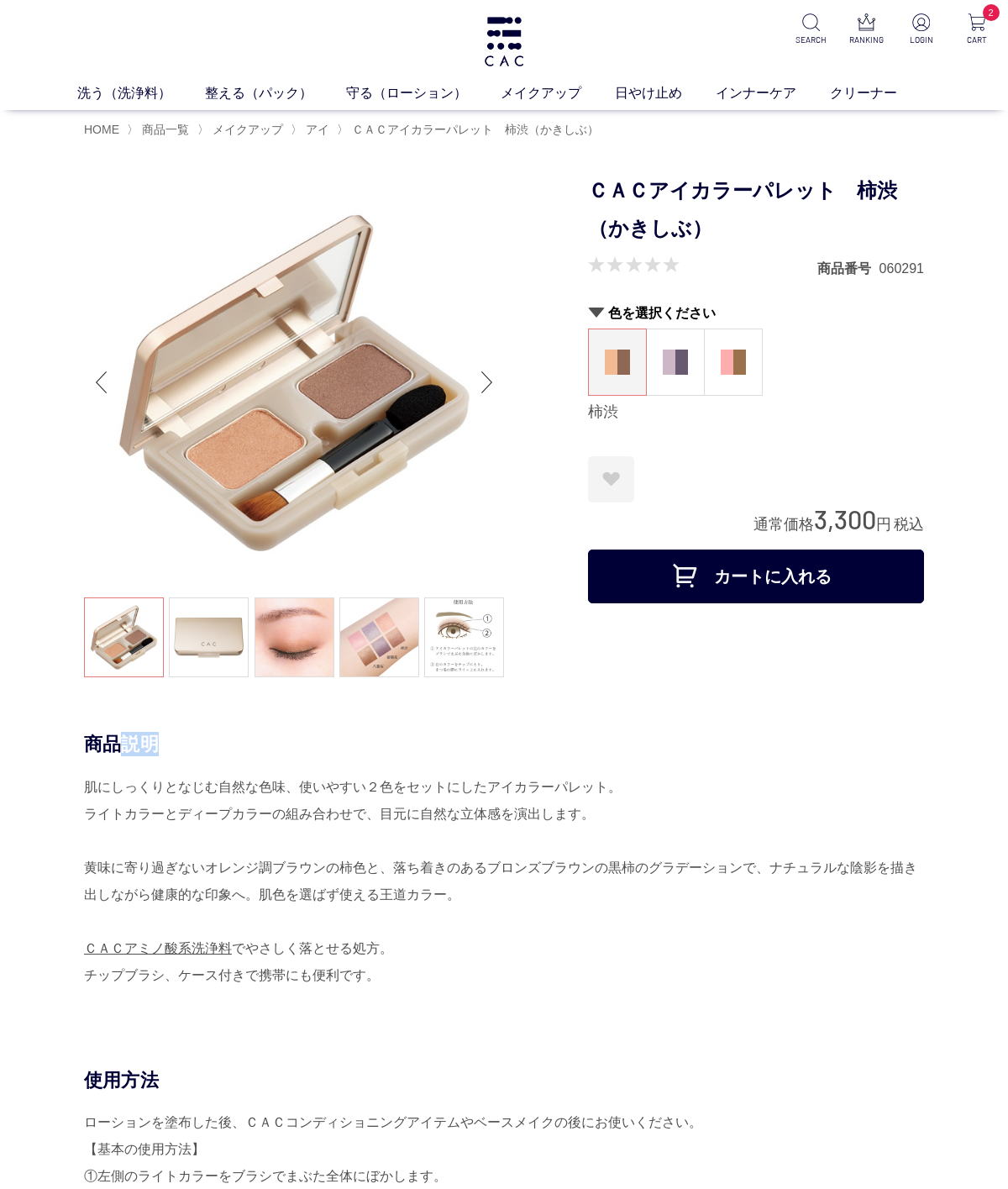 click on "商品説明
肌にしっくりとなじむ自然な色味、使いやすい２色をセットにしたアイカラーパレット。
ライトカラーとディープカラーの組み合わせで、目元に自然な立体感を演出します。
黄味に寄り過ぎないオレンジ調ブラウンの柿色と、落ち着きのあるブロンズブラウンの黒柿のグラデーションで、ナチュラルな陰影を描き出しながら健康的な印象へ。肌色を選ばず使える王道カラー。
ＣＡＣアミノ酸系洗浄料 でやさしく落とせる処方。
チップブラシ、ケース付きで携帯にも便利です。" at bounding box center (504, 860) 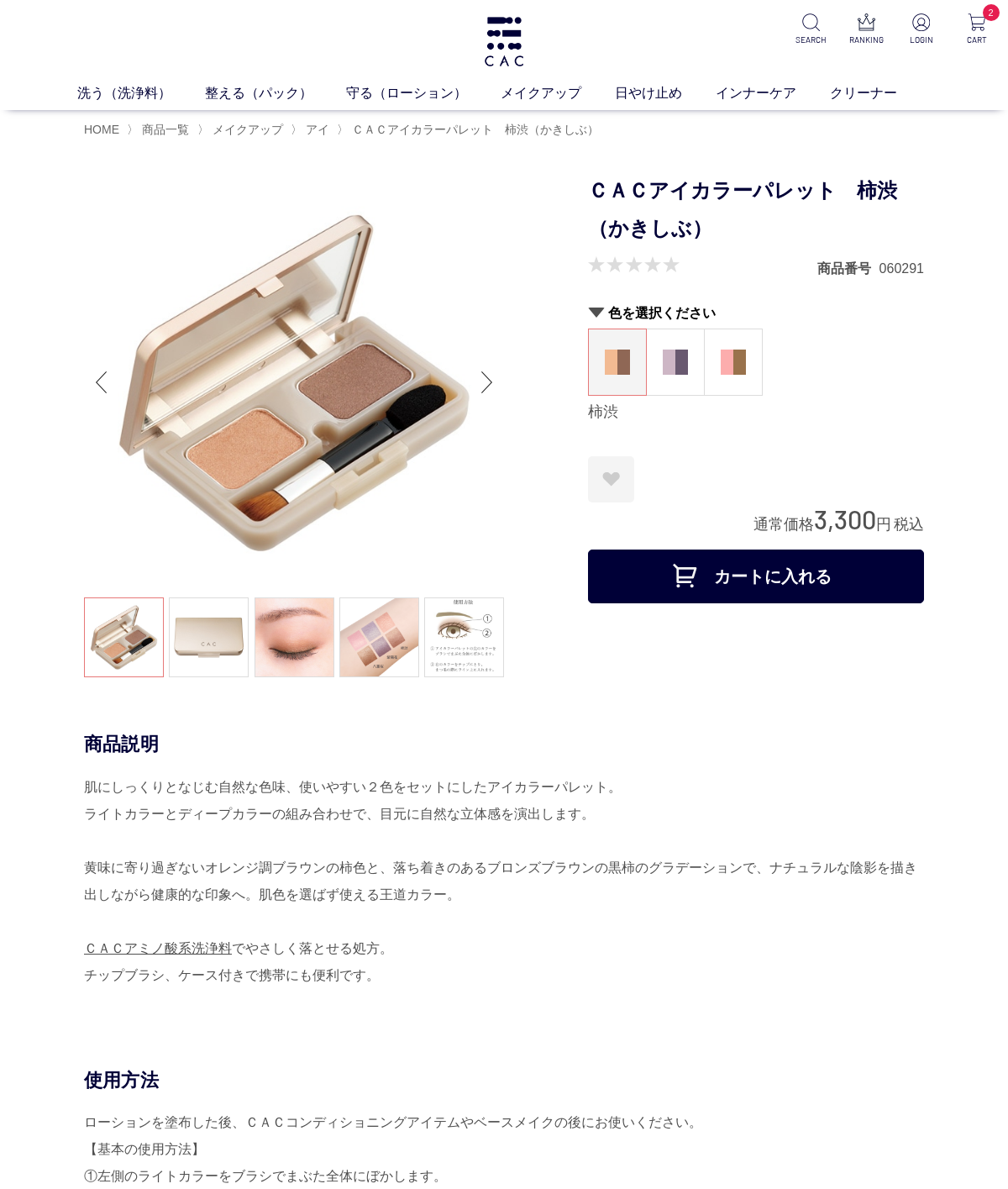 click at bounding box center (208, 637) 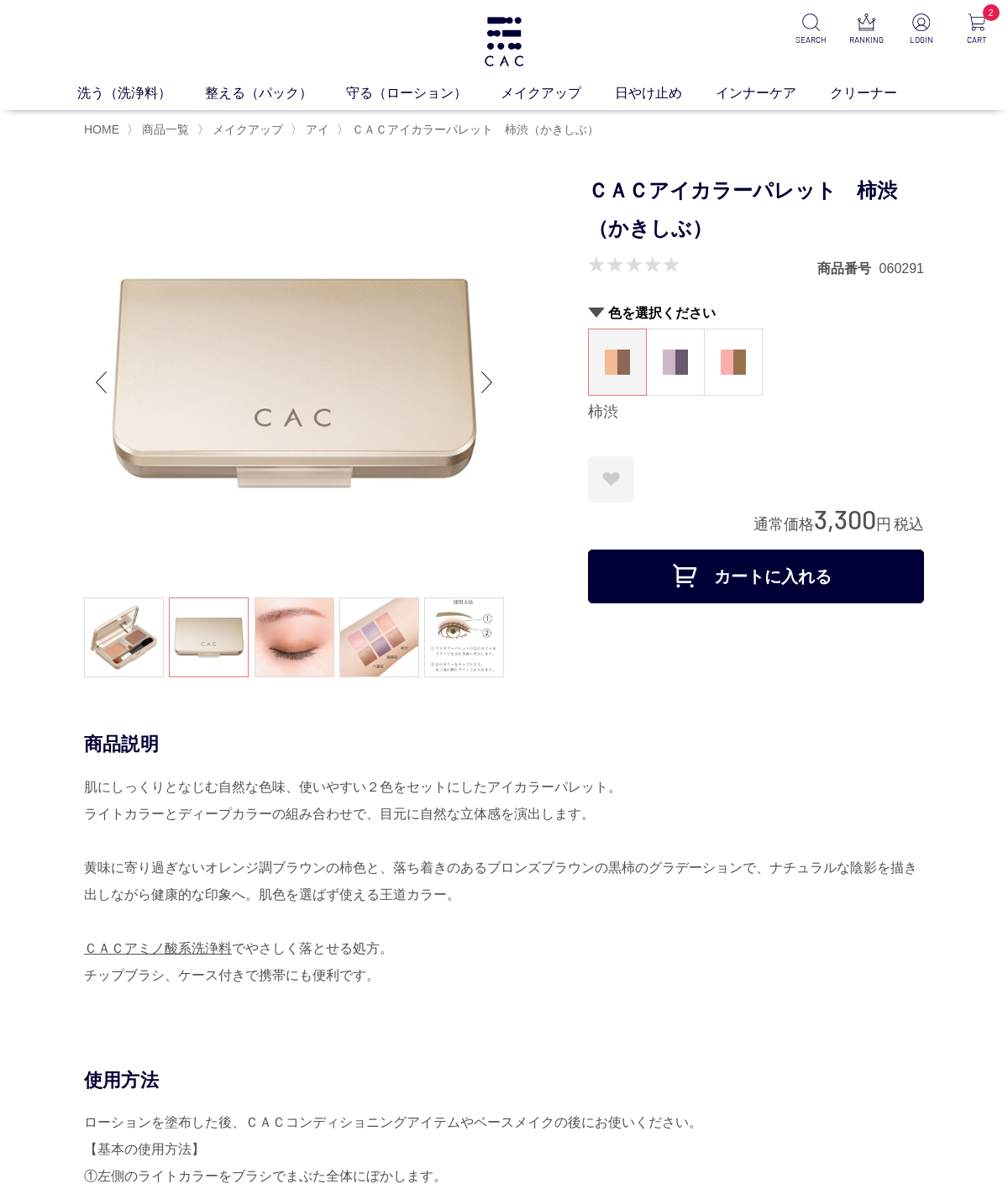 click at bounding box center [123, 637] 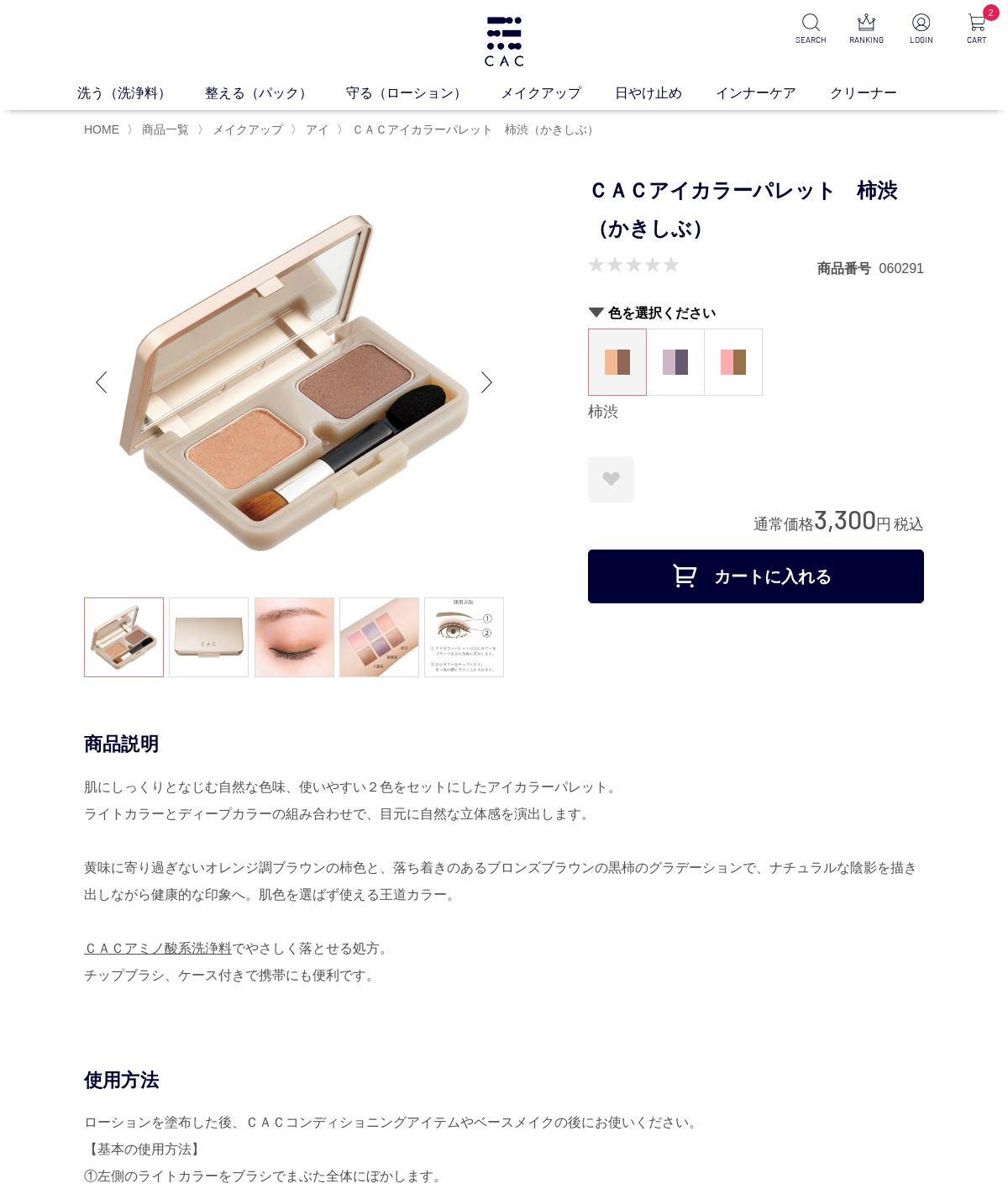 click on "カートに入れる" at bounding box center (756, 576) 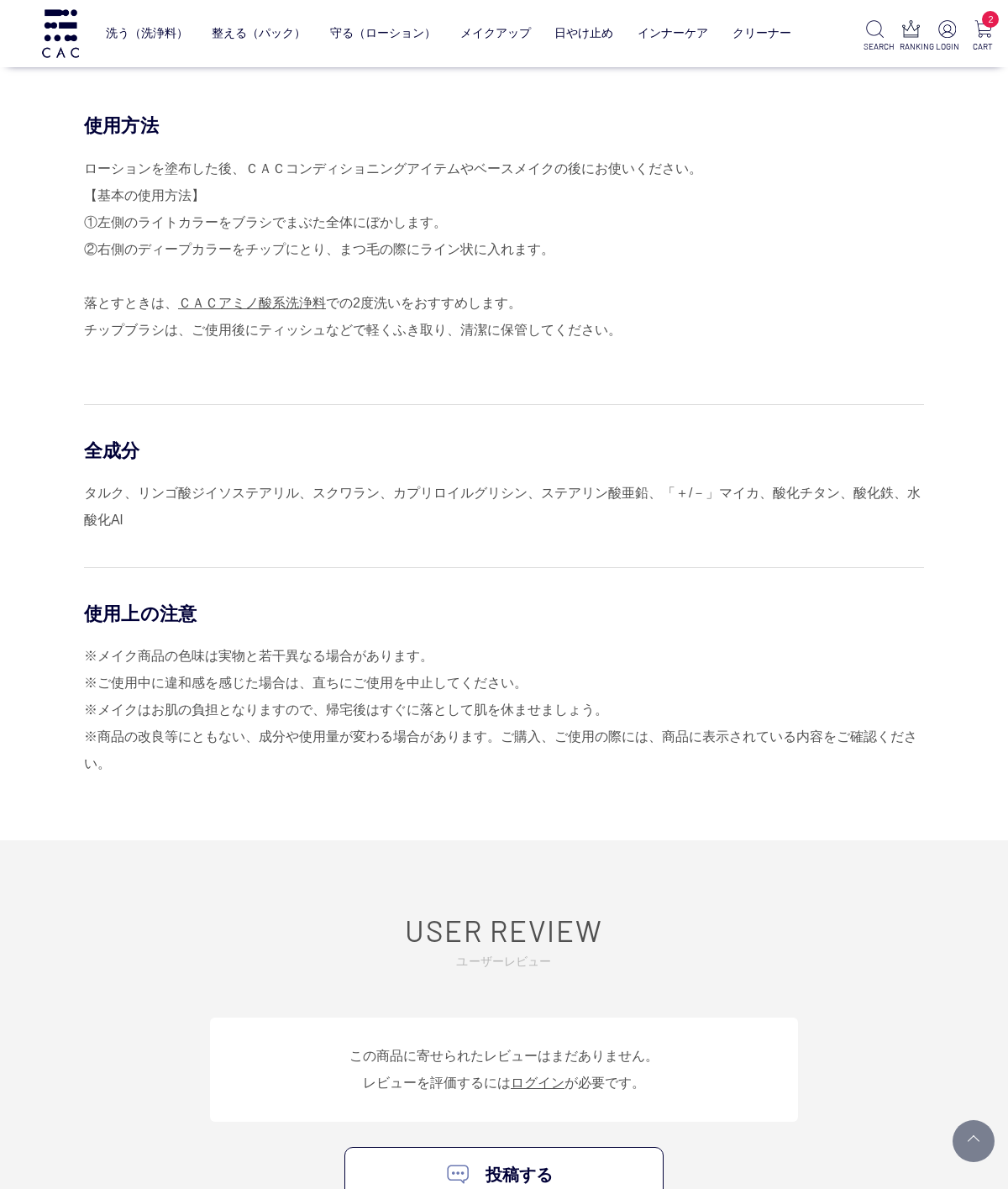 scroll, scrollTop: 880, scrollLeft: 0, axis: vertical 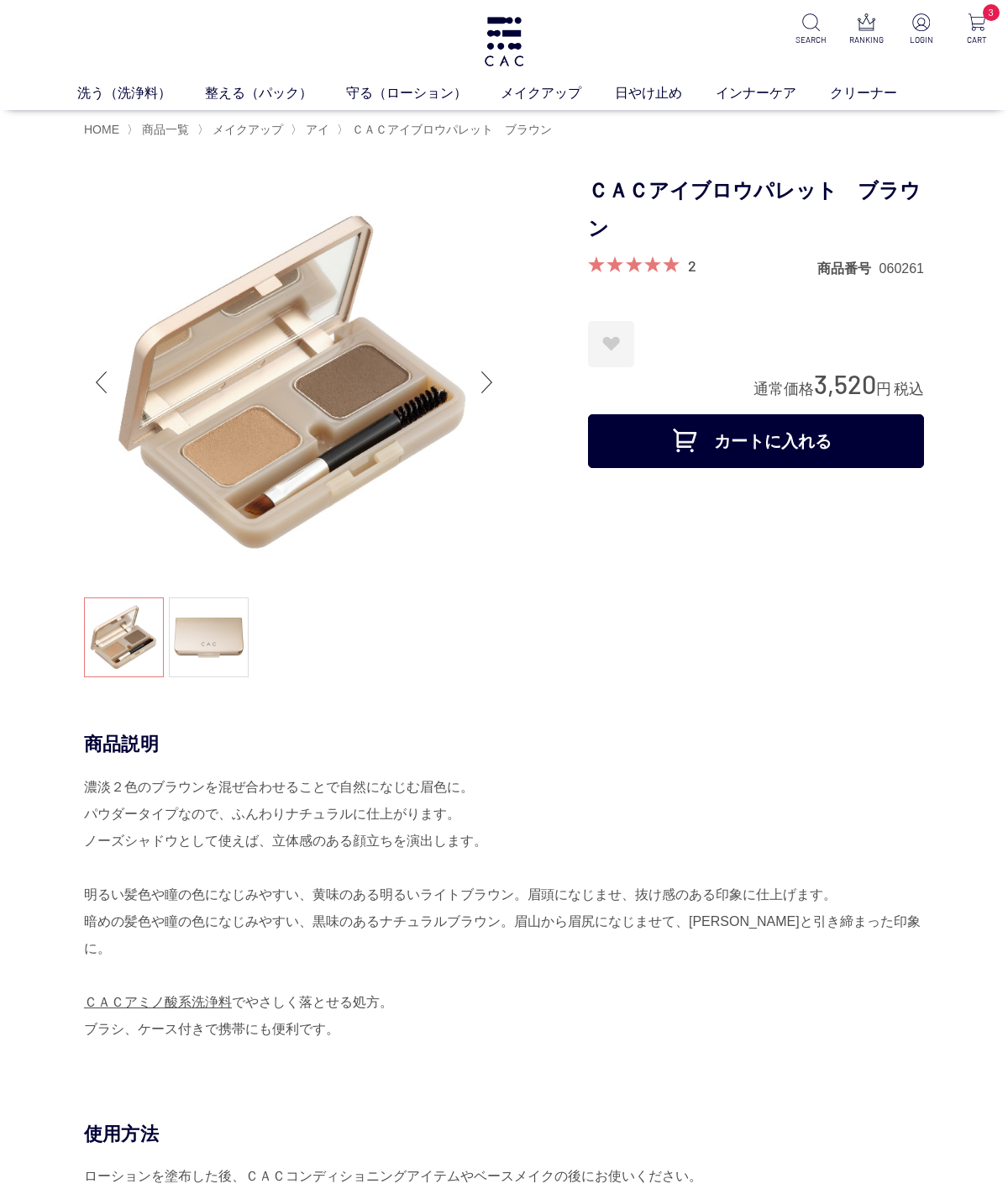 click on "カートに入れる" at bounding box center [756, 441] 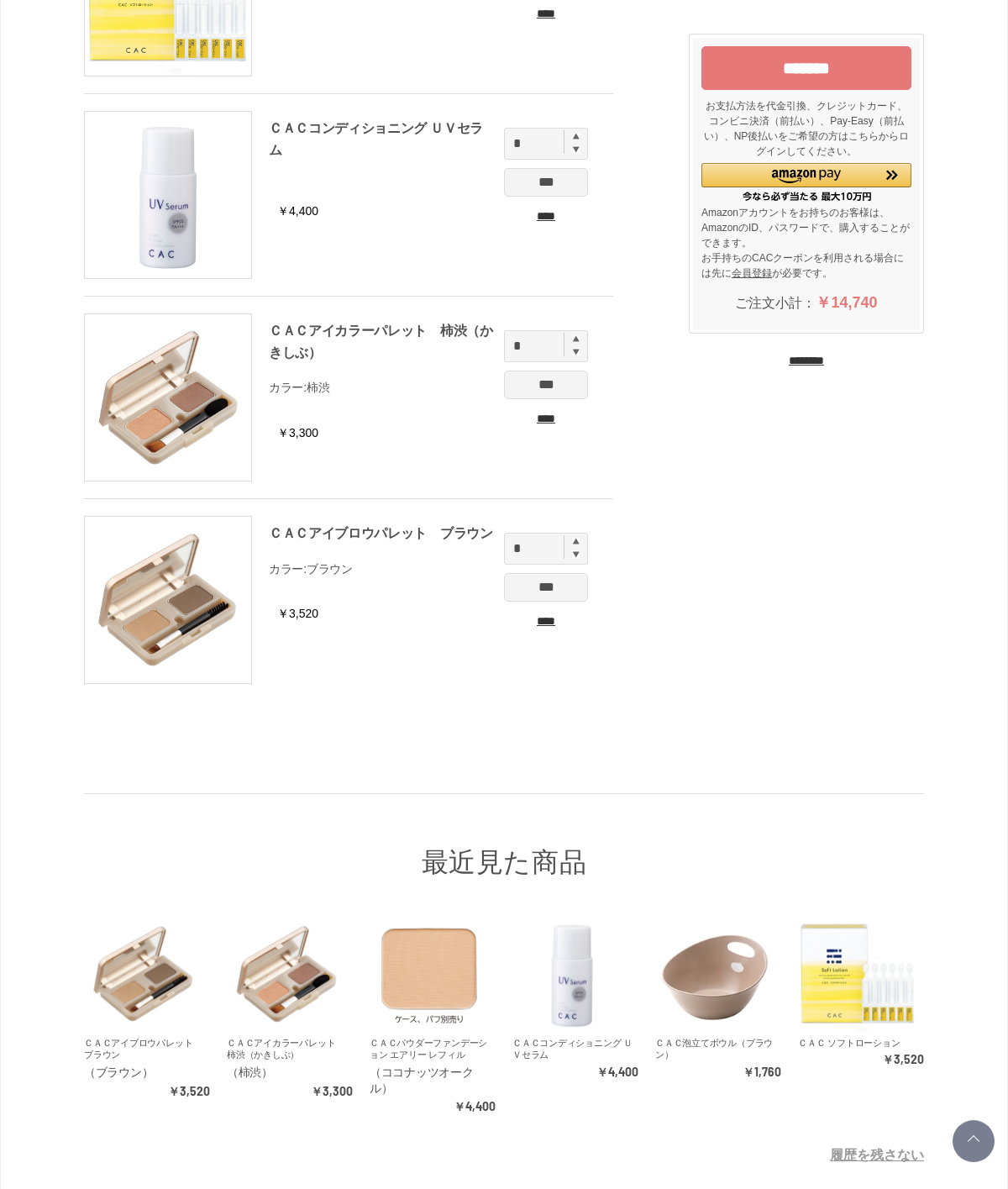 scroll, scrollTop: 237, scrollLeft: 0, axis: vertical 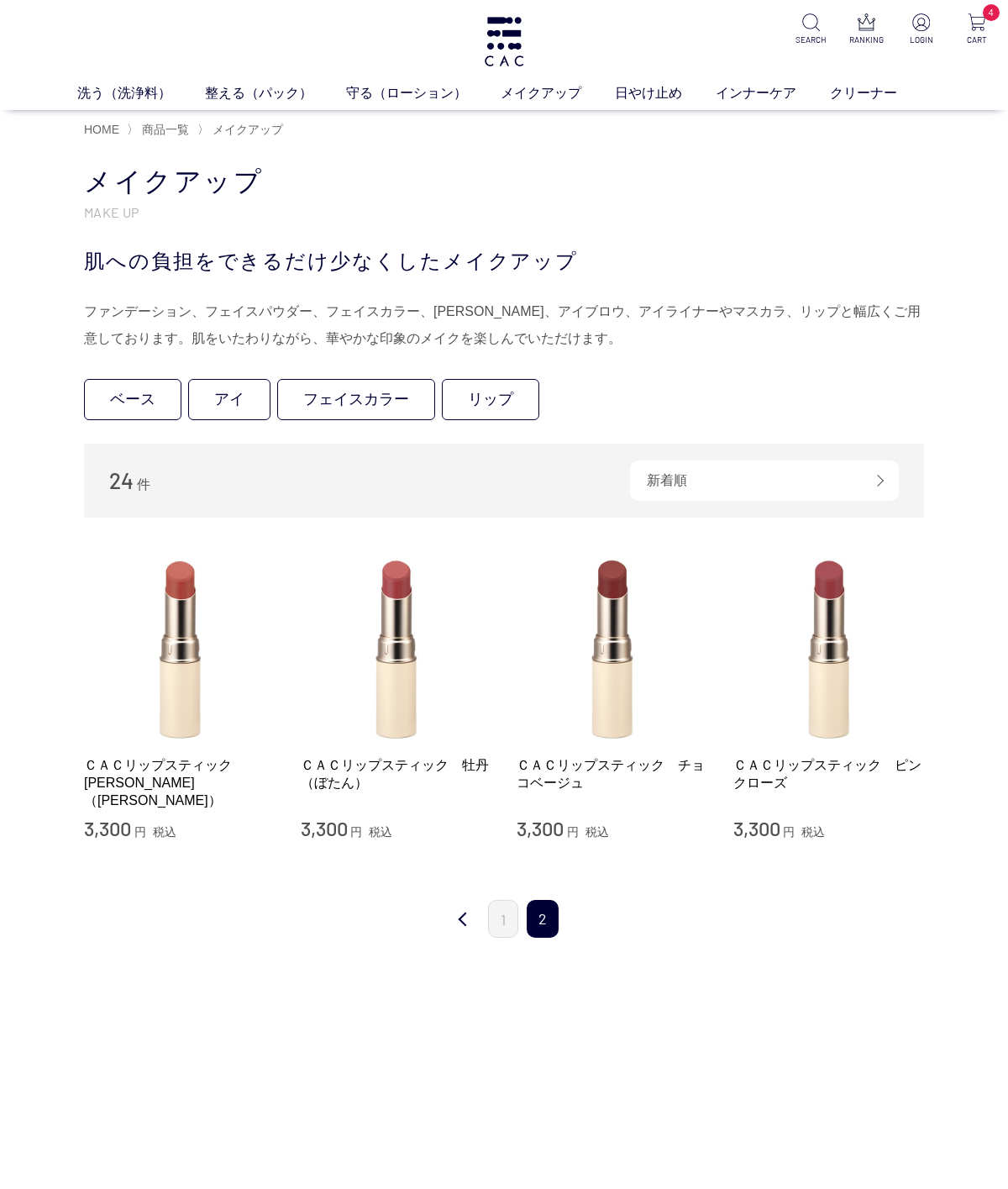 click on "前" at bounding box center (463, 919) 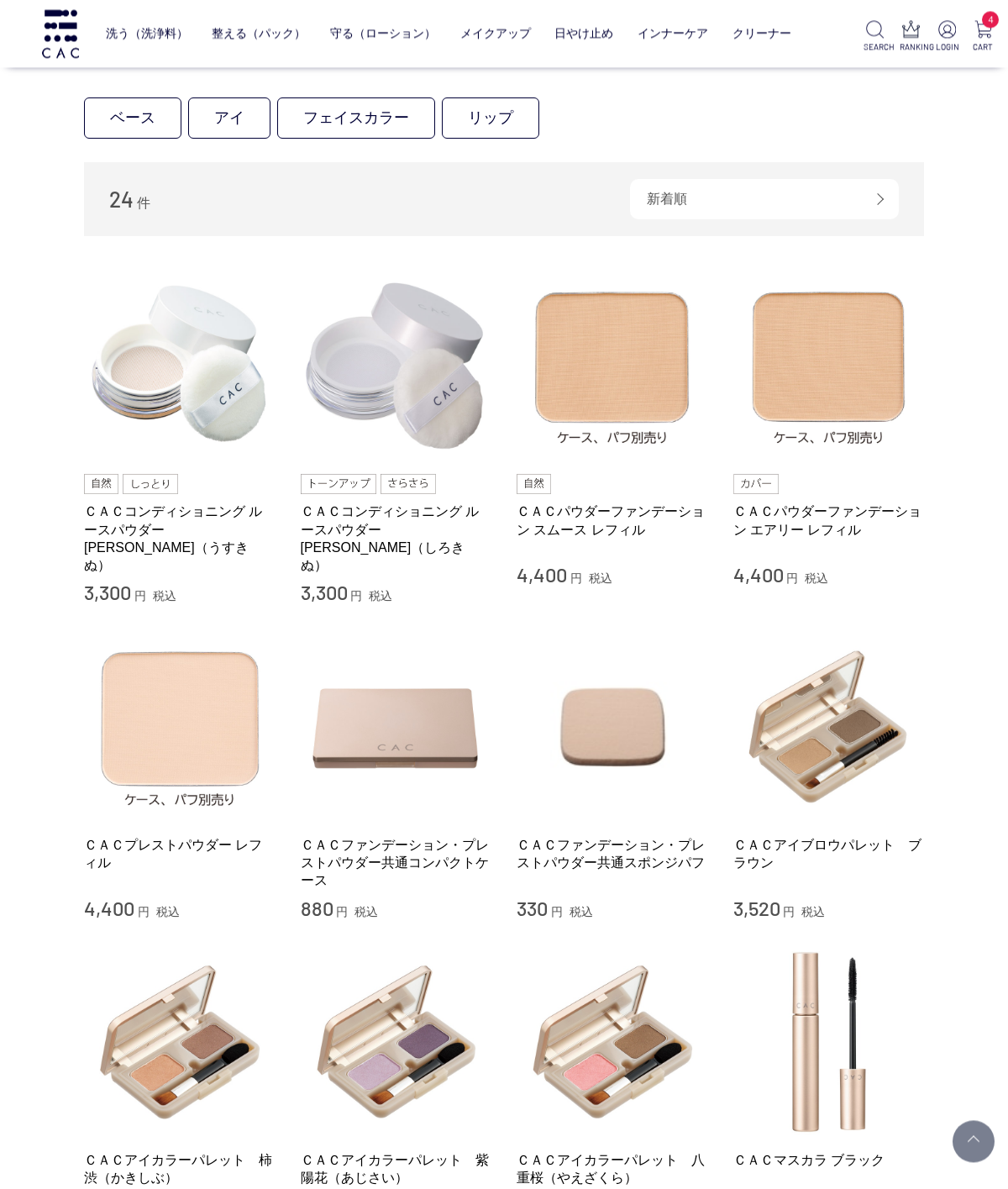 scroll, scrollTop: 171, scrollLeft: 0, axis: vertical 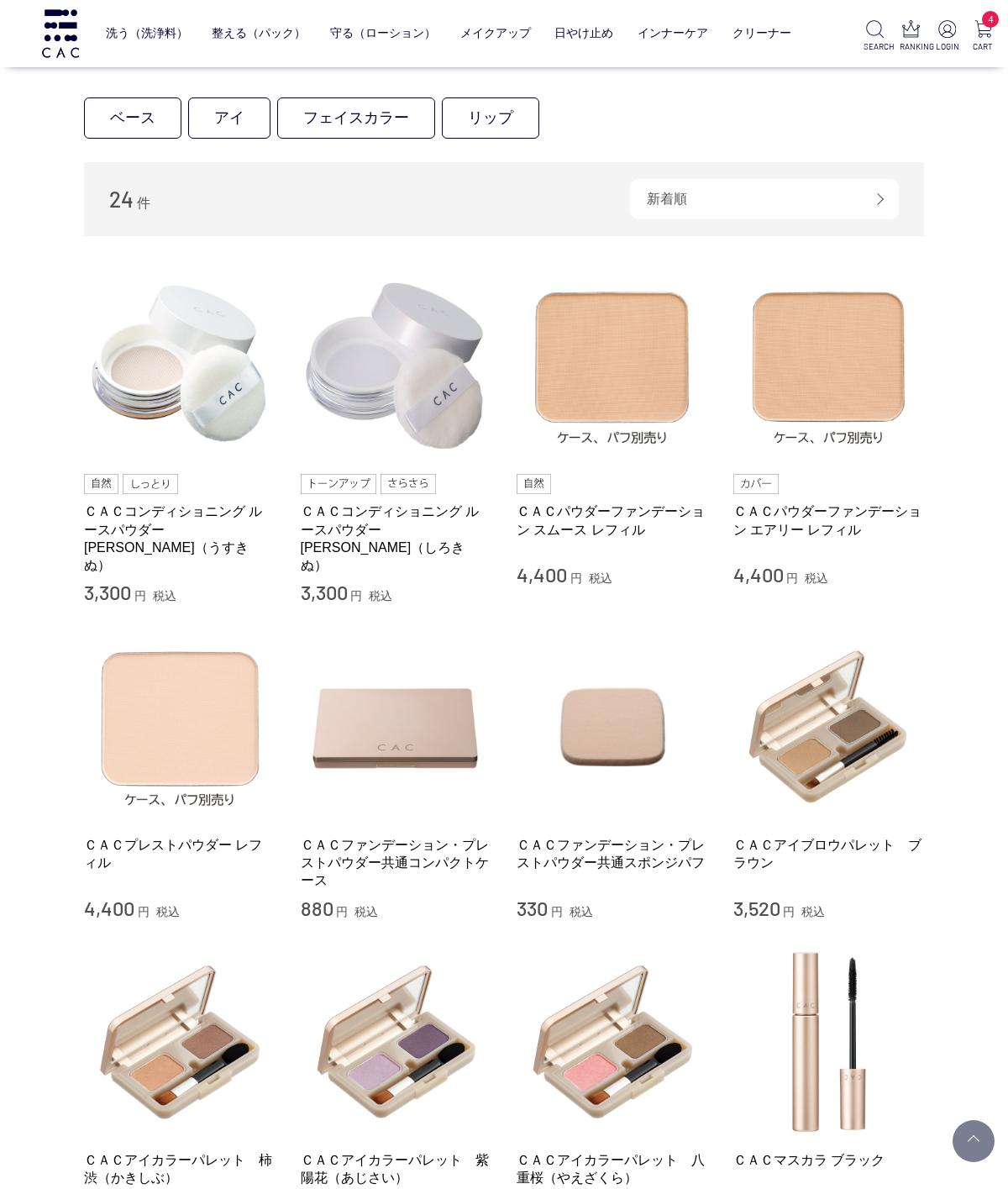 click at bounding box center (829, 366) 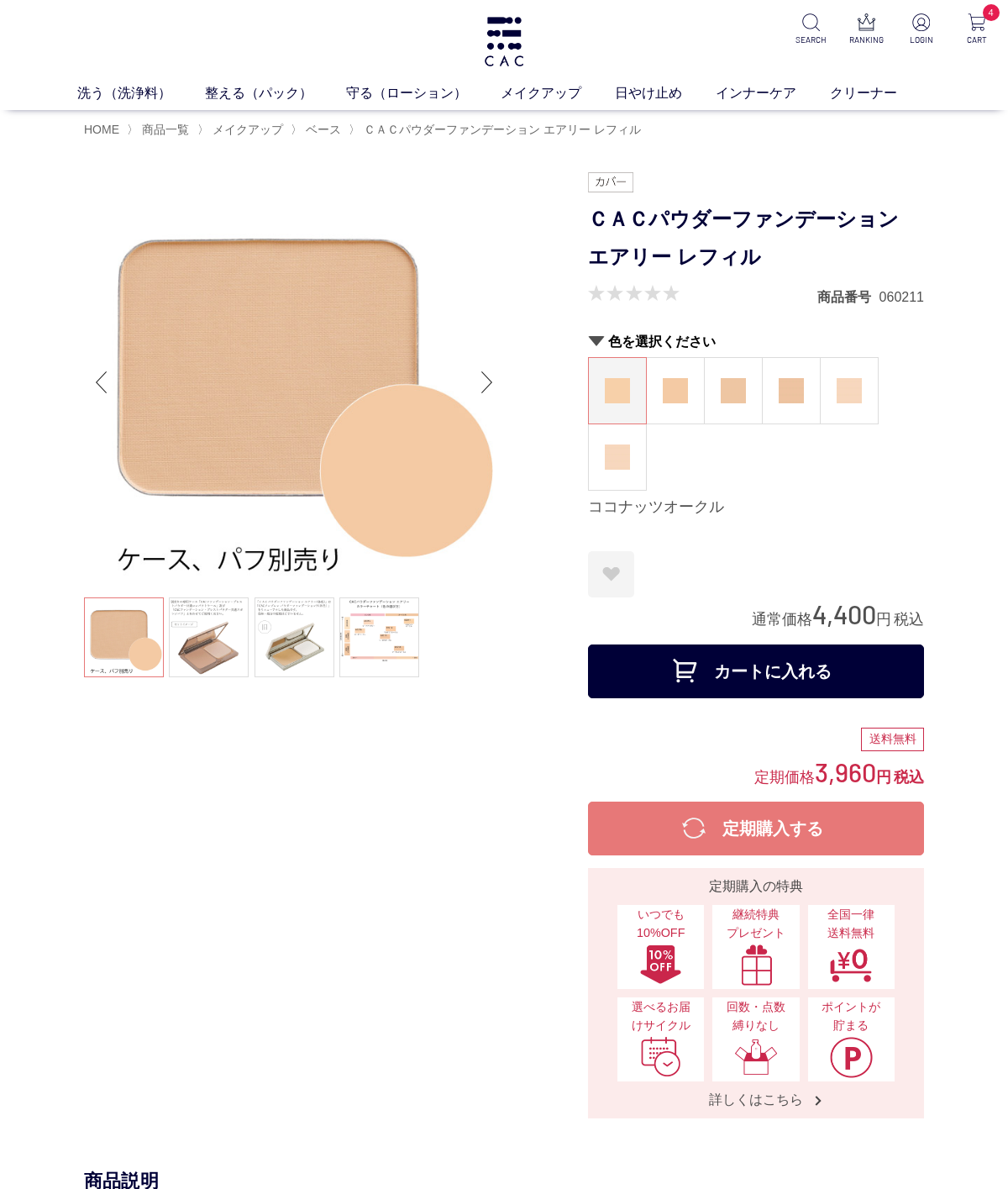 scroll, scrollTop: 0, scrollLeft: 0, axis: both 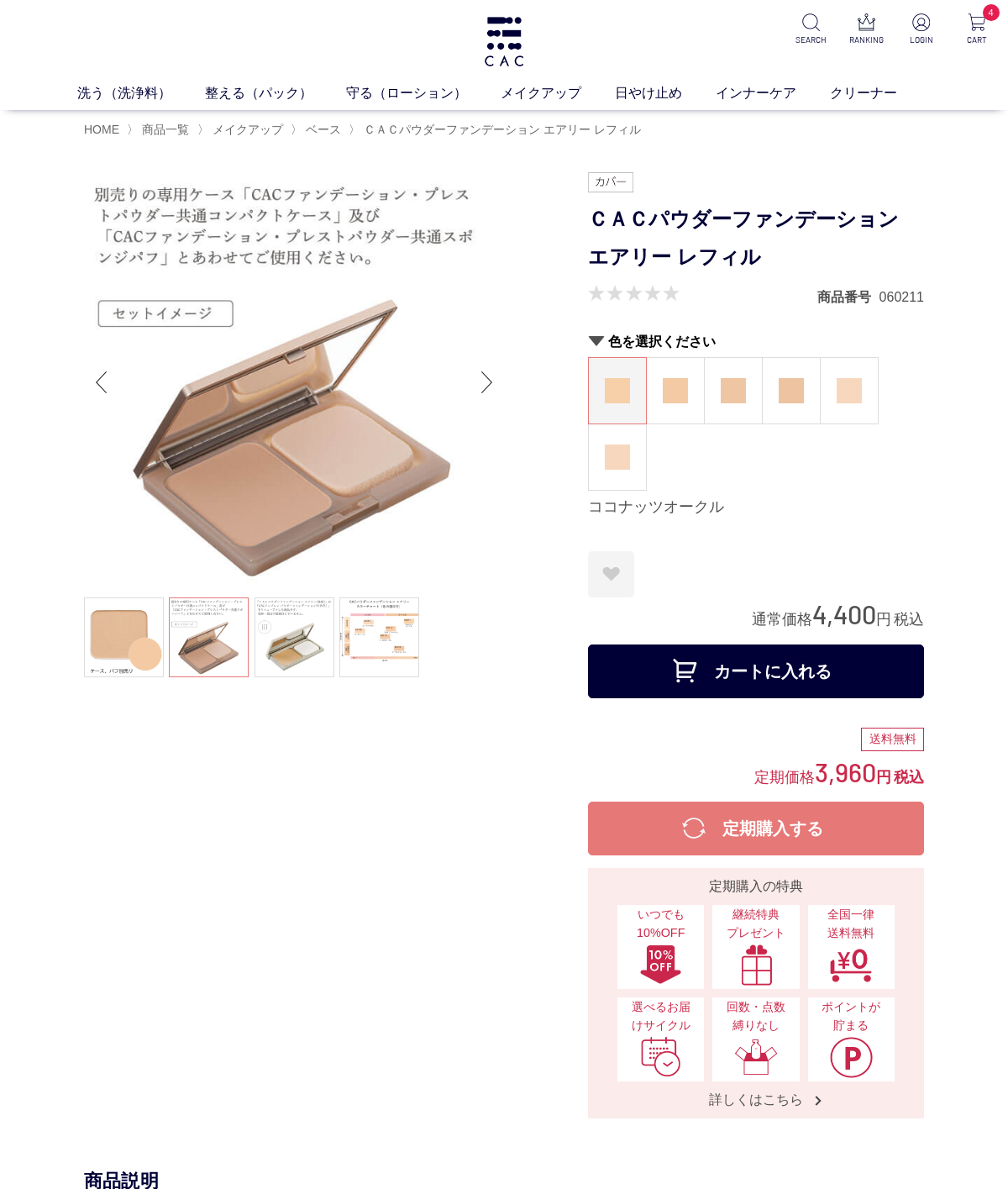 click at bounding box center (294, 637) 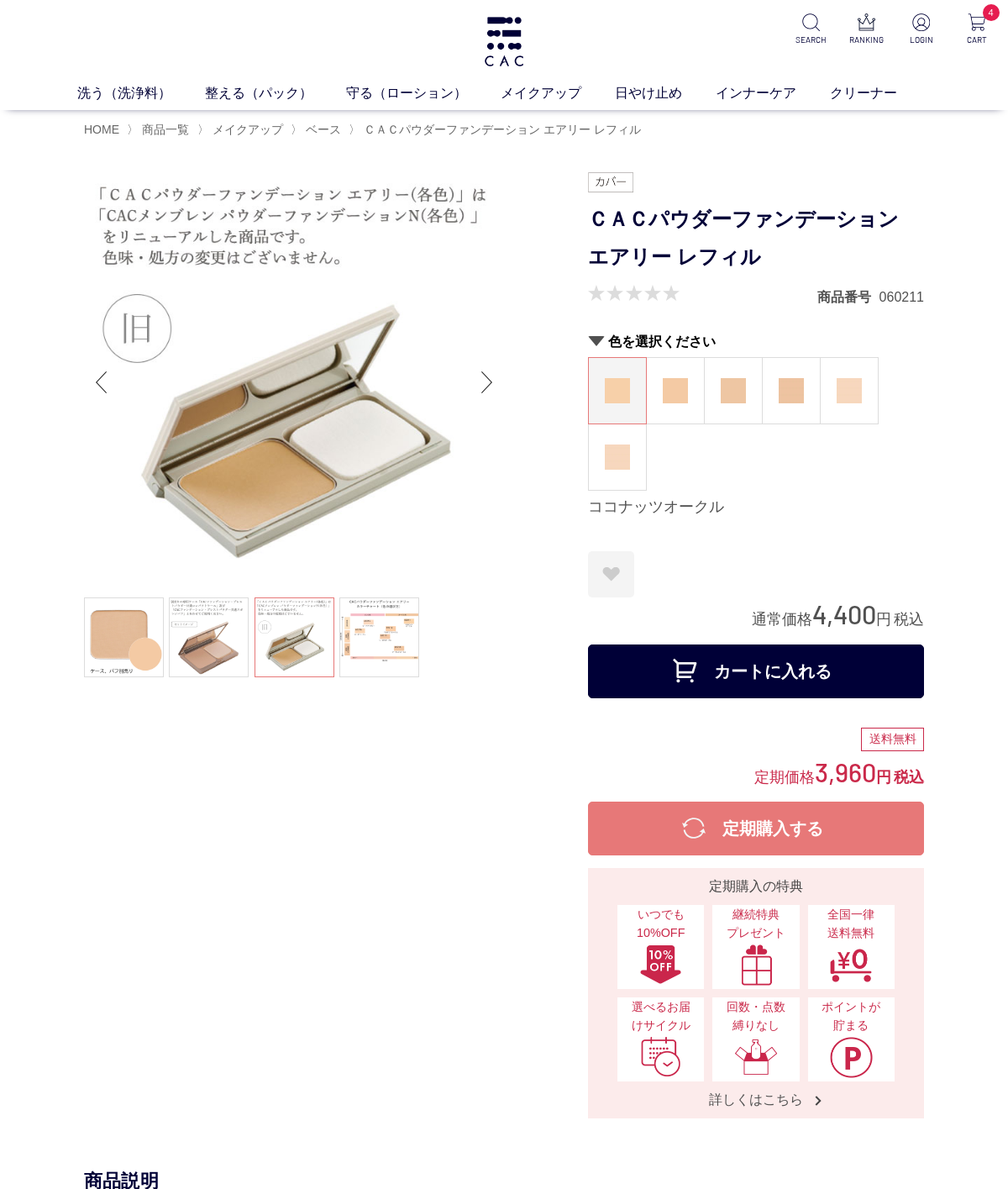 click at bounding box center [379, 637] 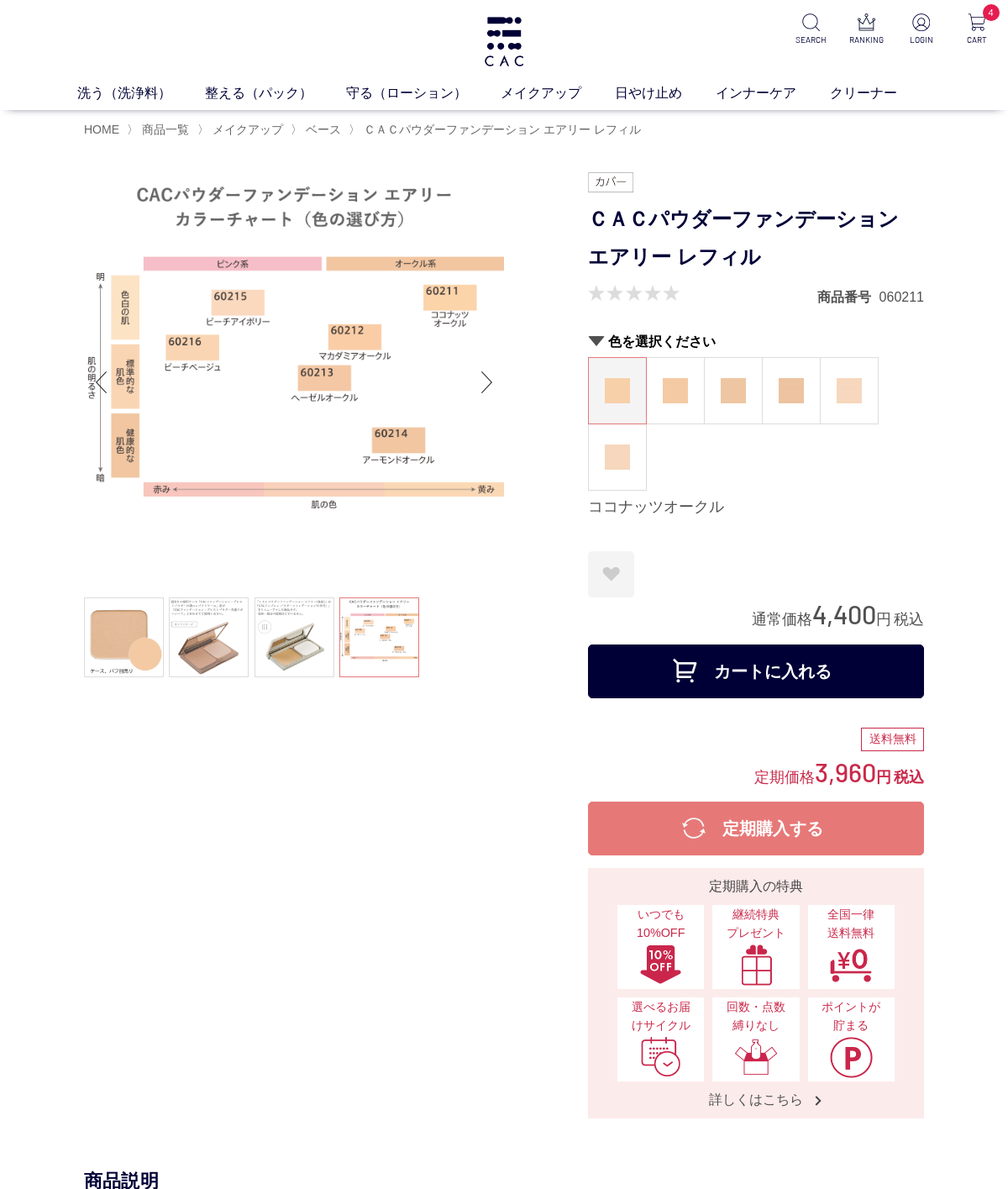click at bounding box center (675, 391) 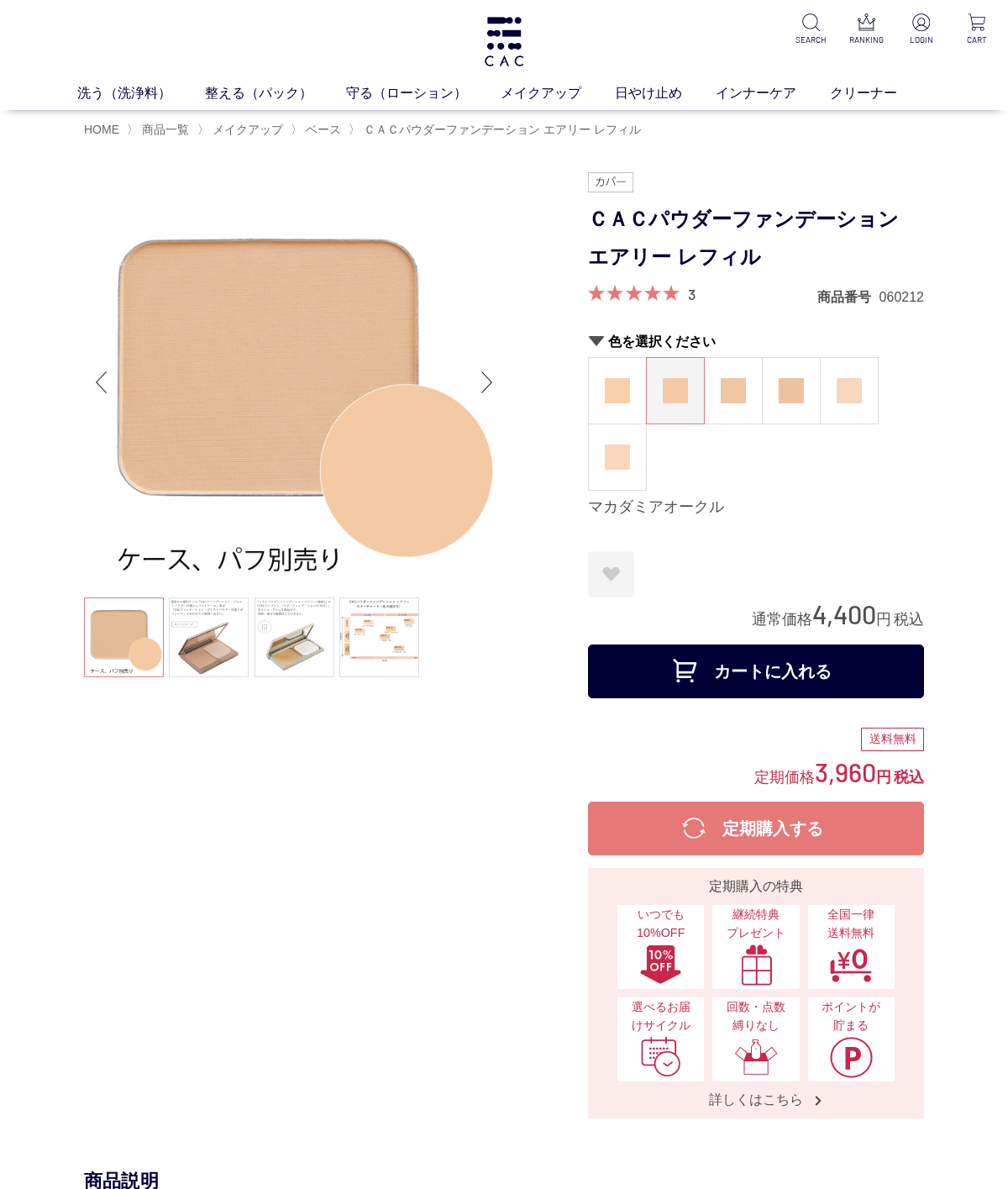scroll, scrollTop: 0, scrollLeft: 0, axis: both 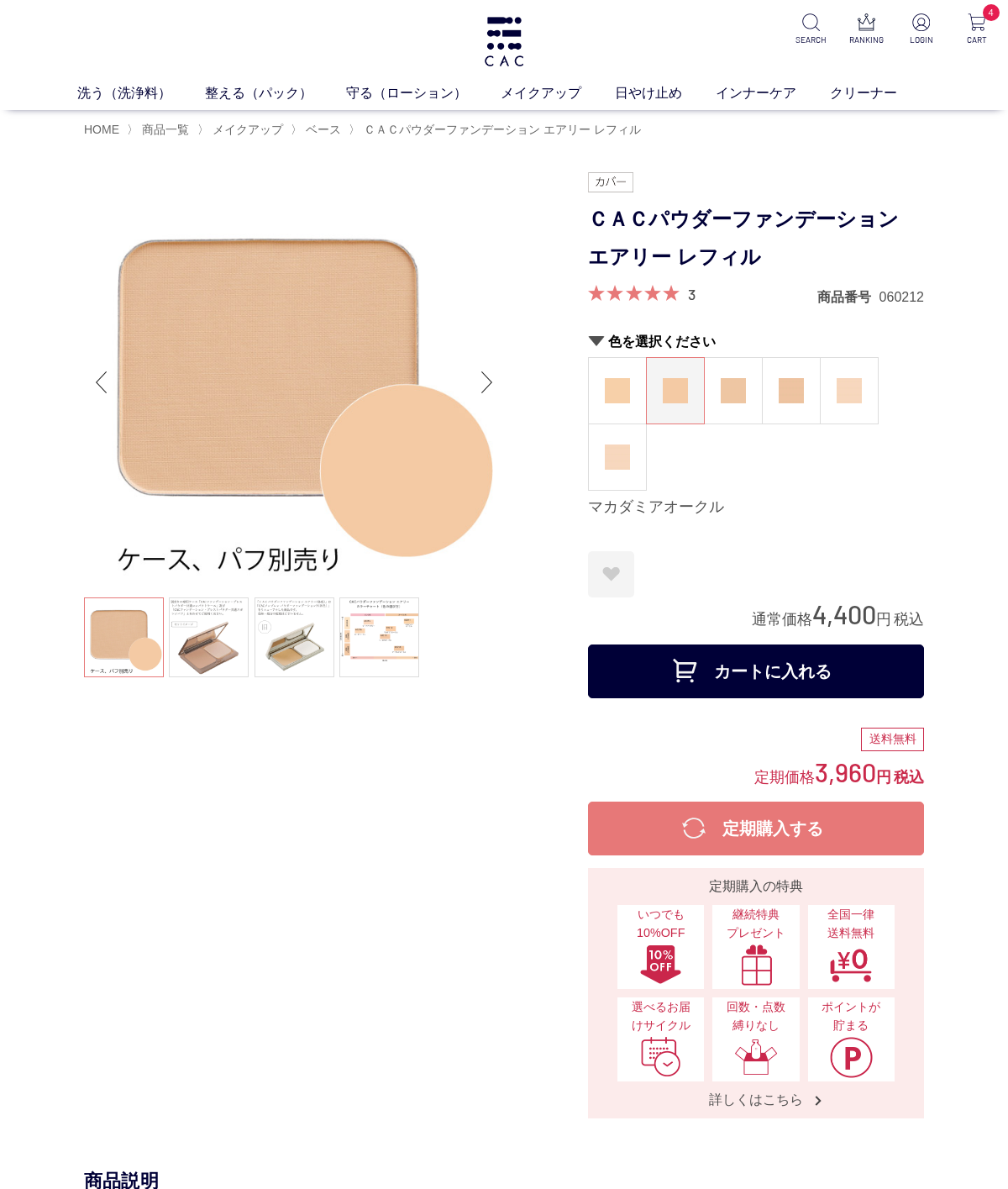 click at bounding box center (733, 391) 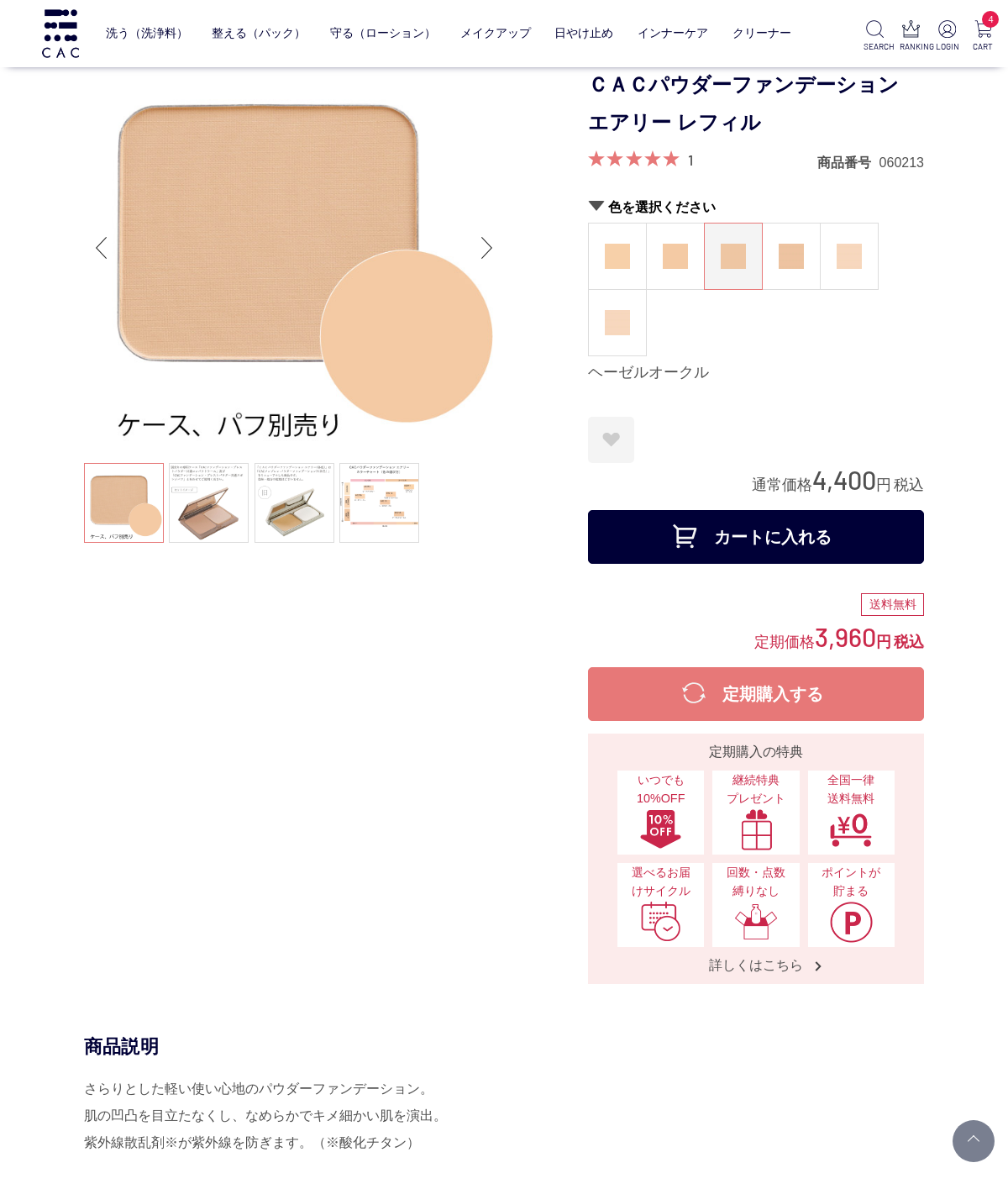 scroll, scrollTop: 0, scrollLeft: 0, axis: both 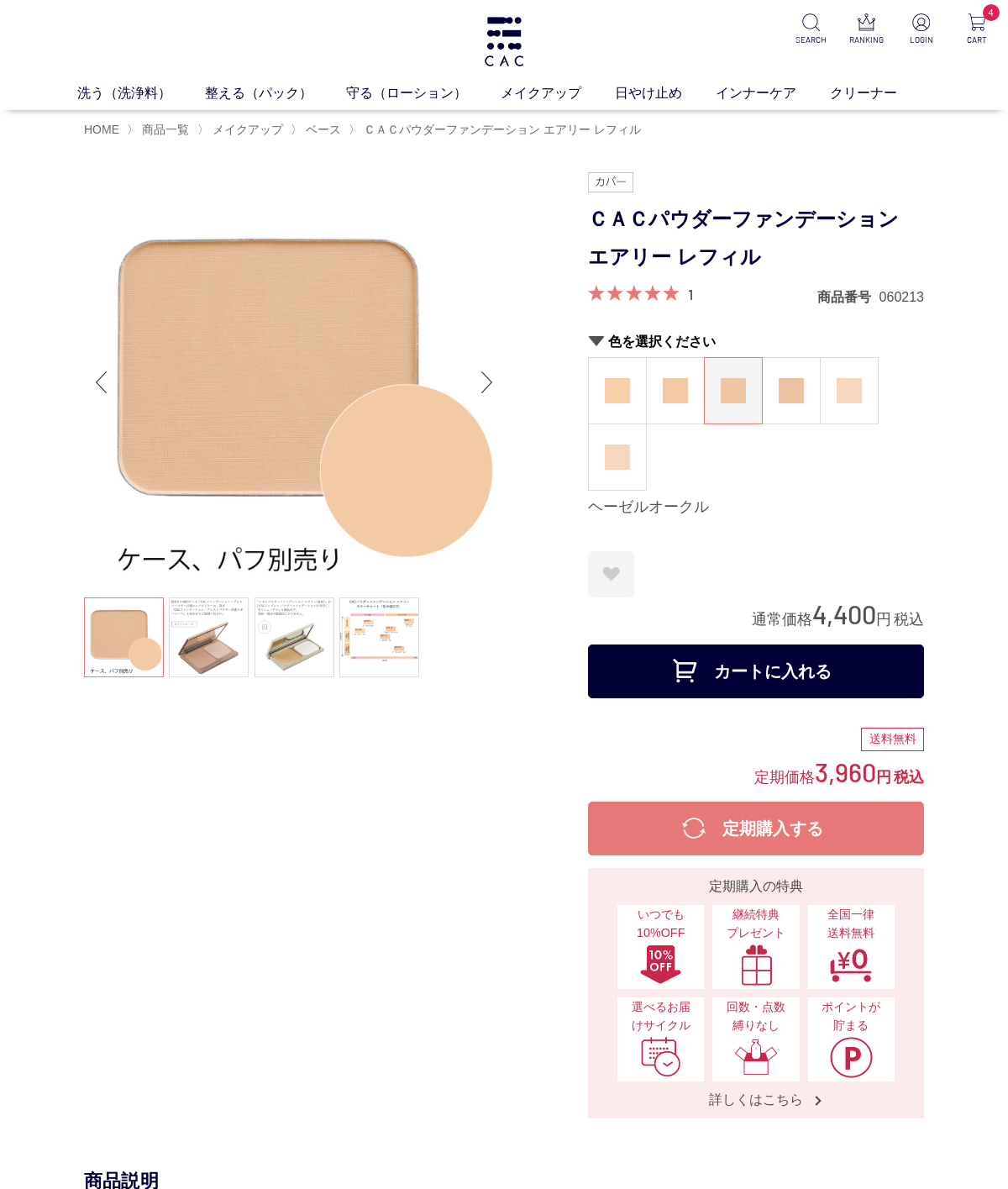 click on "洗う（洗浄料）" at bounding box center (141, 93) 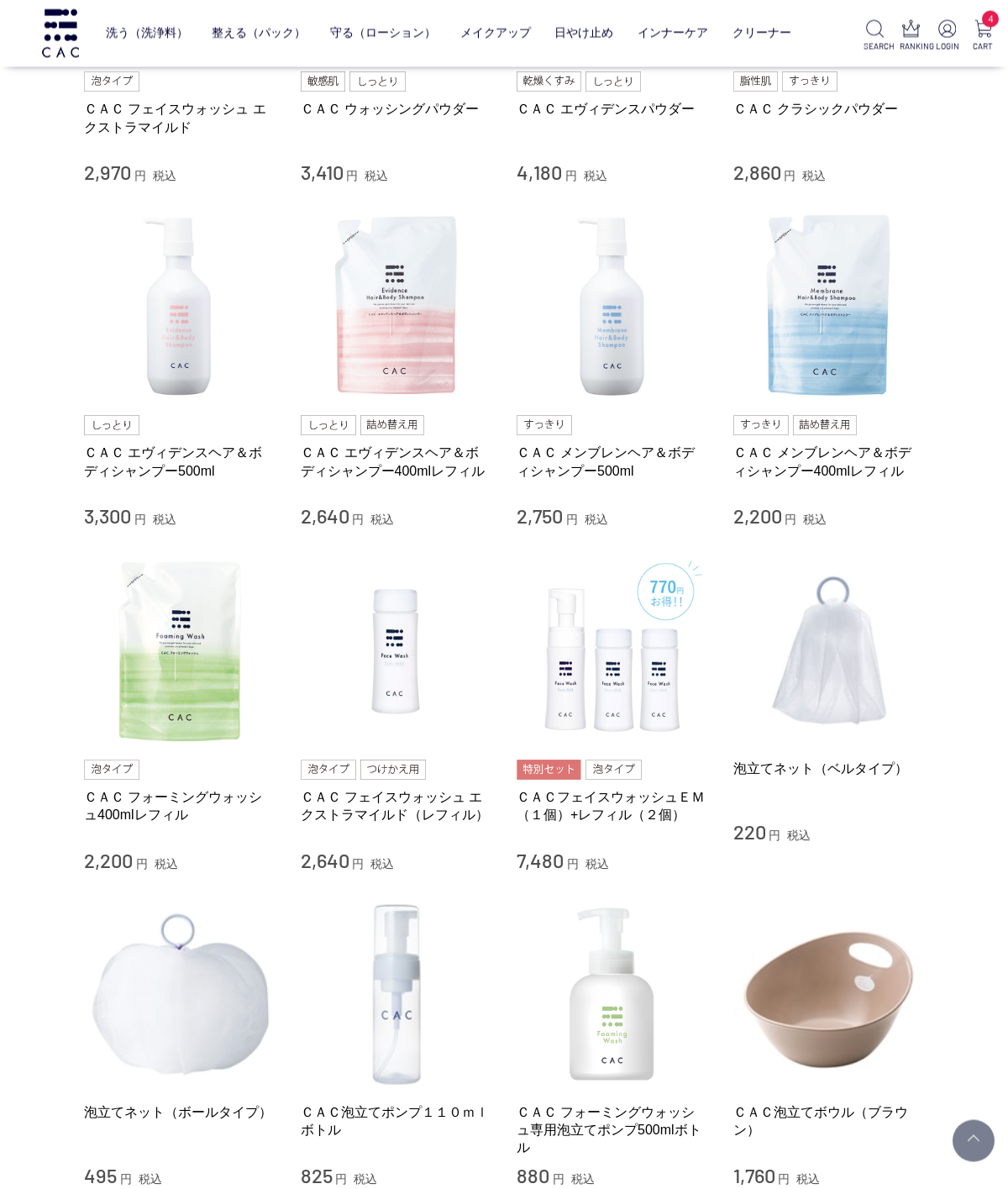 scroll, scrollTop: 575, scrollLeft: 0, axis: vertical 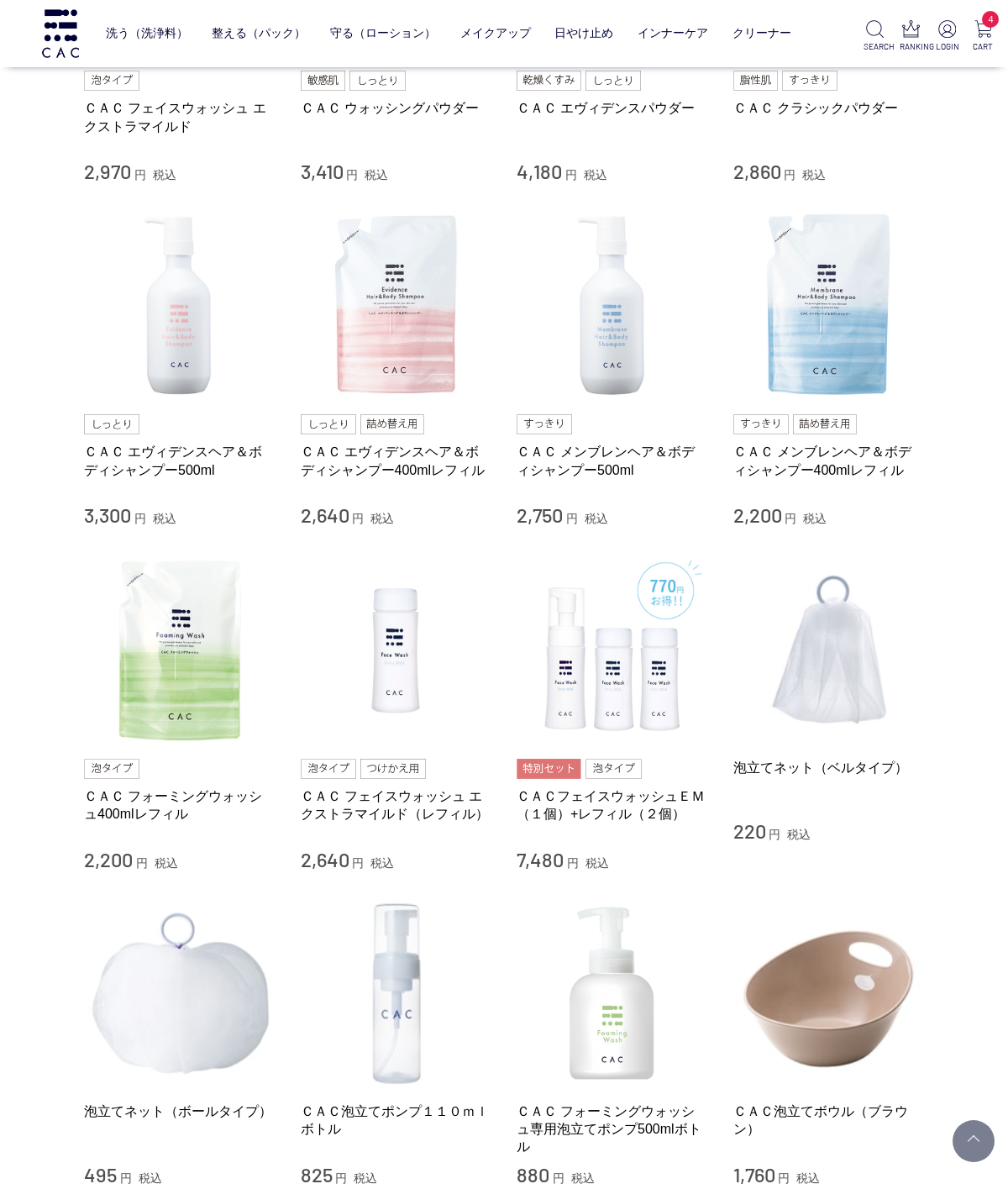 click at bounding box center (180, 650) 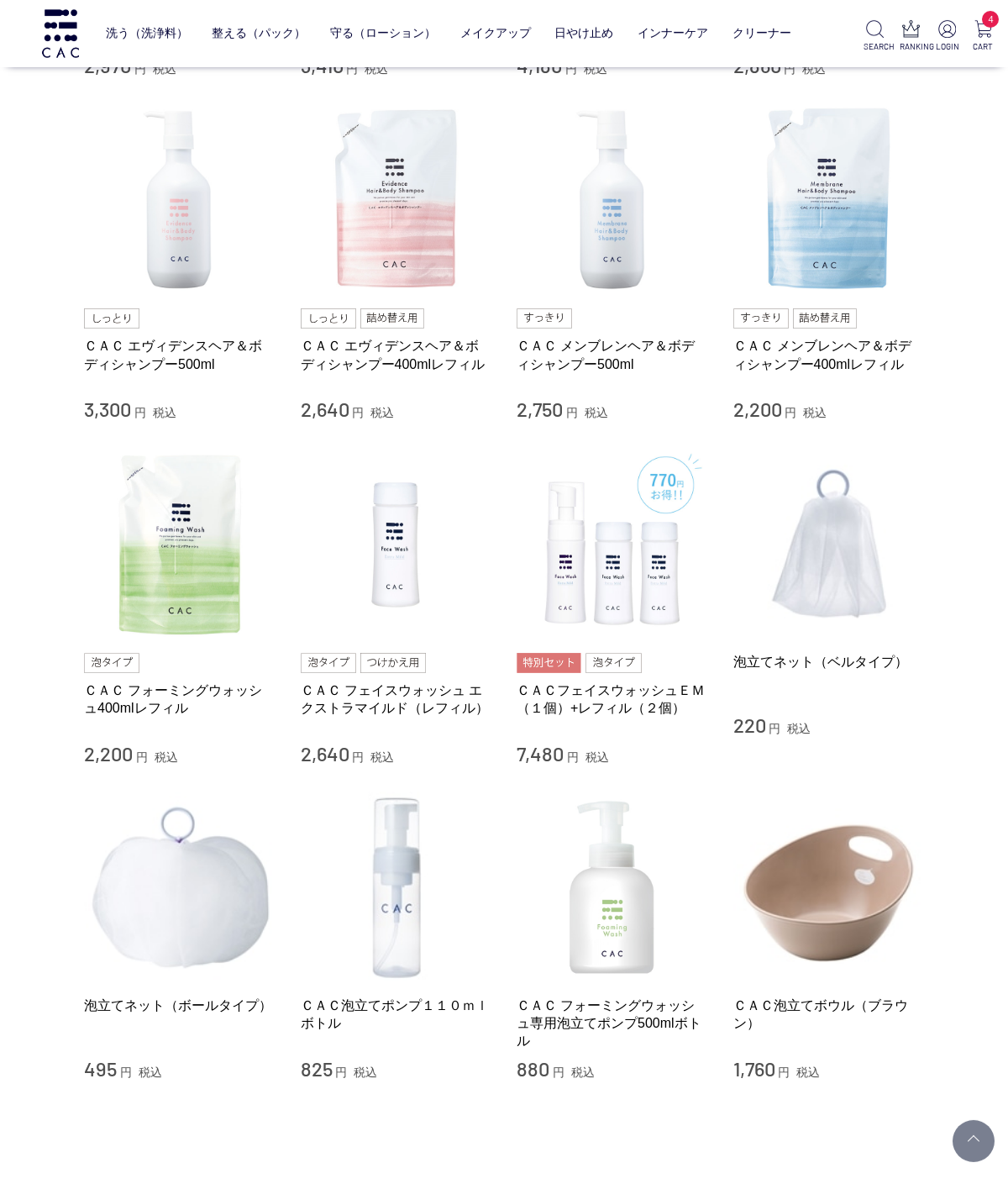 scroll, scrollTop: 682, scrollLeft: 0, axis: vertical 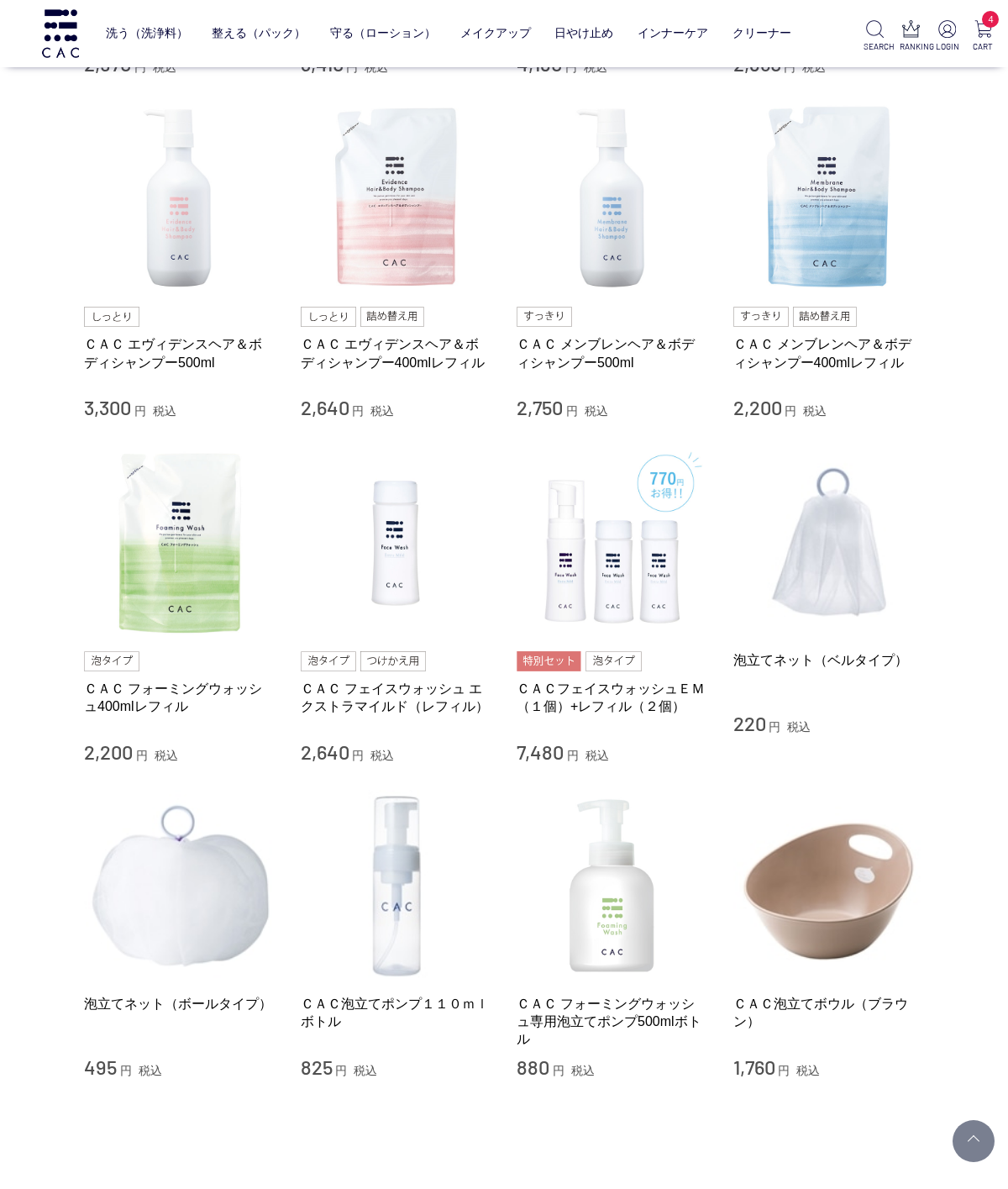 click at bounding box center (180, 542) 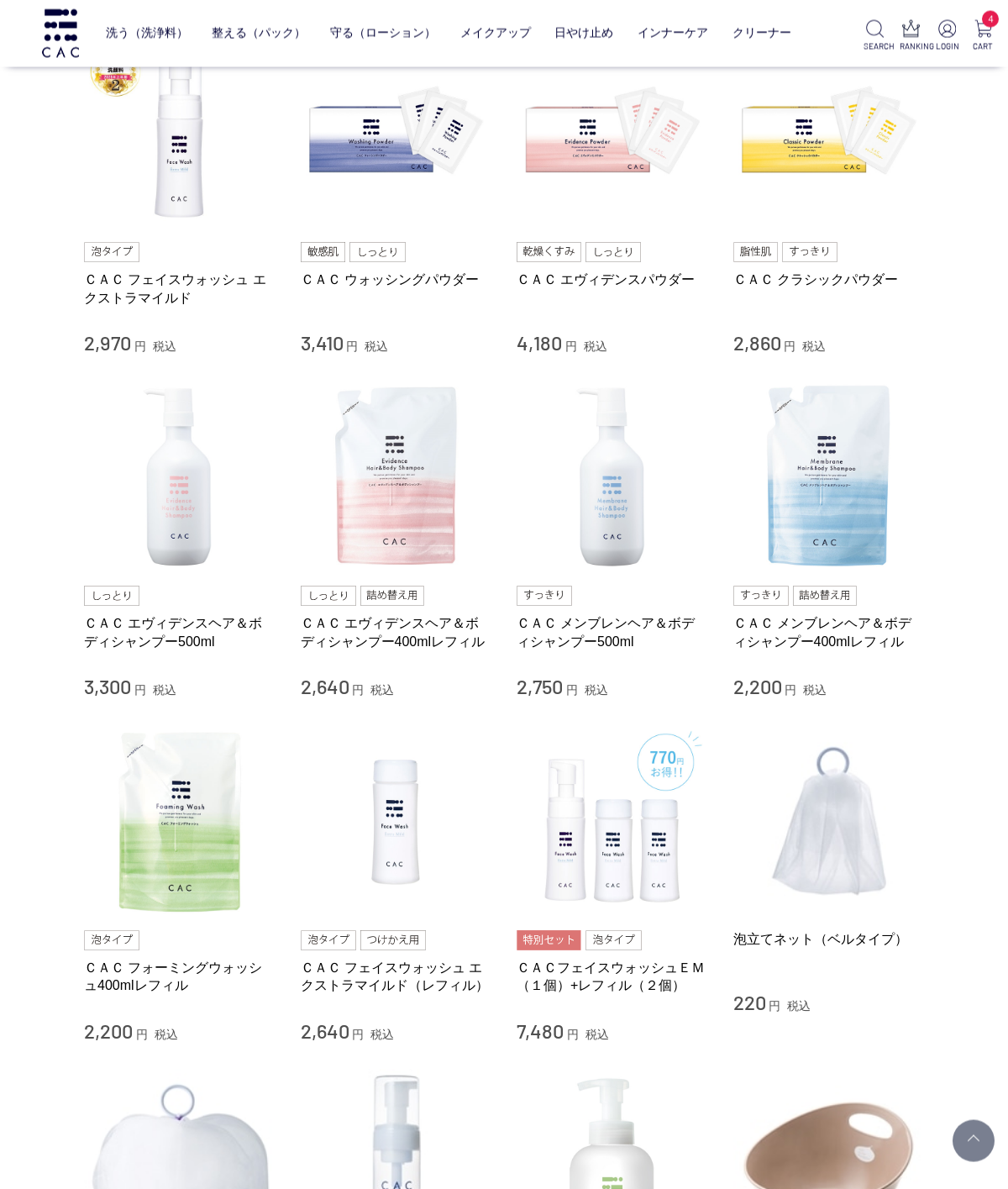 scroll, scrollTop: 404, scrollLeft: 0, axis: vertical 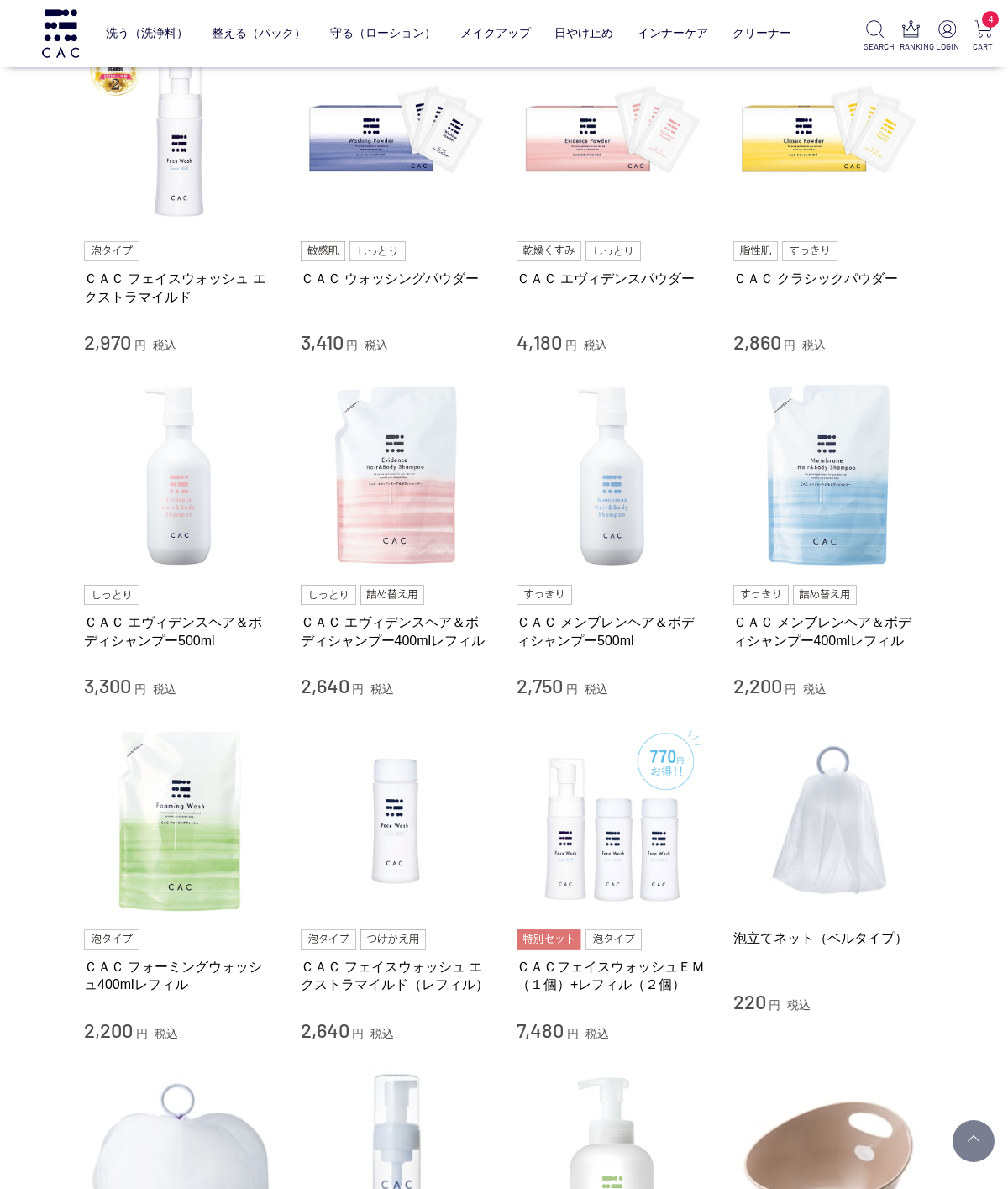 click on "ＣＡＣ エヴィデンスヘア＆ボディシャンプー500ml" at bounding box center [180, 631] 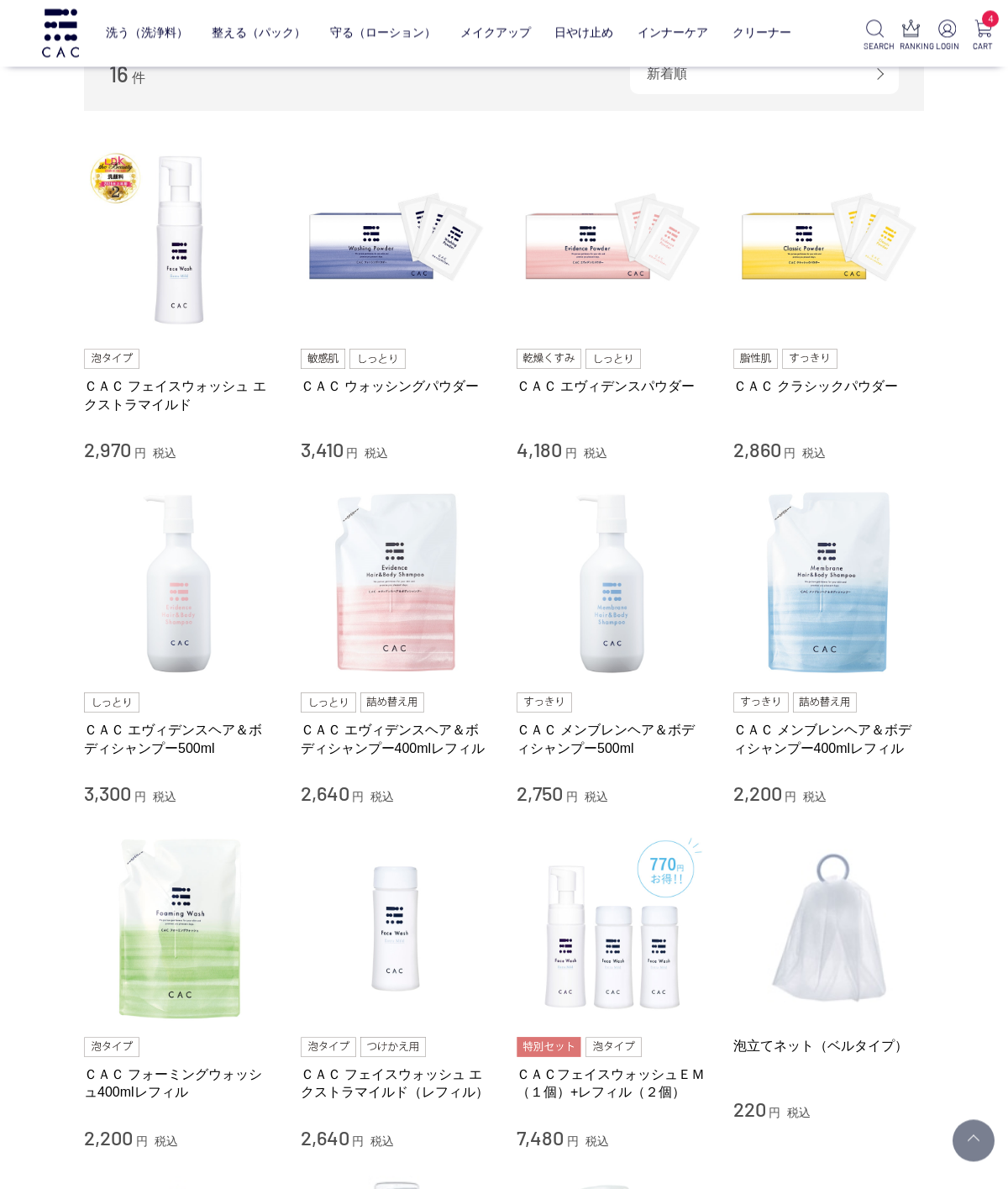 scroll, scrollTop: 297, scrollLeft: 0, axis: vertical 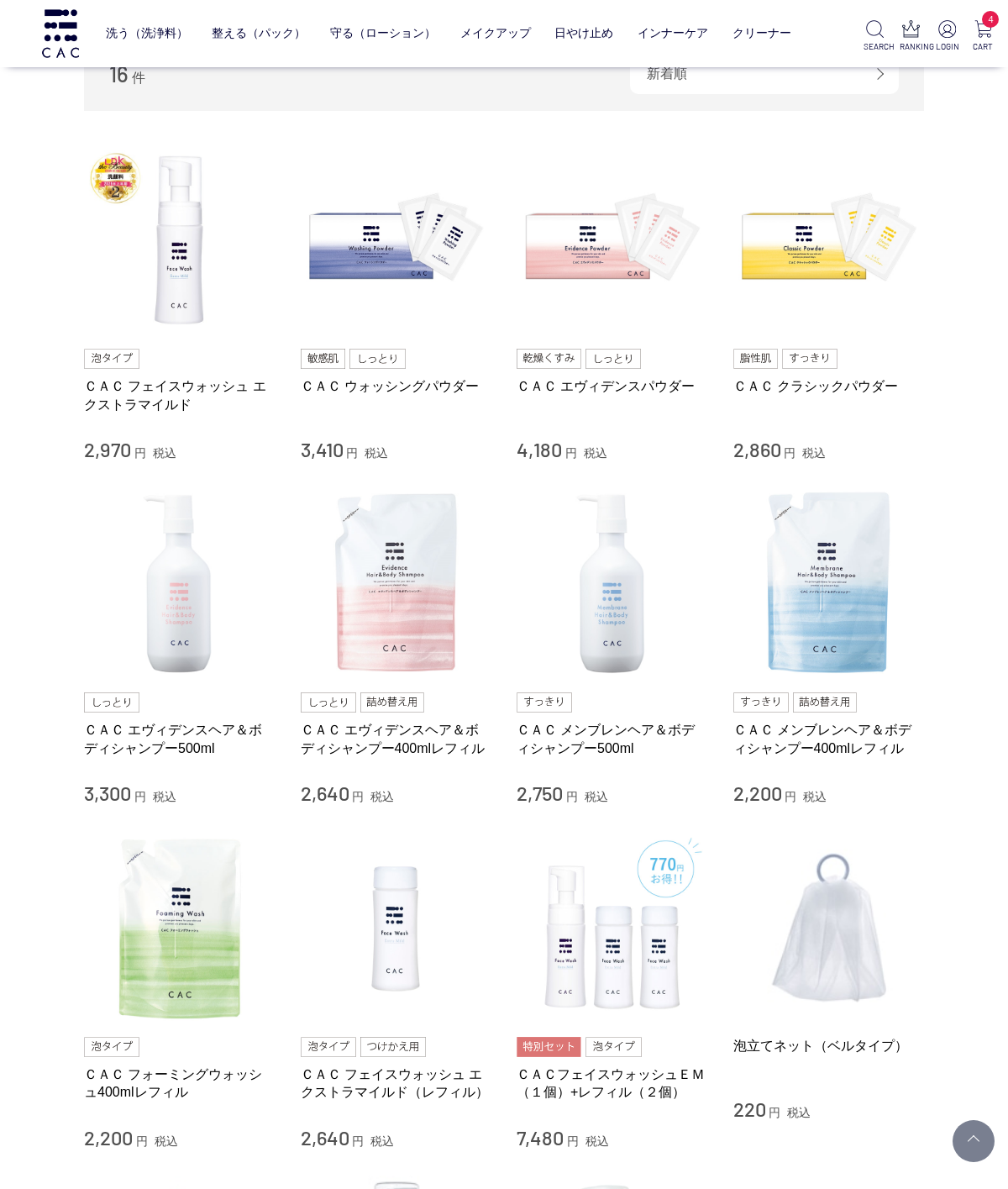 click on "ＣＡＣ フェイスウォッシュ エクストラマイルド" at bounding box center (180, 395) 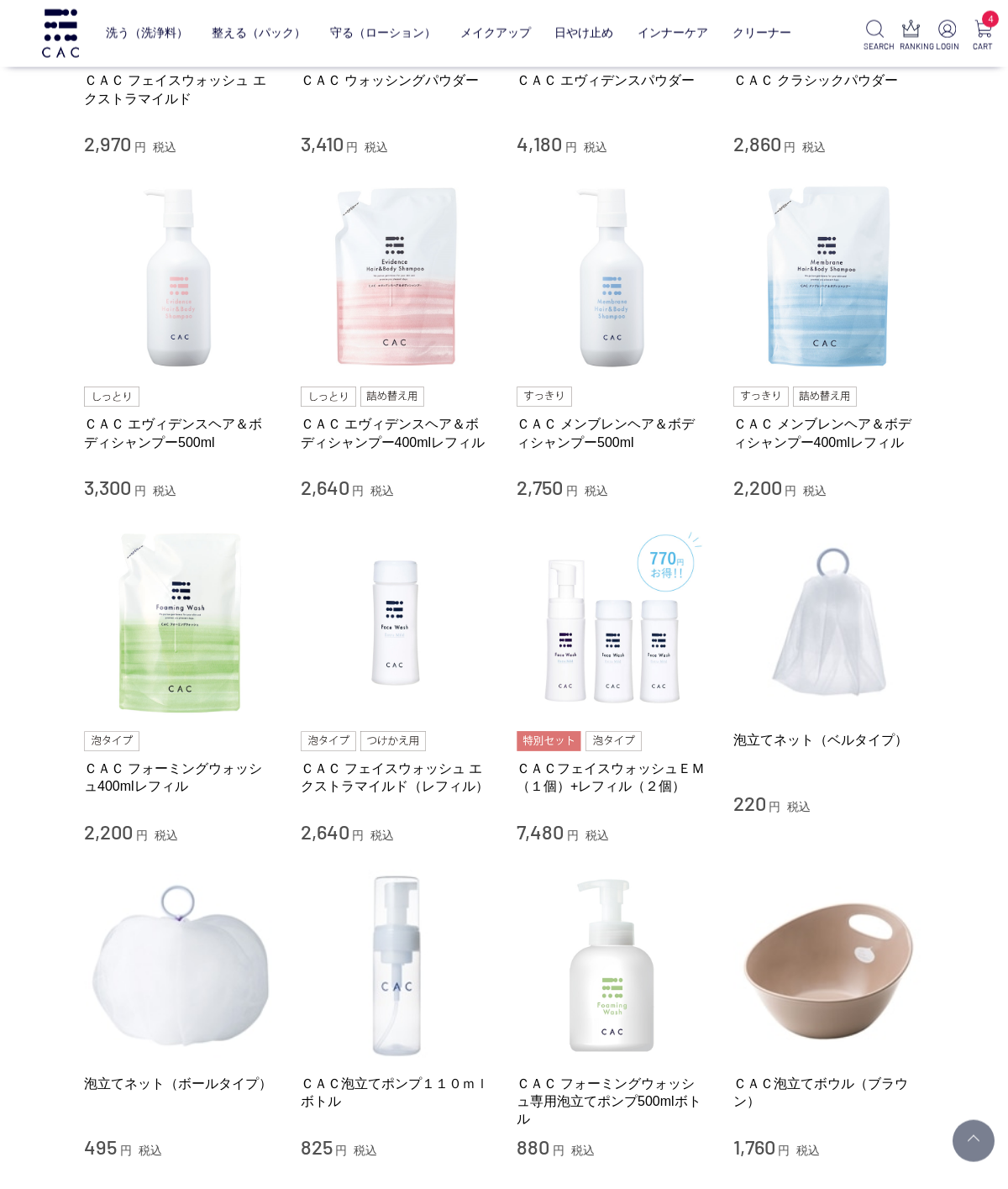 scroll, scrollTop: 625, scrollLeft: 0, axis: vertical 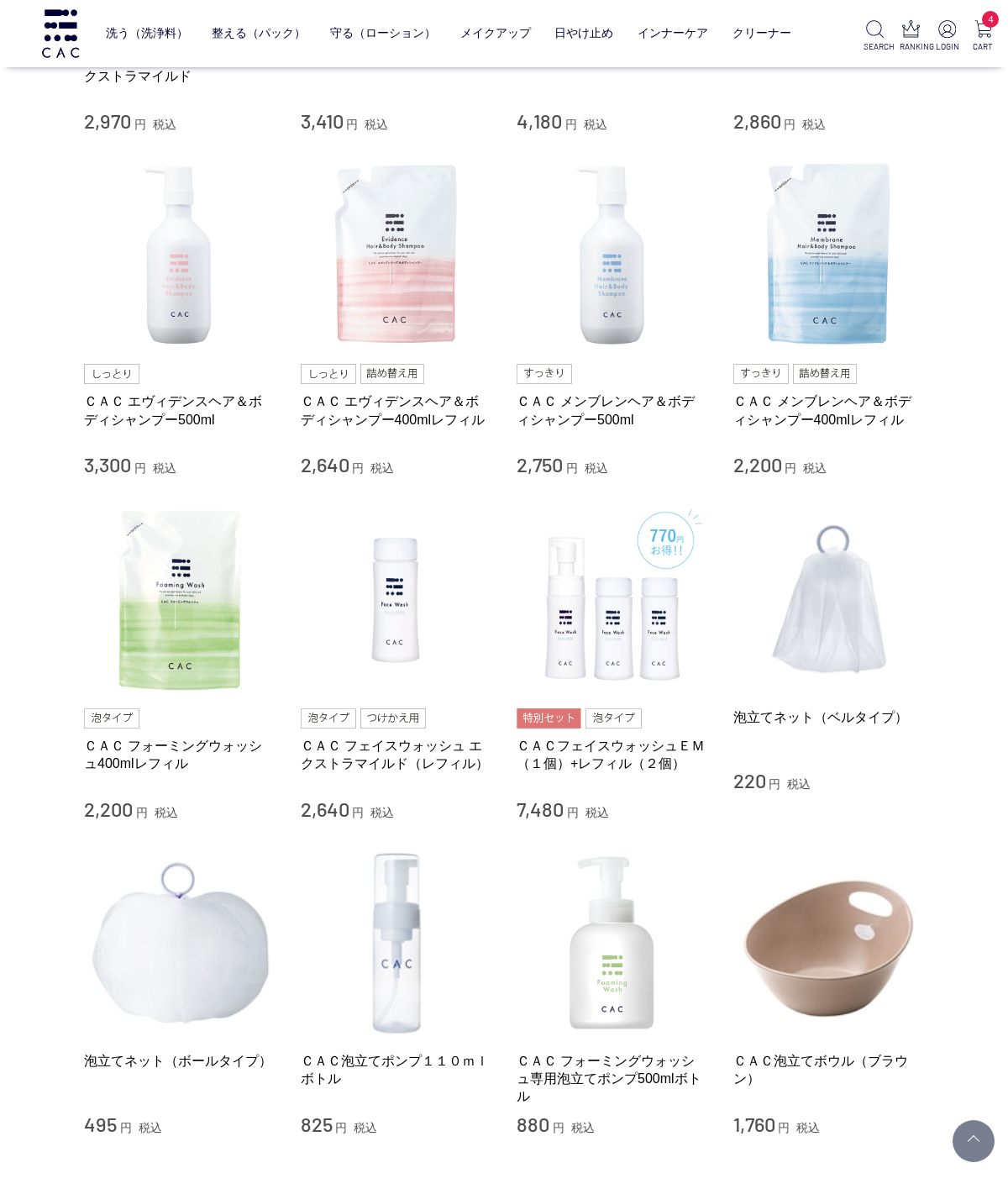 click on "ＣＡＣ フォーミングウォッシュ400mlレフィル" at bounding box center (180, 755) 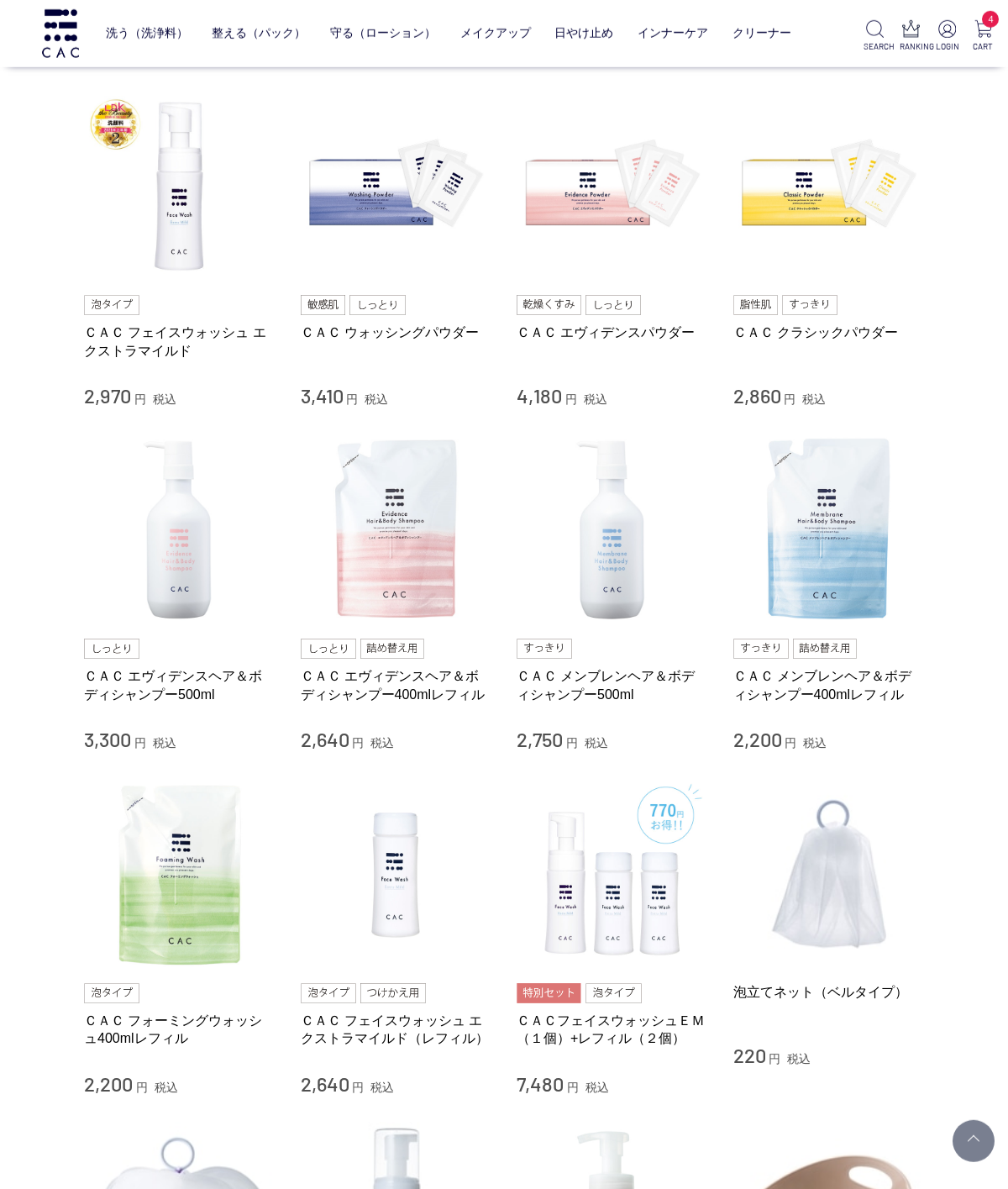 scroll, scrollTop: 351, scrollLeft: 0, axis: vertical 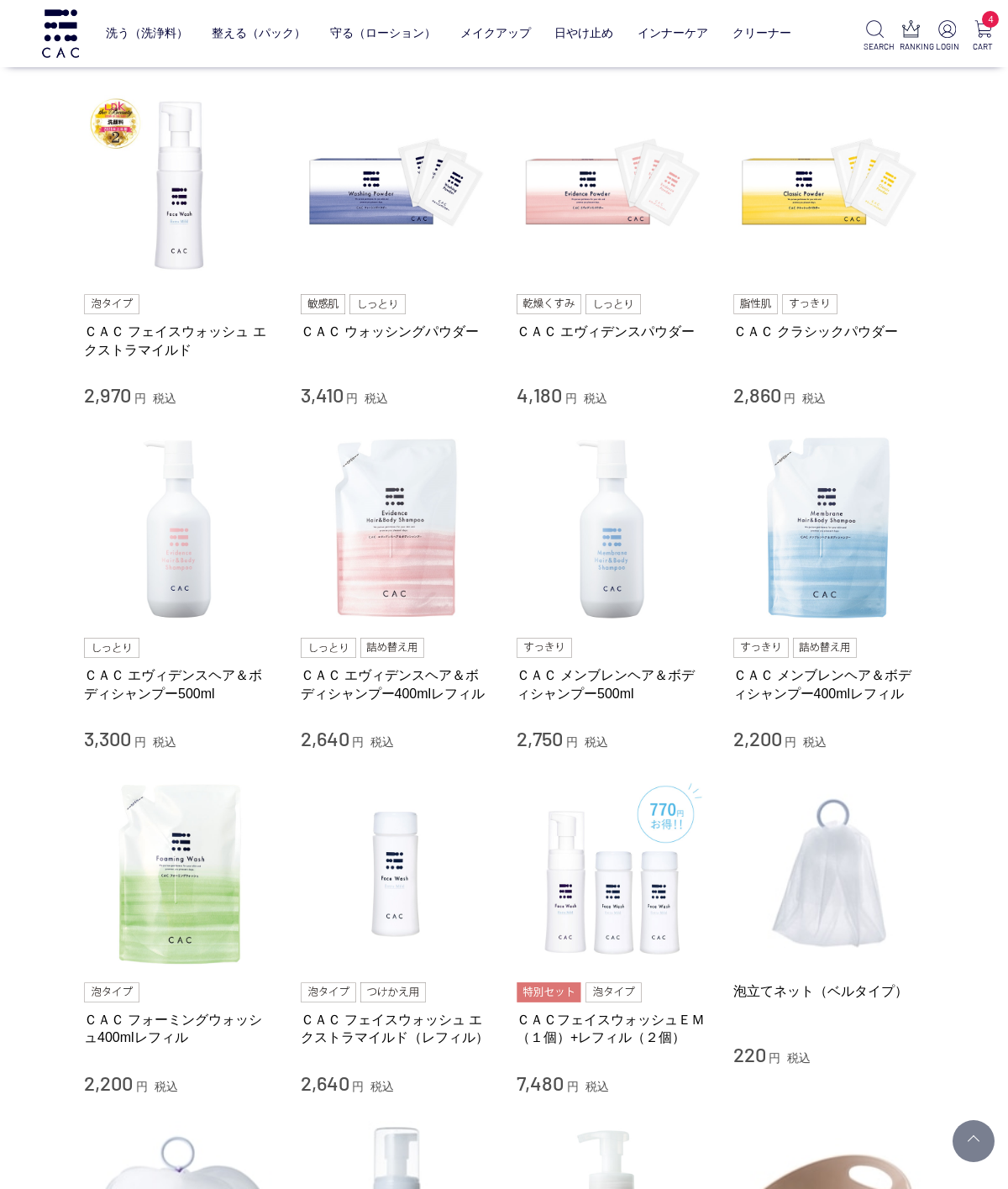 click at bounding box center (180, 529) 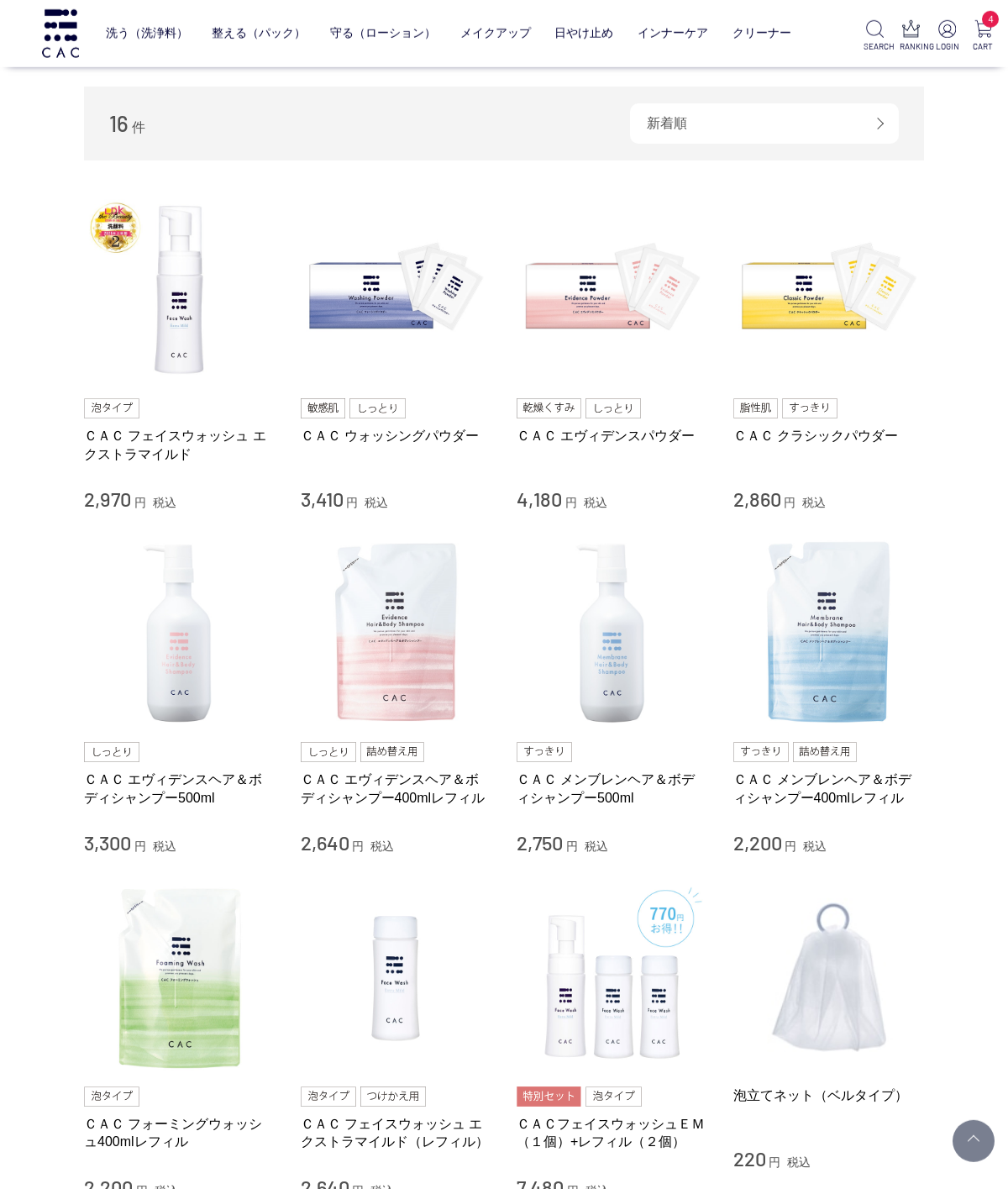 scroll, scrollTop: 248, scrollLeft: 0, axis: vertical 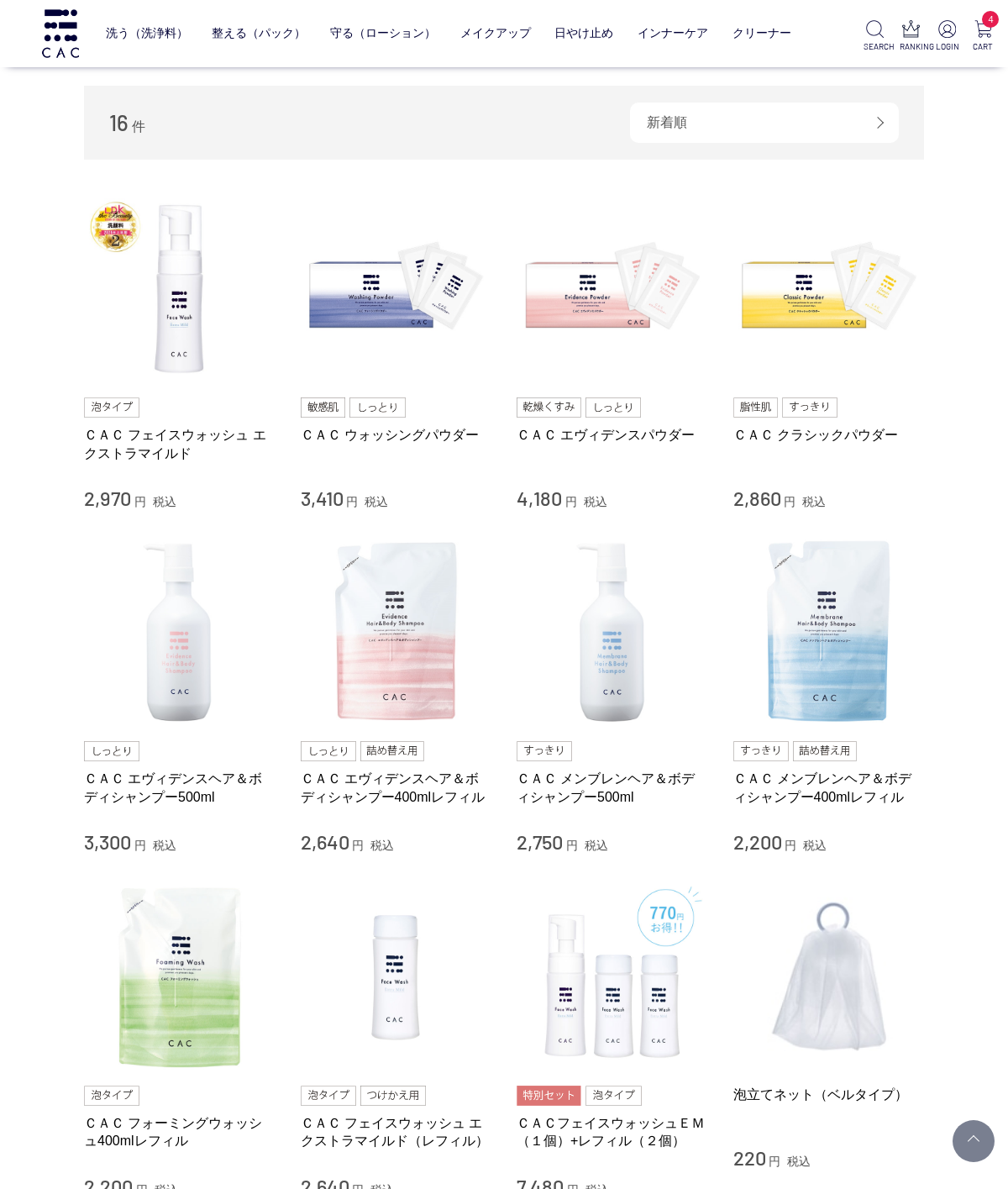 click at bounding box center (612, 633) 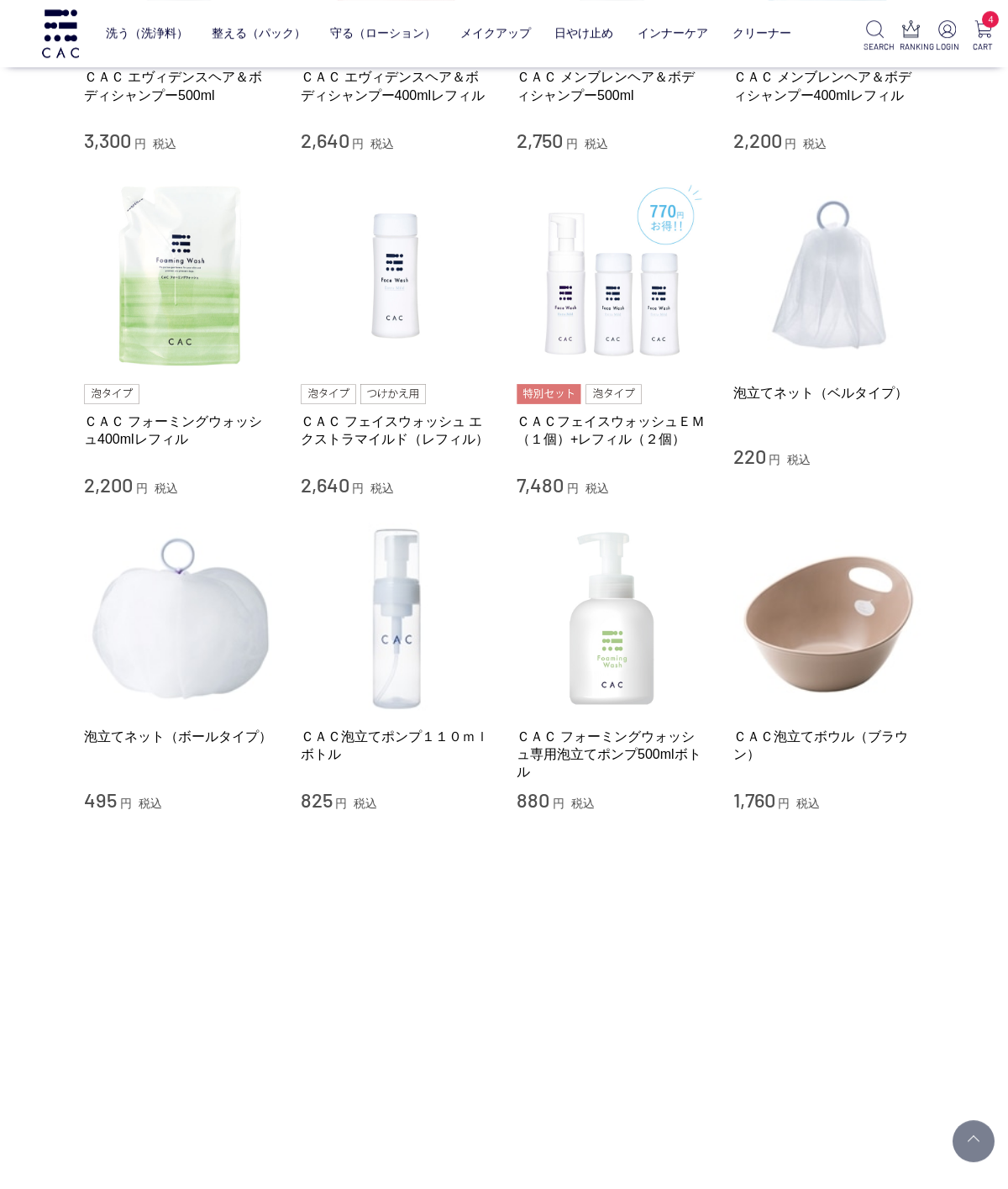 scroll, scrollTop: 950, scrollLeft: 0, axis: vertical 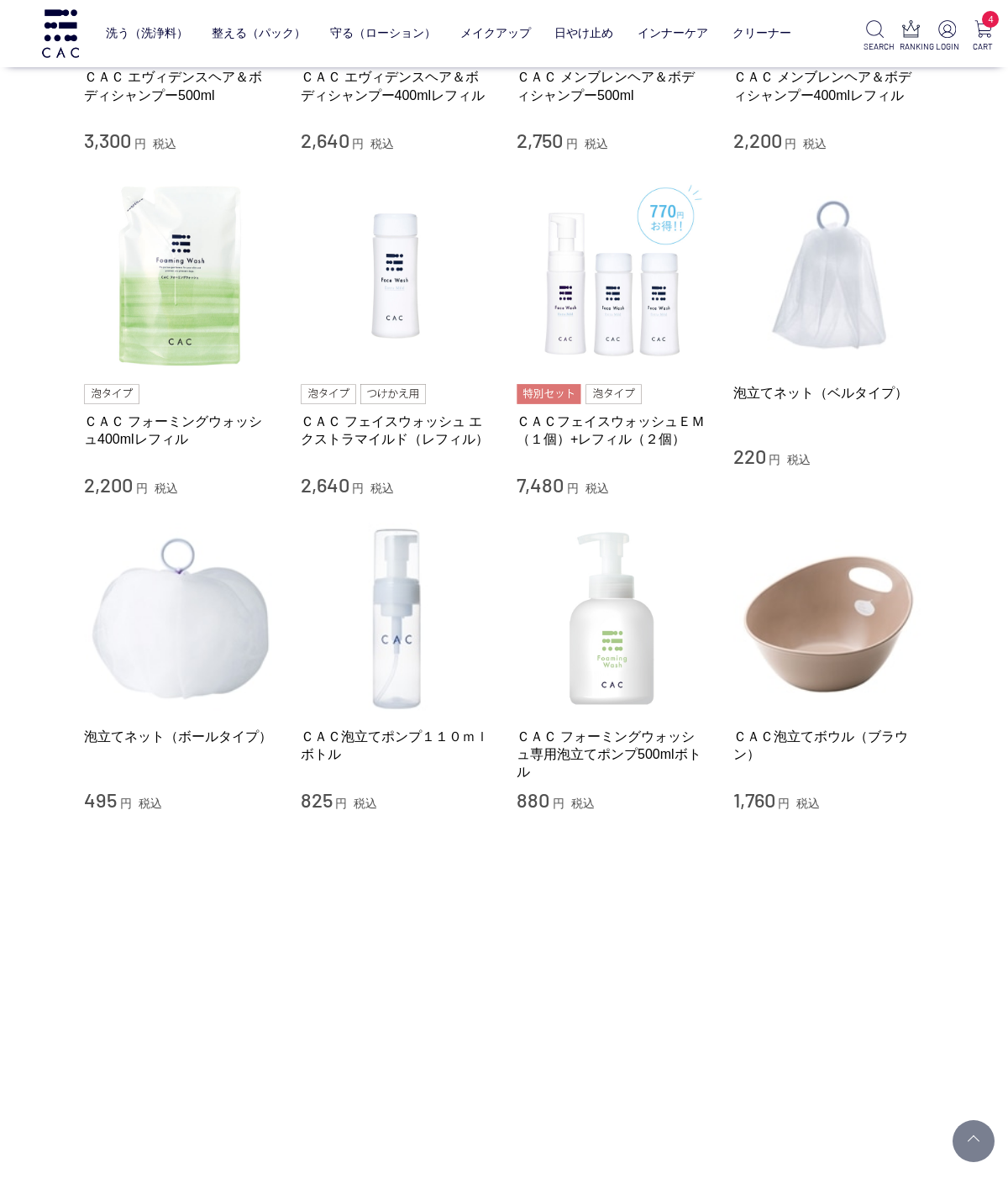 click on "ＣＡＣ フォーミングウォッシュ400mlレフィル" at bounding box center (180, 430) 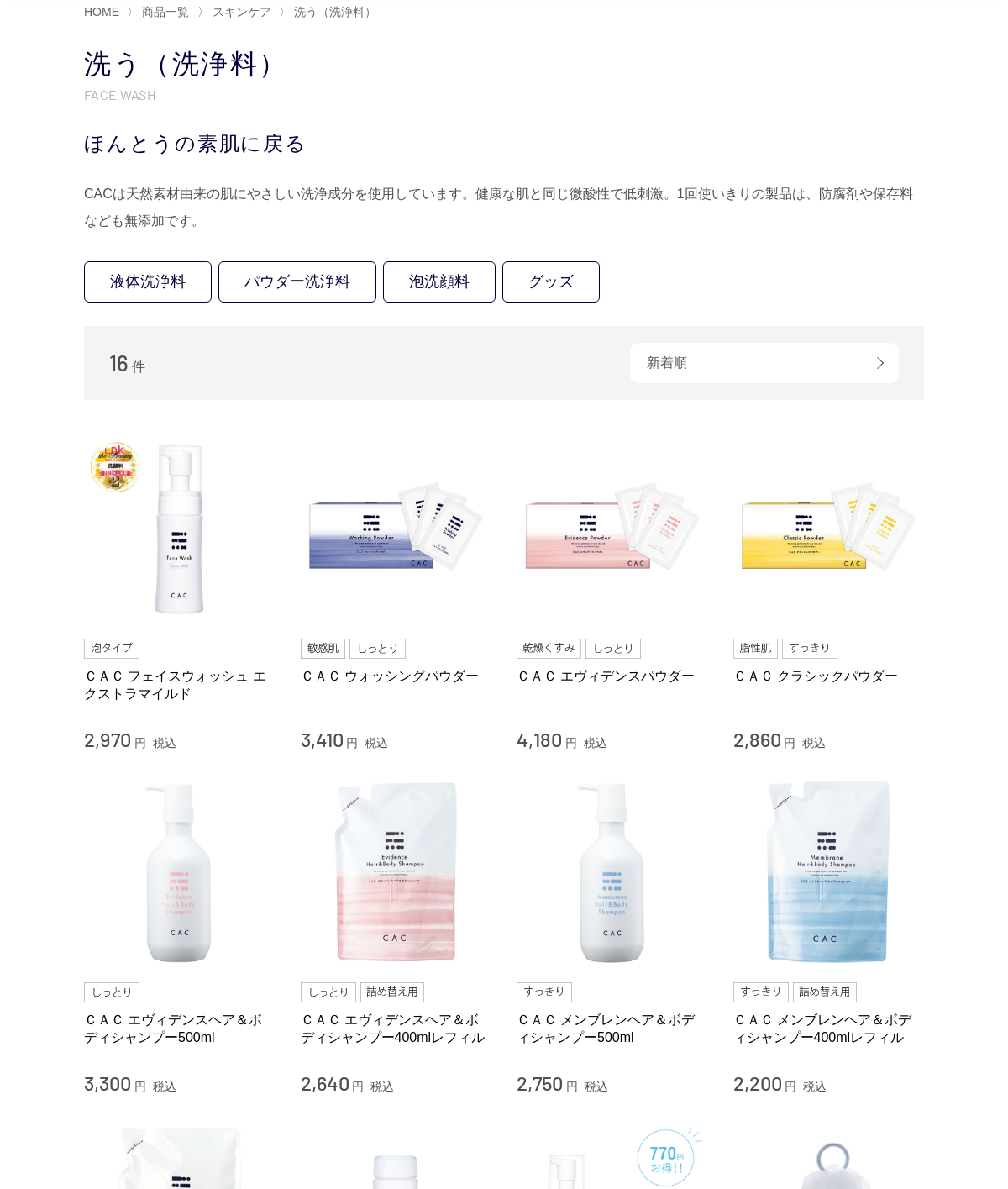 scroll, scrollTop: 104, scrollLeft: 0, axis: vertical 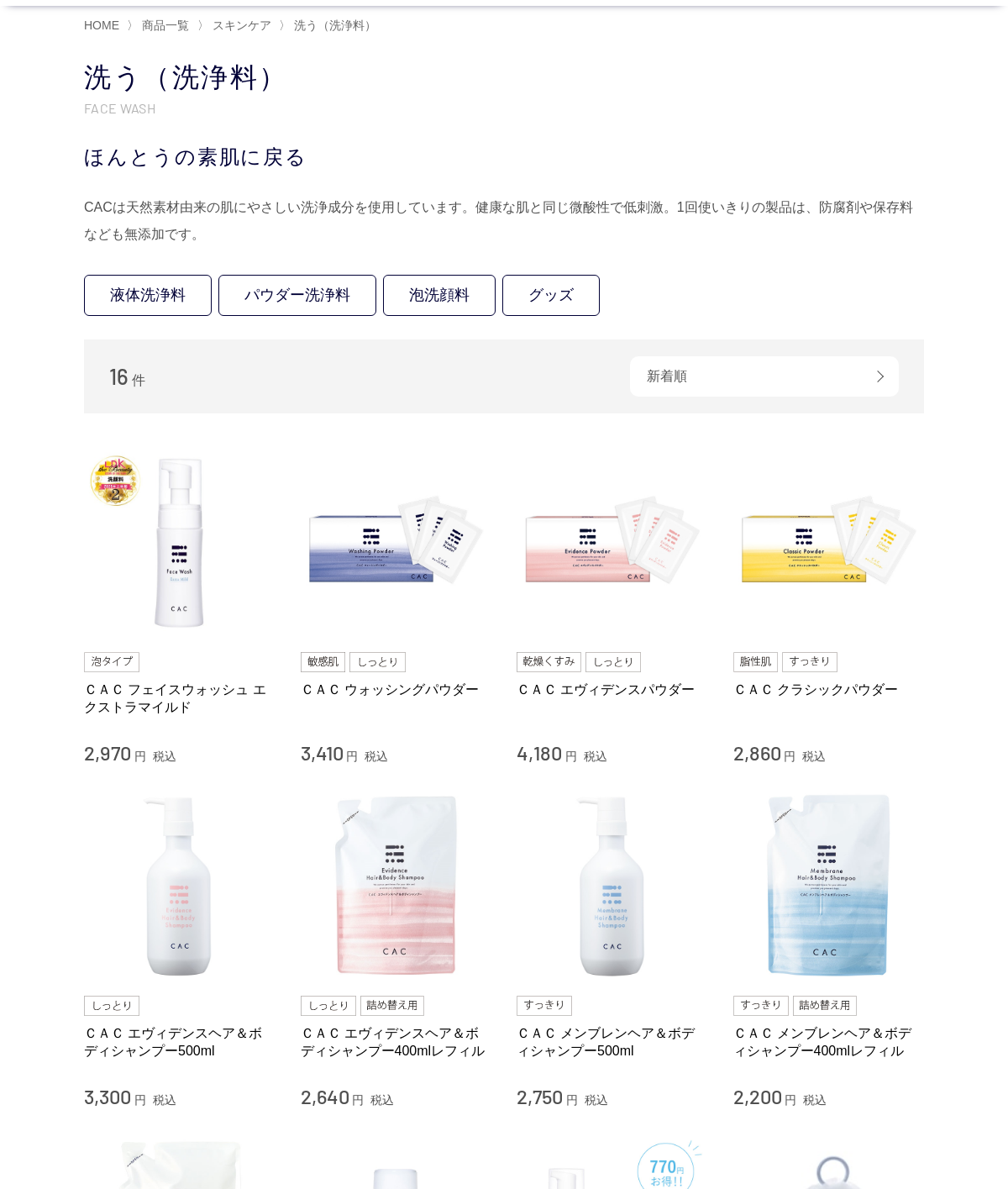 click at bounding box center [180, 543] 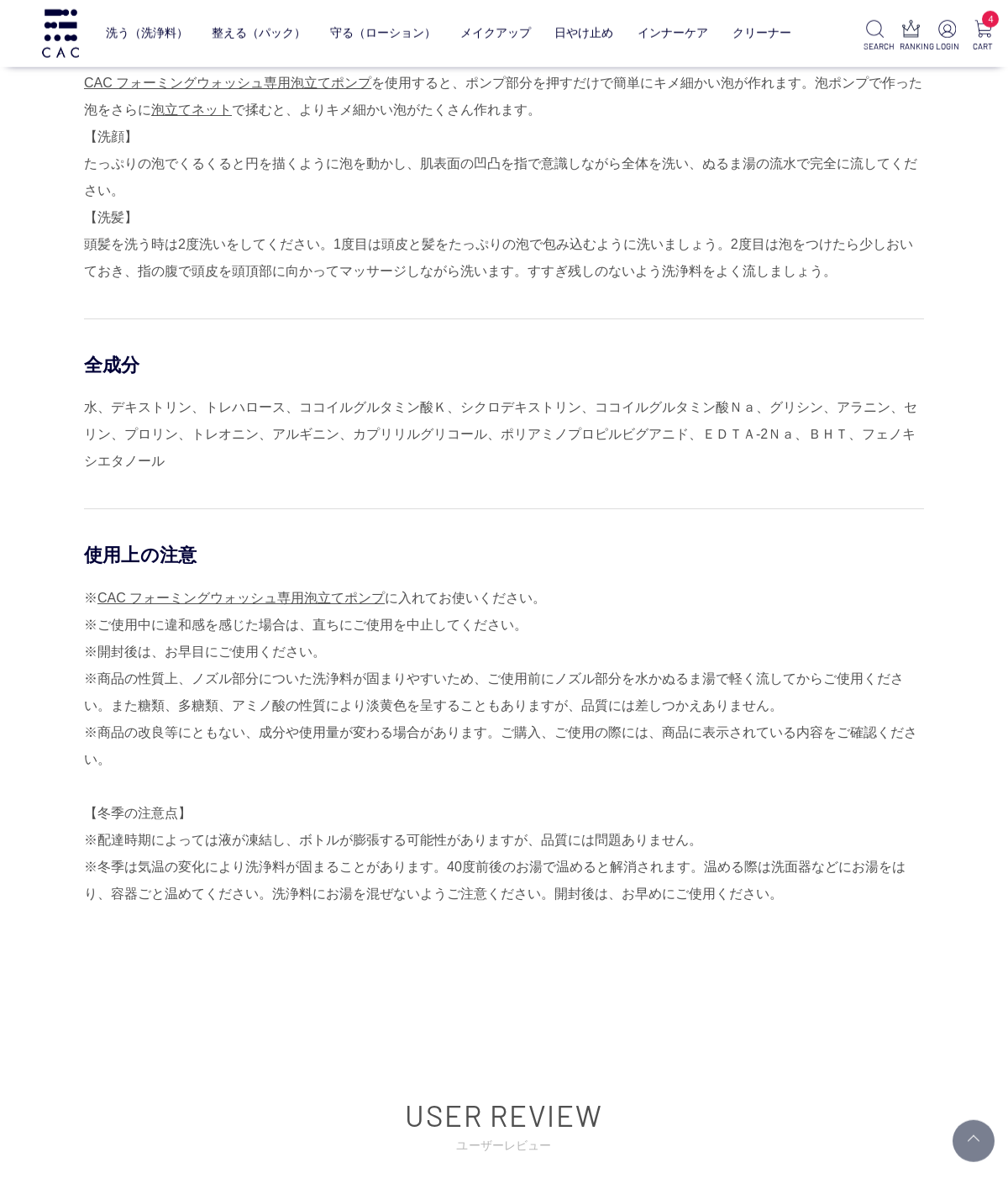scroll, scrollTop: 1149, scrollLeft: 0, axis: vertical 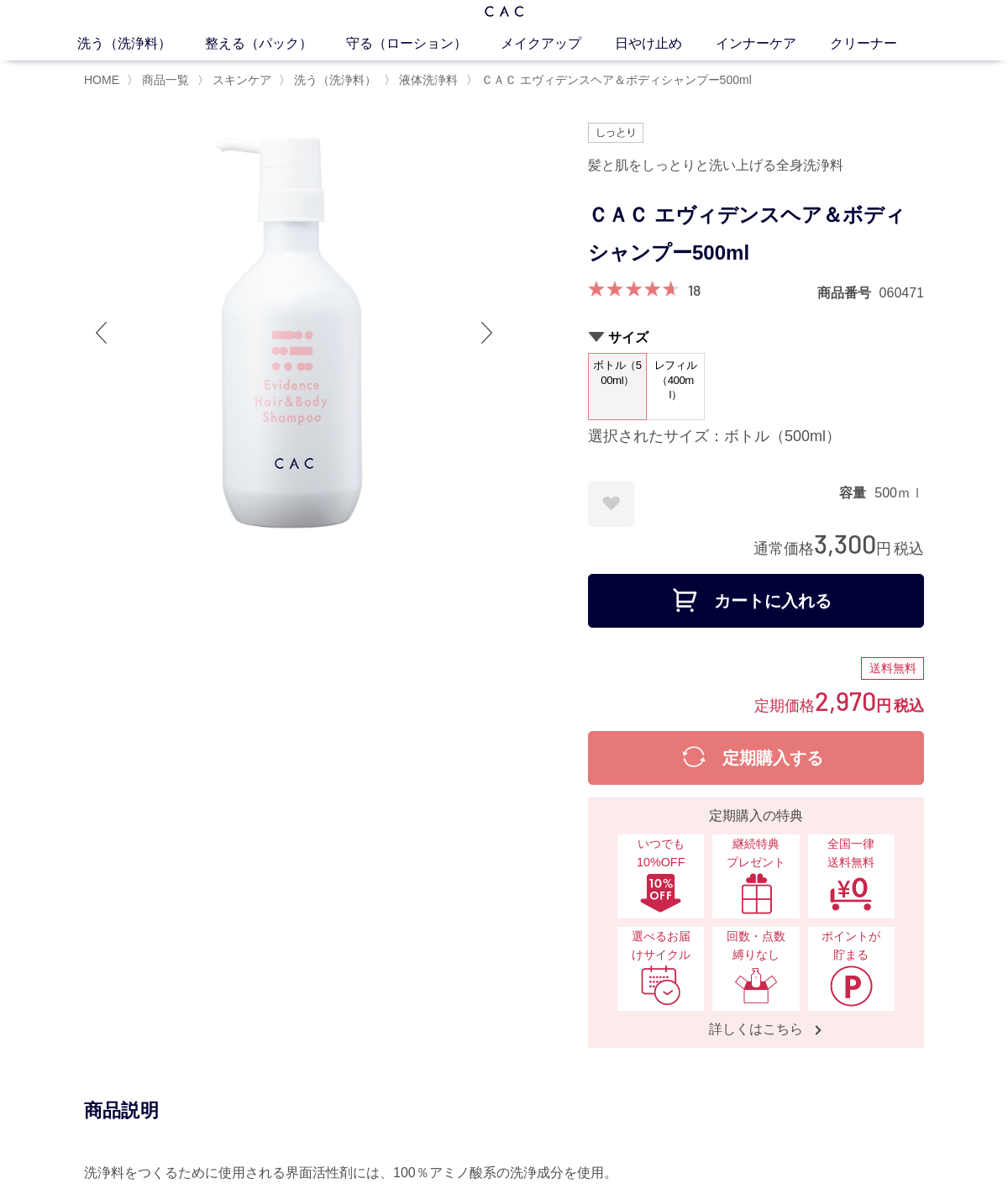click at bounding box center (336, 586) 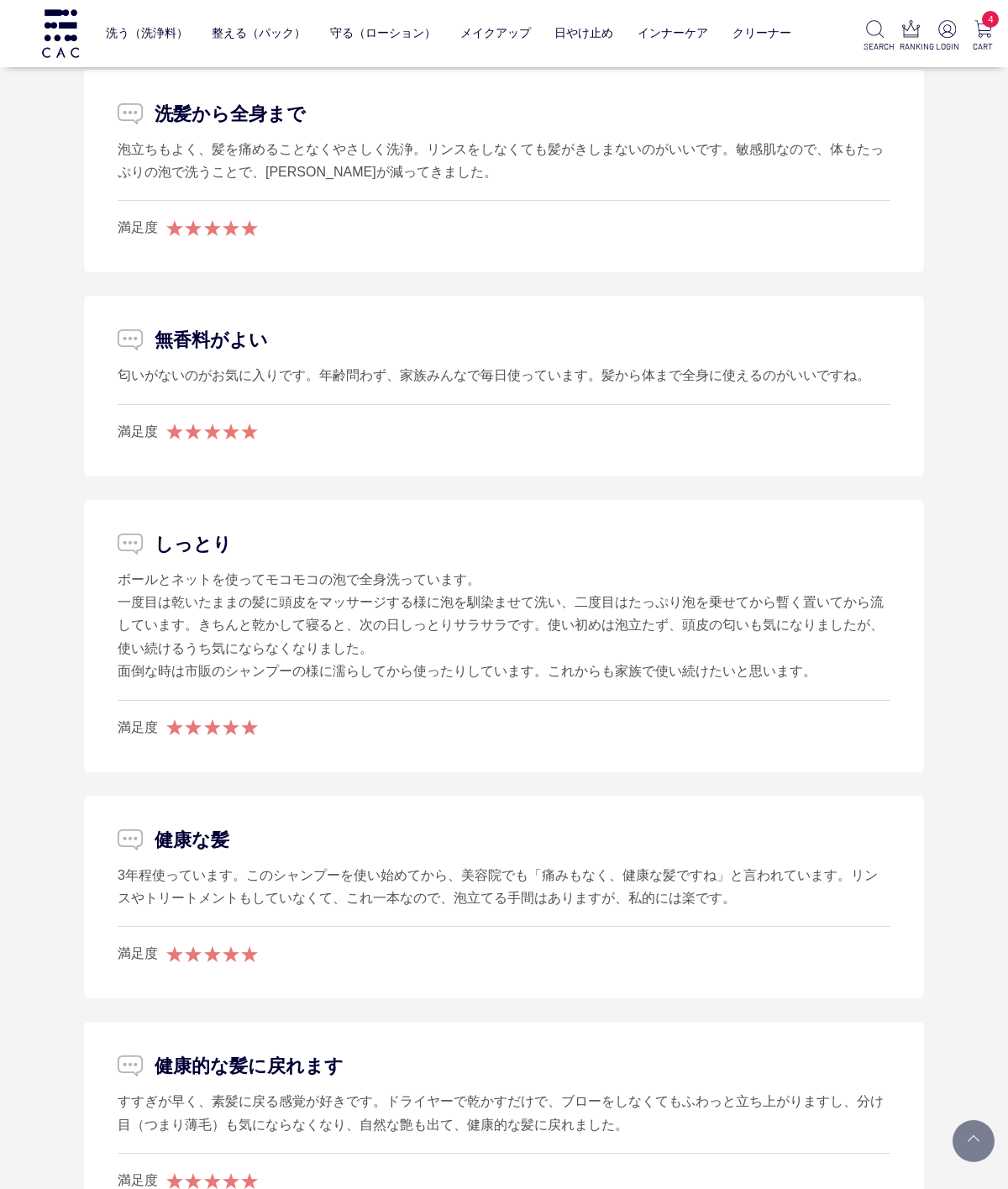scroll, scrollTop: 3335, scrollLeft: 0, axis: vertical 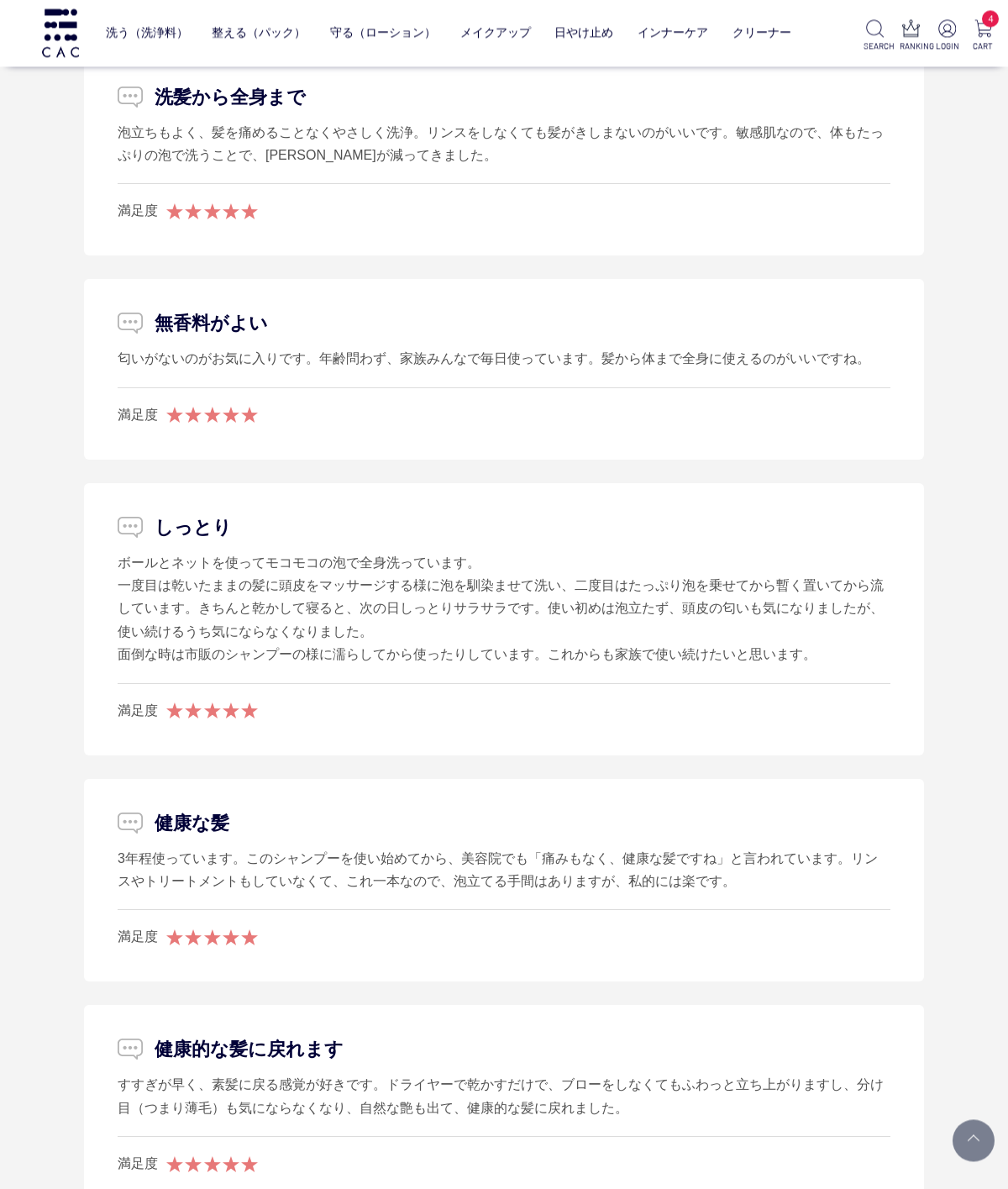 click on "満足度" at bounding box center (504, 929) 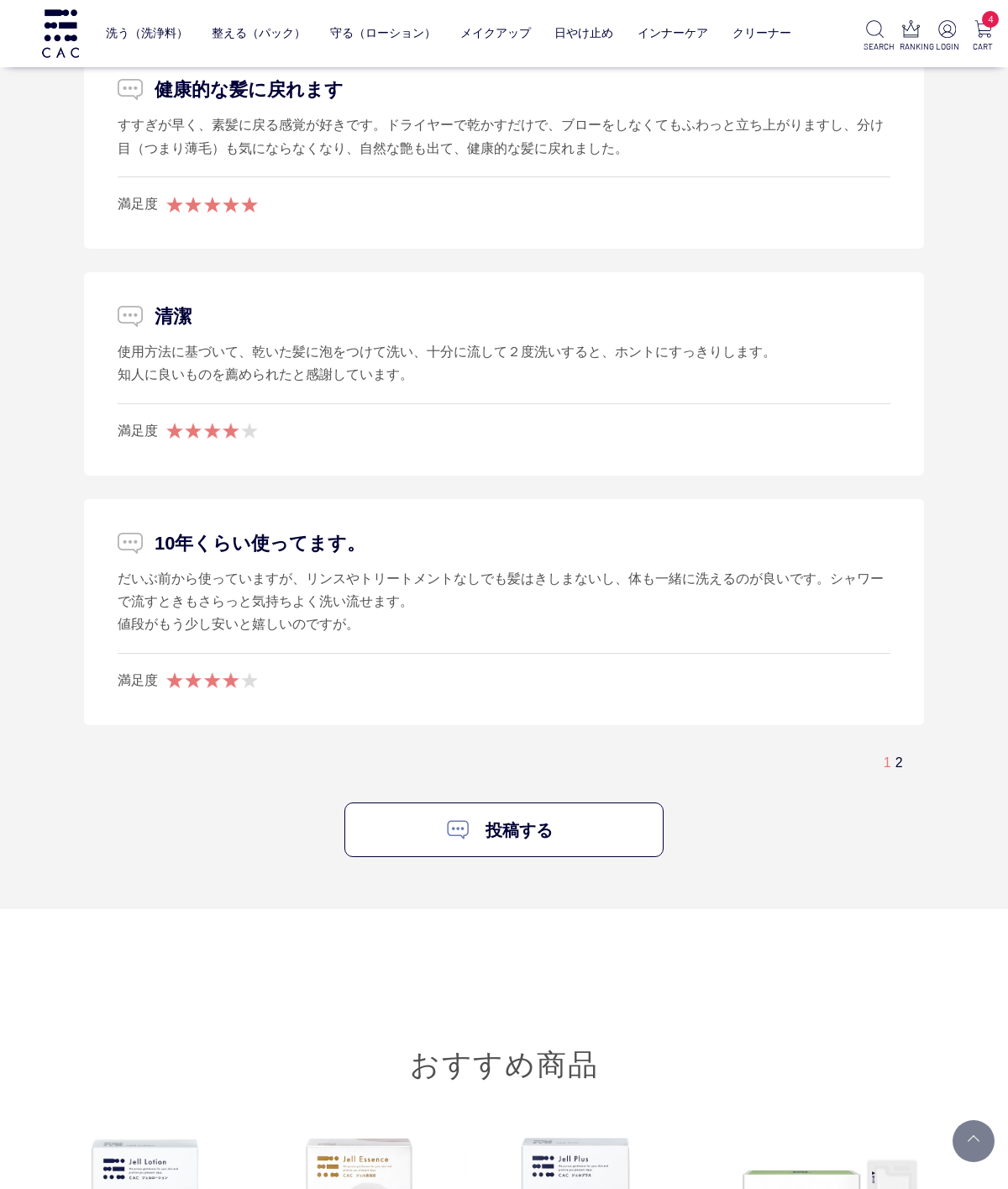 click on "2" at bounding box center (899, 762) 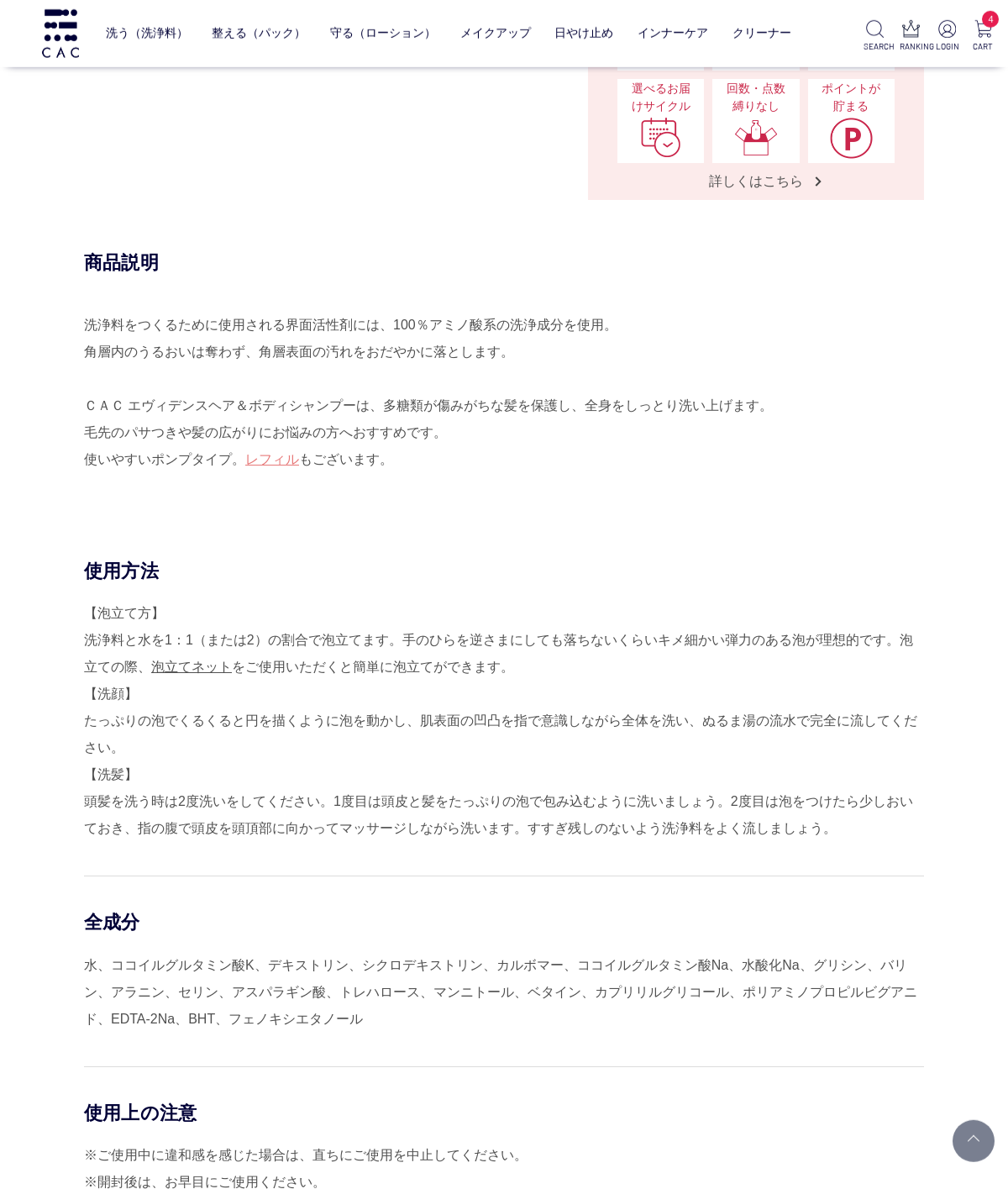 scroll, scrollTop: 737, scrollLeft: 0, axis: vertical 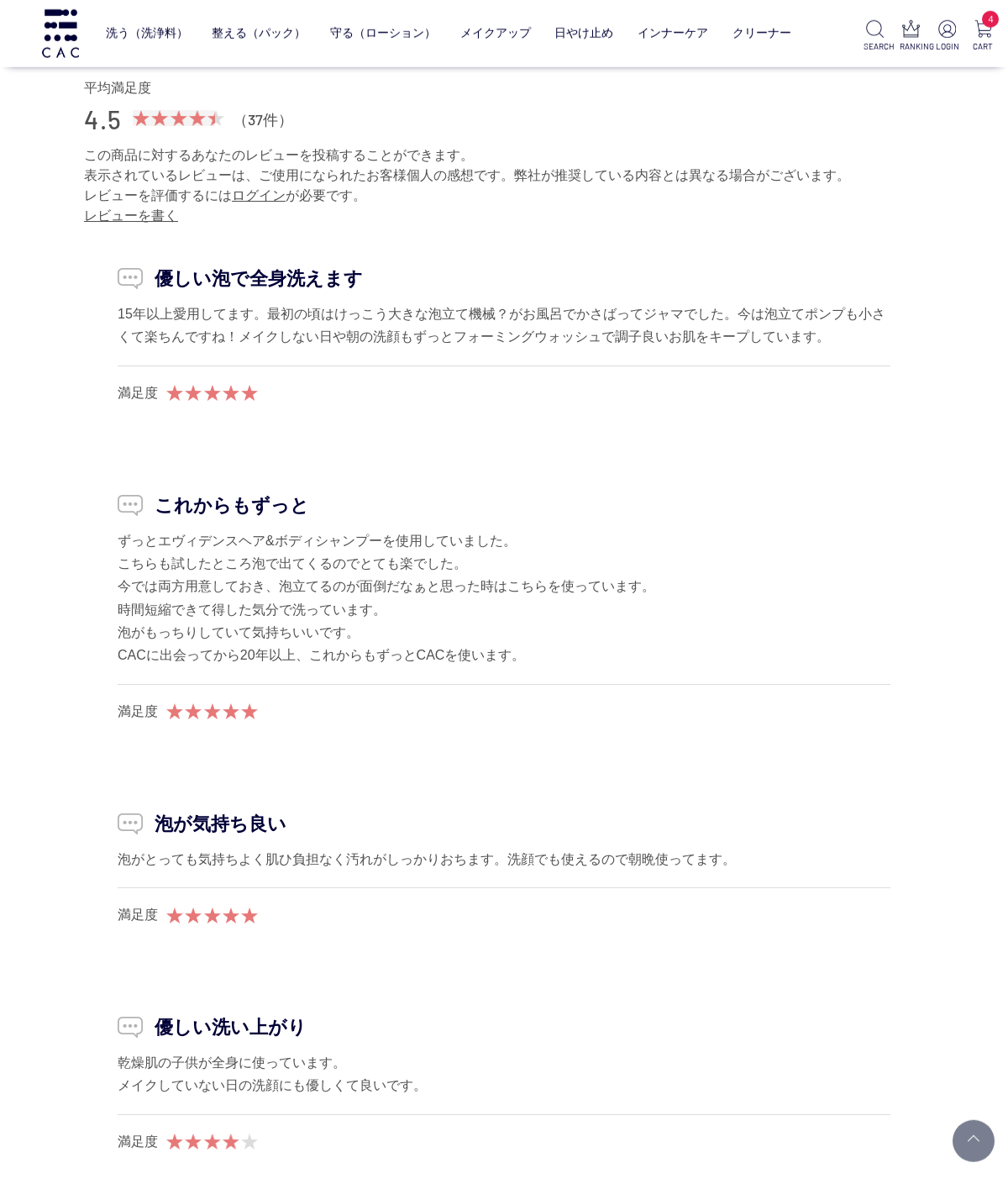 click on "USER REVIEW
ユーザーレビュー
平均満足度
4.5
（37件）
この商品に対するあなたのレビューを投稿することができます。
表示されているレビューは、ご使用になられたお客様個人の感想です。弊社が推奨している内容とは異なる場合がございます。
レビューを評価するには ログイン が必要です。
レビューを書く
優しい泡で全身洗えます
15年以上愛用してます。最初の頃はけっこう大きな泡立て機械？がお風呂でかさばってジャマでした。今は泡立てポンプも小さくて楽ちんですね！メイクしない日や朝の洗顔もずっとフォーミングウォッシュで調子良いお肌をキープしています。
満足度" at bounding box center [504, 1362] 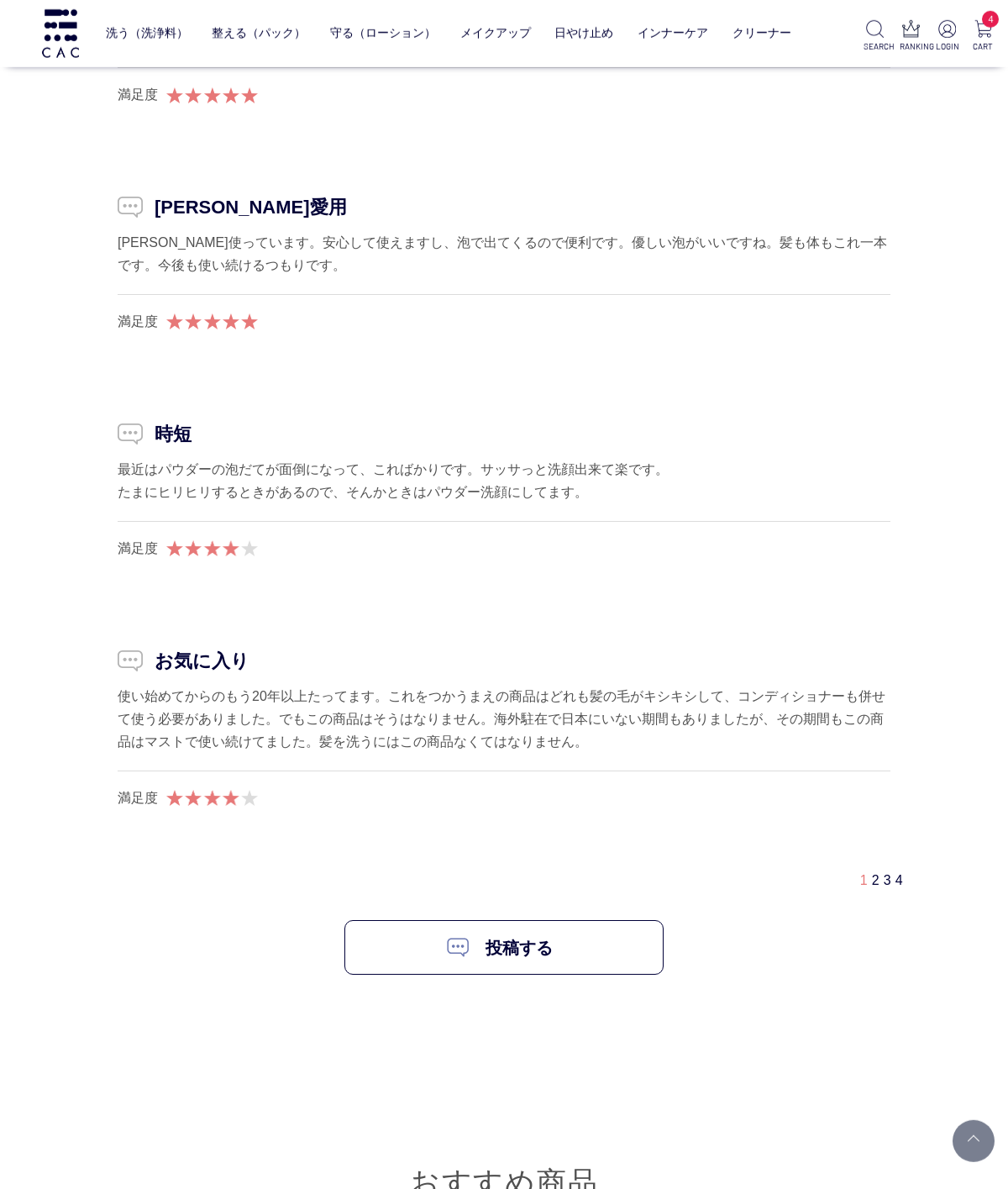 scroll, scrollTop: 4074, scrollLeft: 0, axis: vertical 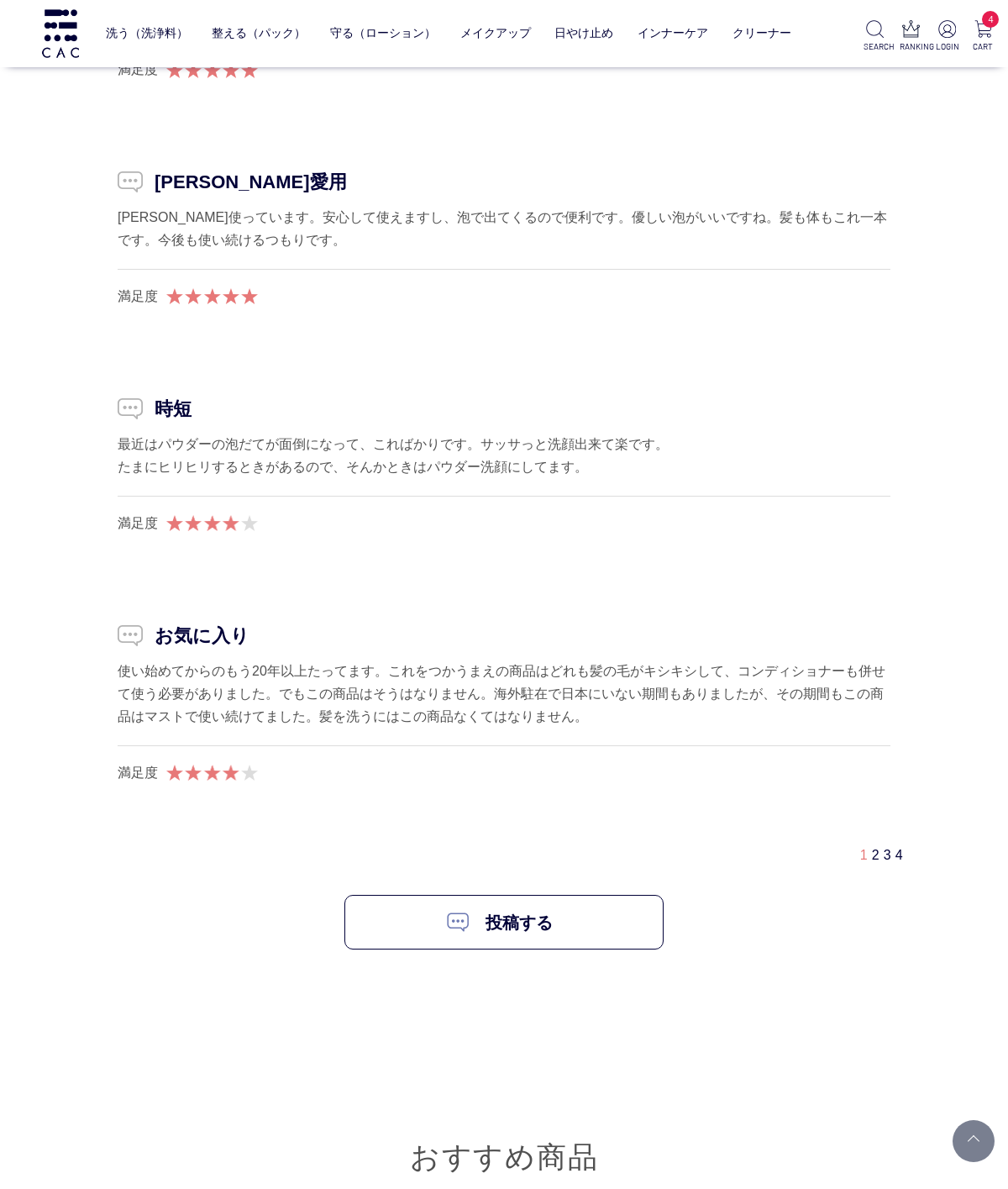 click on "2" at bounding box center (875, 855) 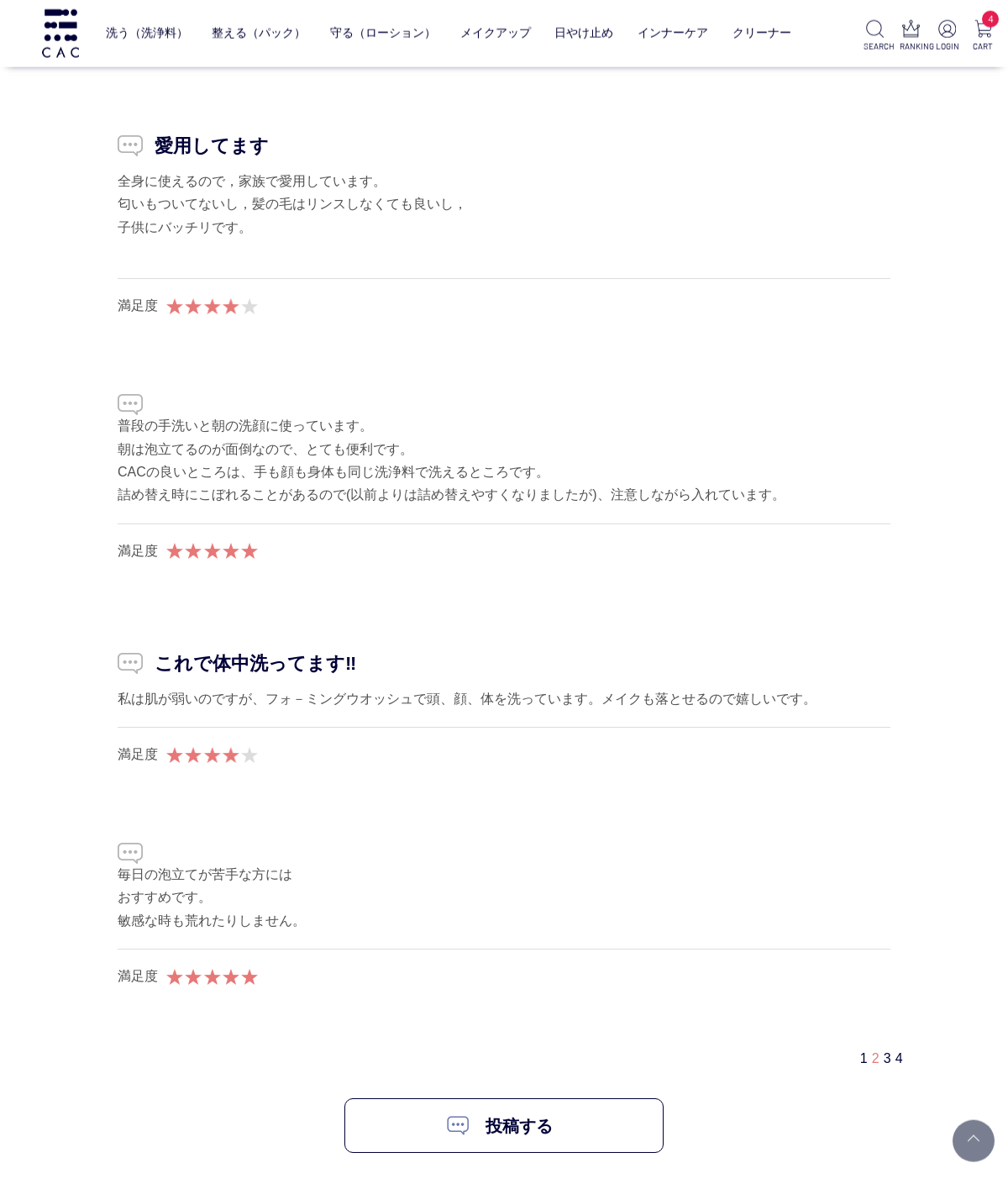 scroll, scrollTop: 3742, scrollLeft: 0, axis: vertical 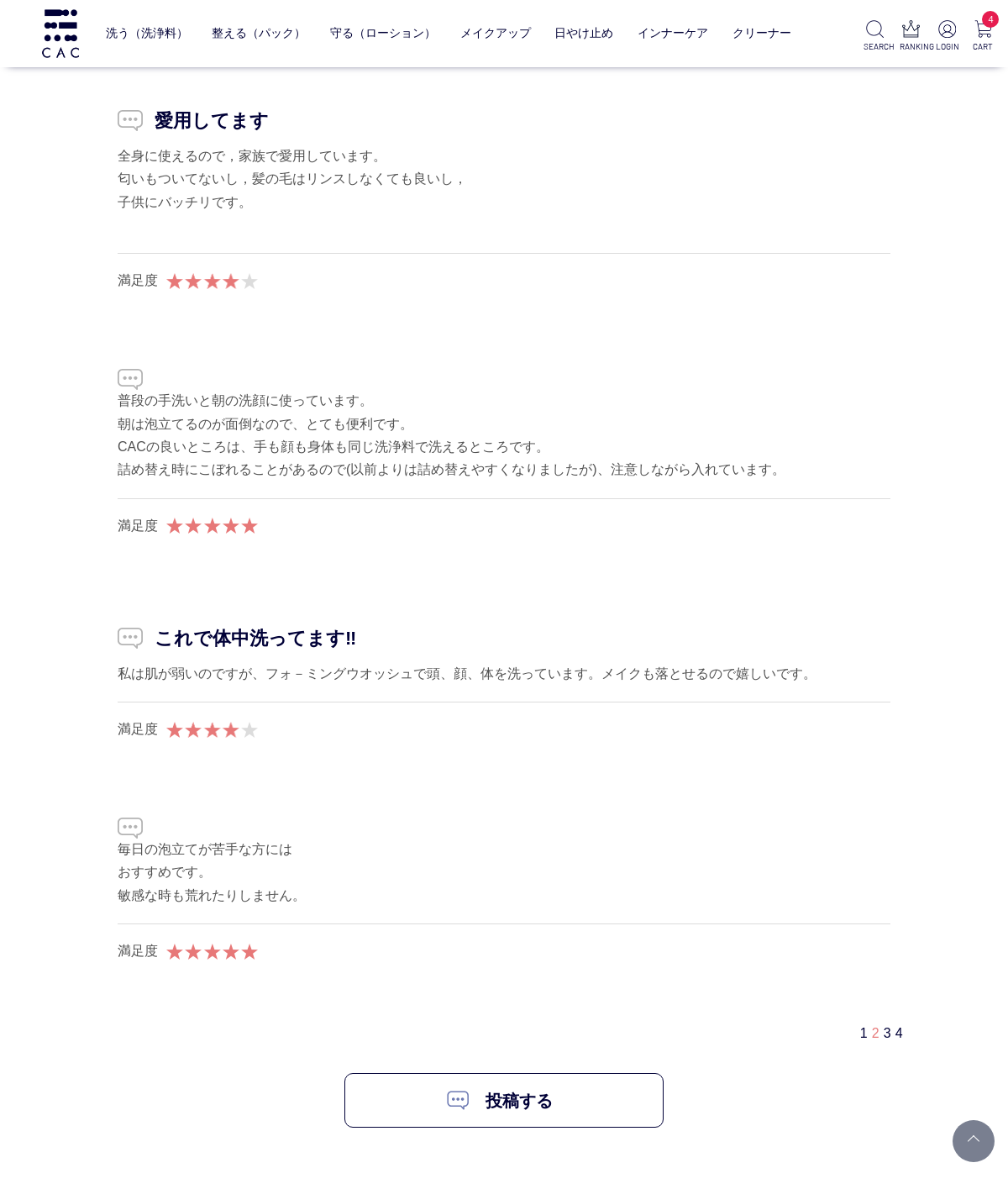 click on "3" at bounding box center [887, 1033] 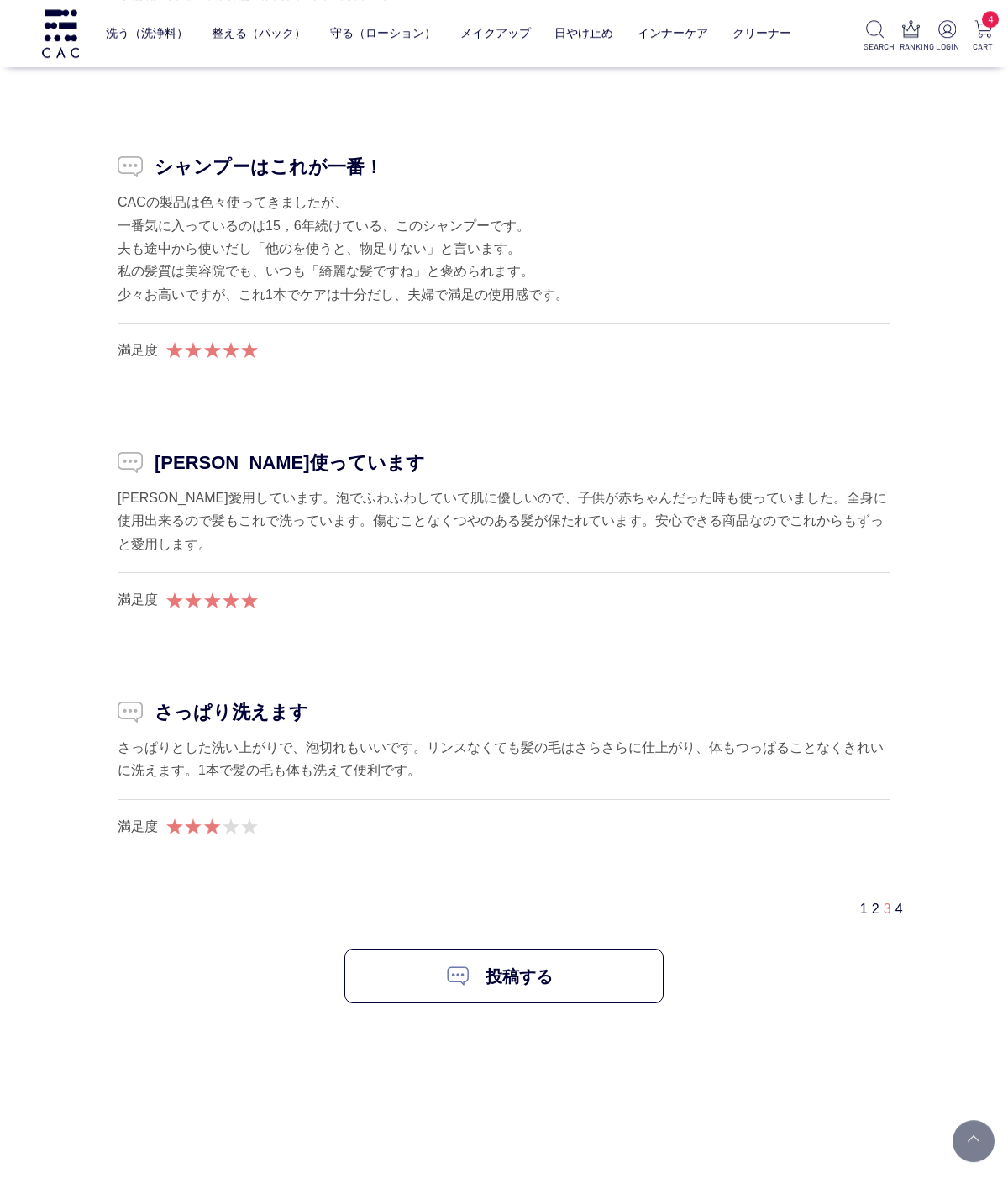 scroll, scrollTop: 4143, scrollLeft: 0, axis: vertical 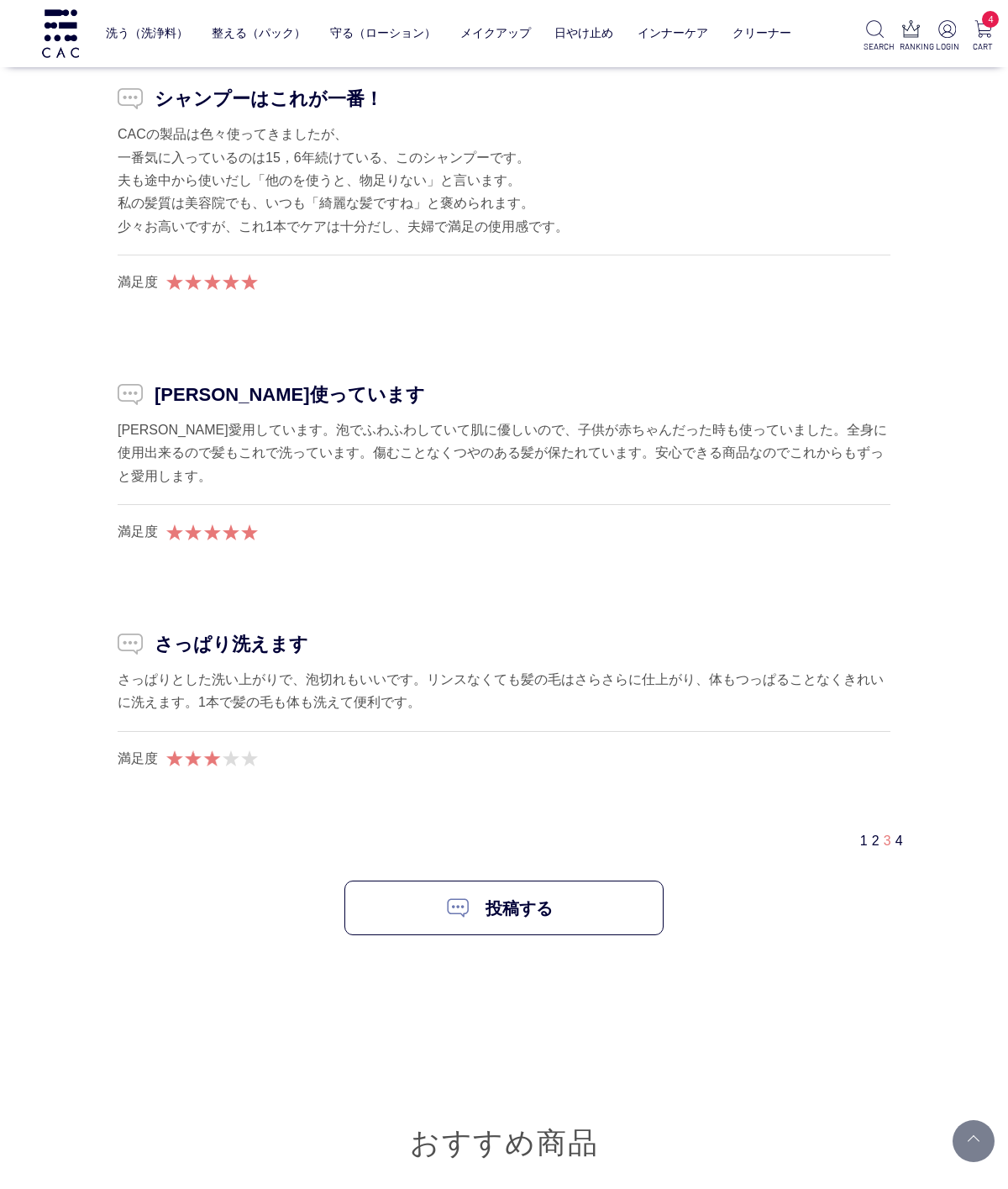 click on "4" at bounding box center [899, 840] 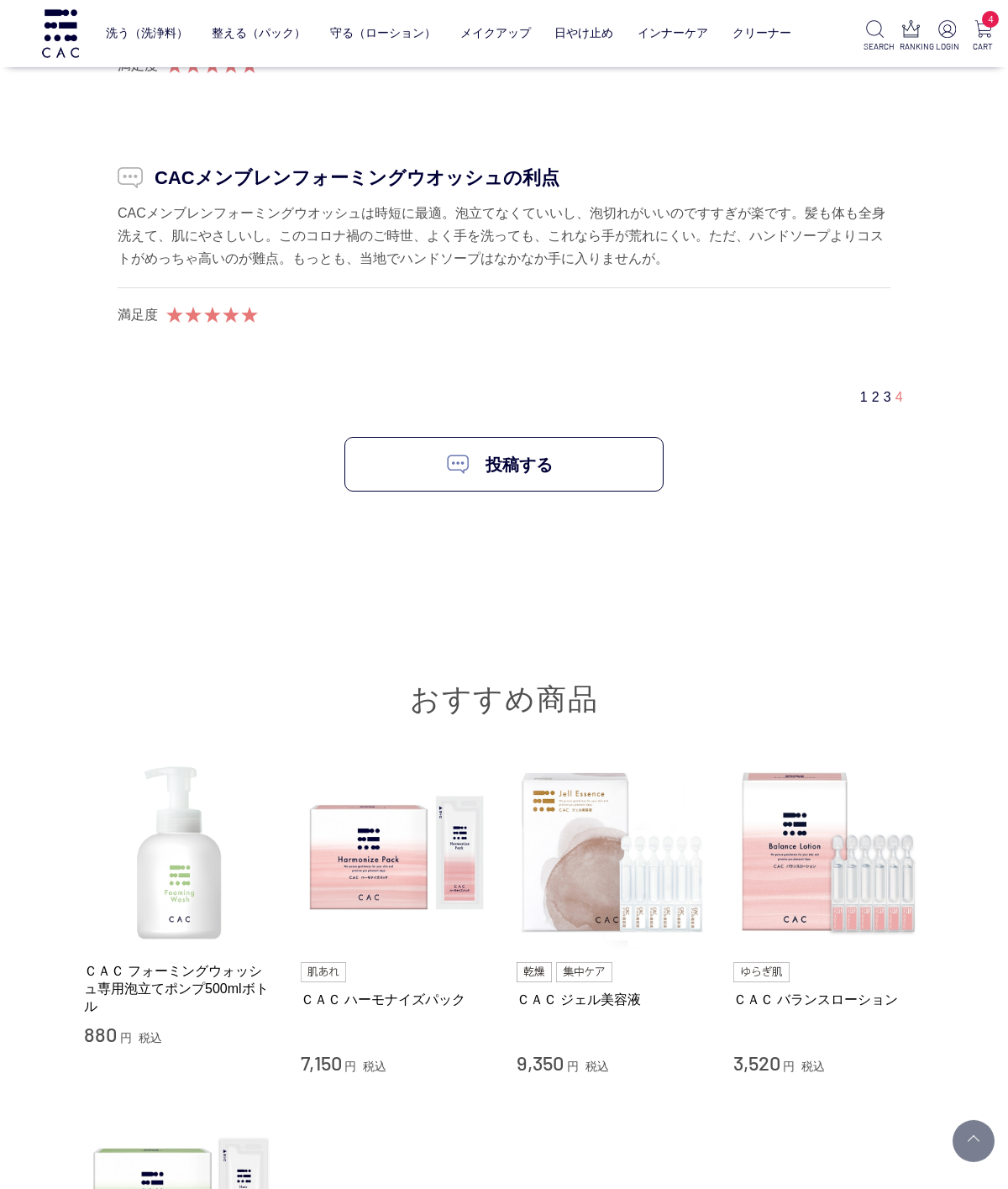 scroll, scrollTop: 3885, scrollLeft: 0, axis: vertical 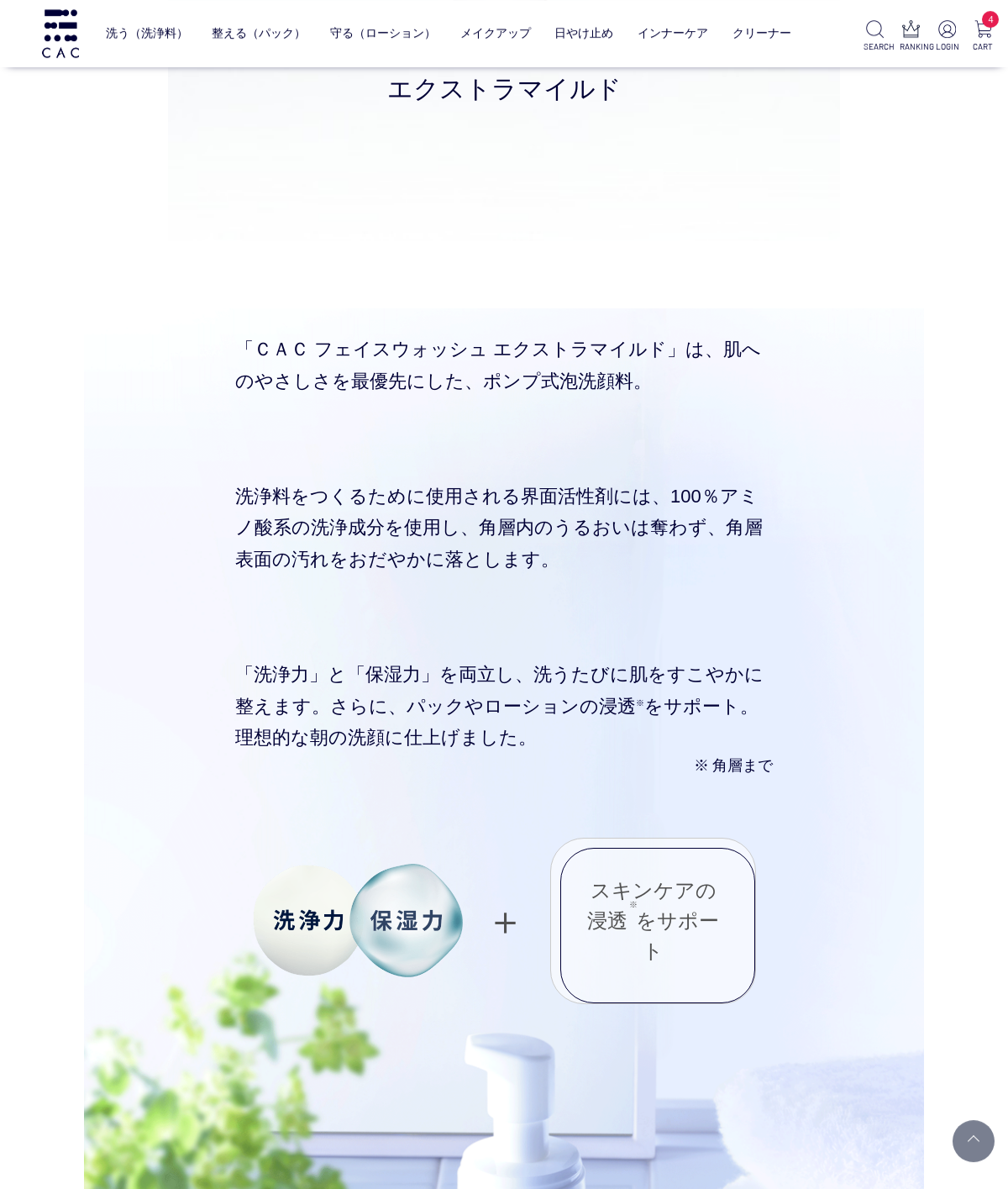 click on "商品説明
まるで泡で洗う美容液 新「泡洗顔」誕生！
ＣＡＣ フェイスウォッシュ エクストラマイルド
まるで泡で洗う美容液 新「泡洗顔」誕生！
＋
スキンケアの 浸透 をサポート
CAC フェイスウォッシュ エクストラマイルド
＋
スキンケアの 浸透 をサポート
洗うたびに肌をケアし、 スキンケアの浸透 ※ を助ける 導入効果のある新しい洗顔です
※角層まで
きれいな素肌には 洗顔 が重要だった！" at bounding box center [504, 2575] 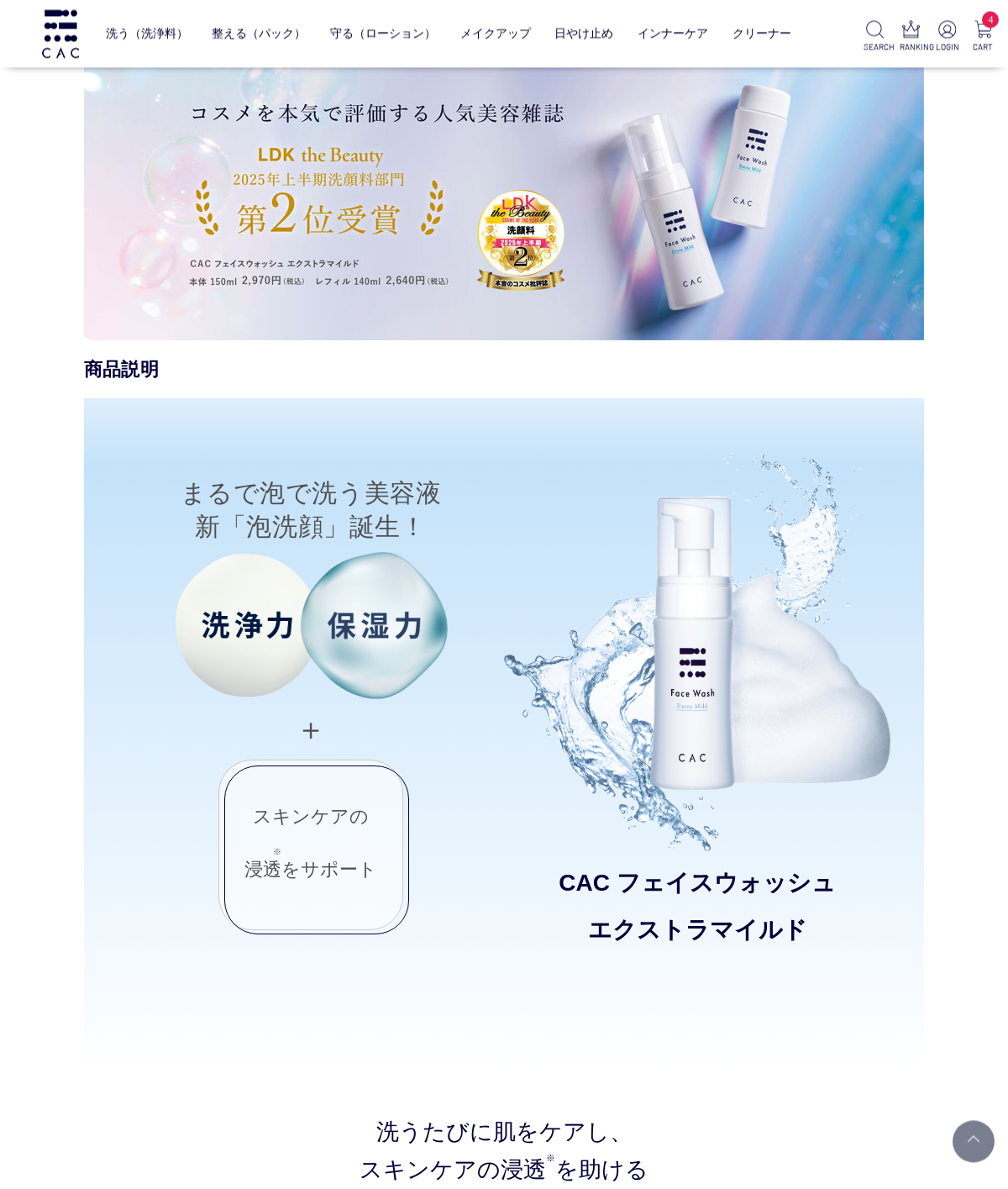 scroll, scrollTop: 0, scrollLeft: 0, axis: both 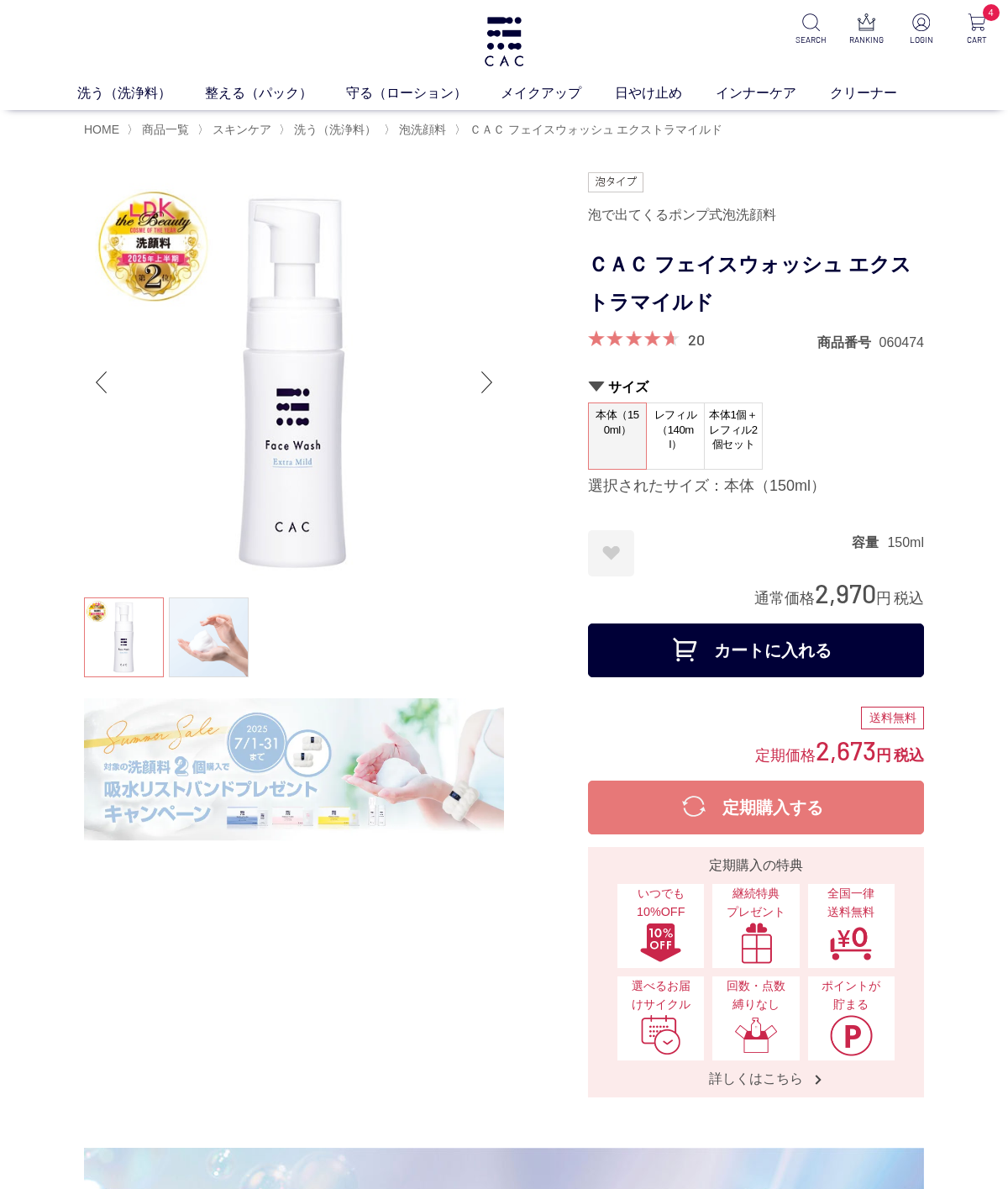 click on "カートに入れる" at bounding box center (756, 650) 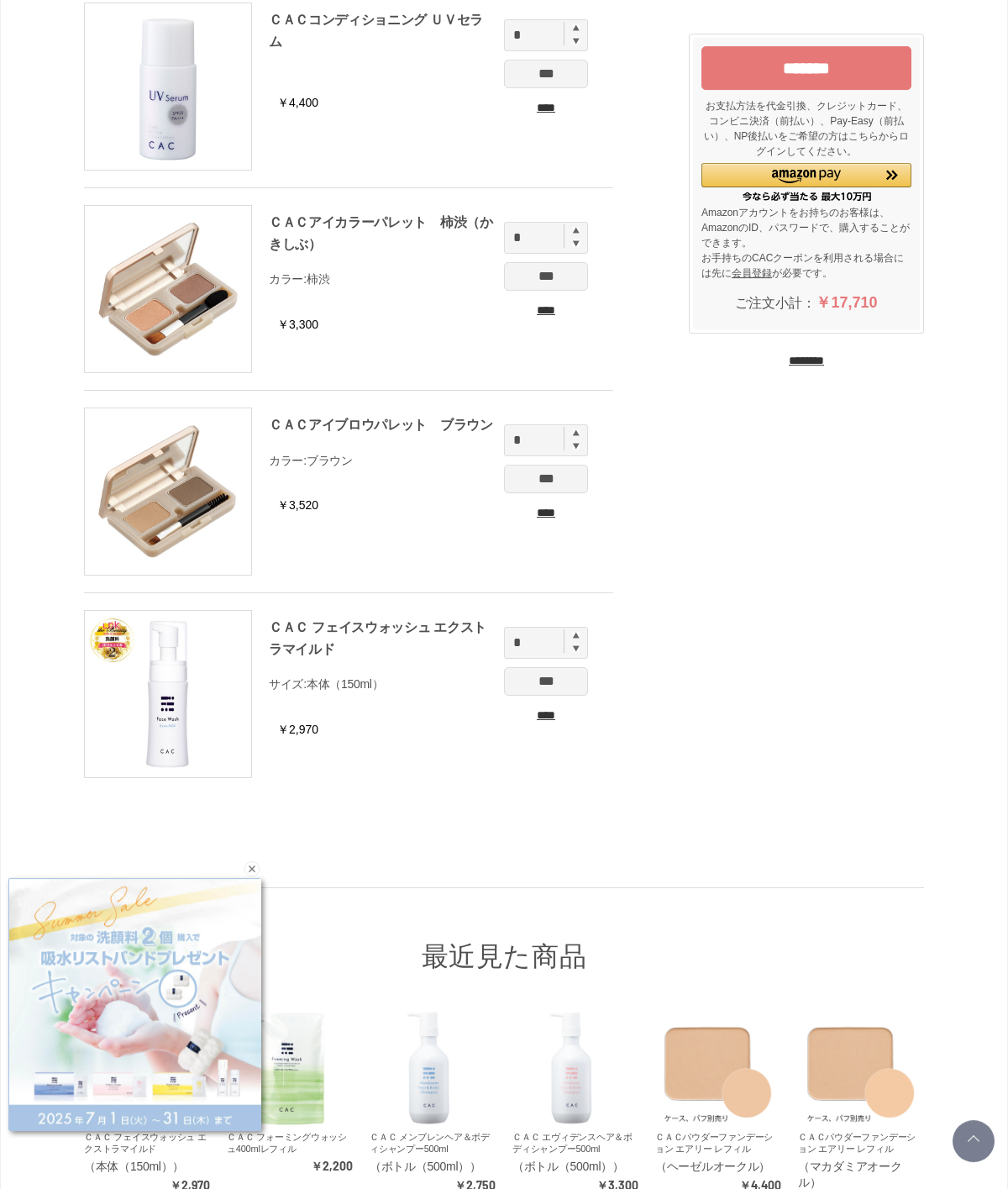 scroll, scrollTop: 340, scrollLeft: 0, axis: vertical 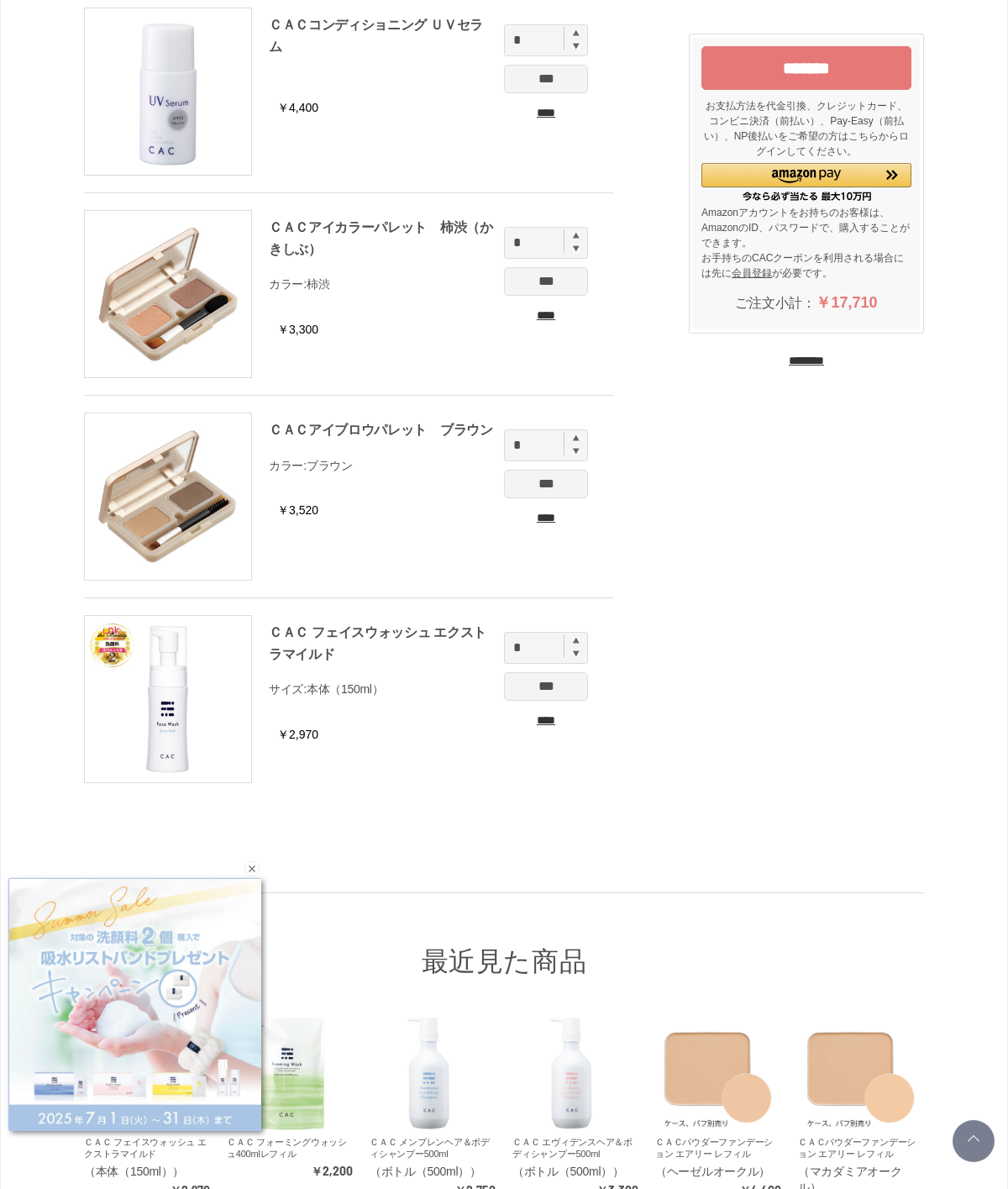 click on "ＣＡＣアイブロウパレット　ブラウン
カラー: ブラウン
￥3,520
*
***
****" at bounding box center (349, 505) 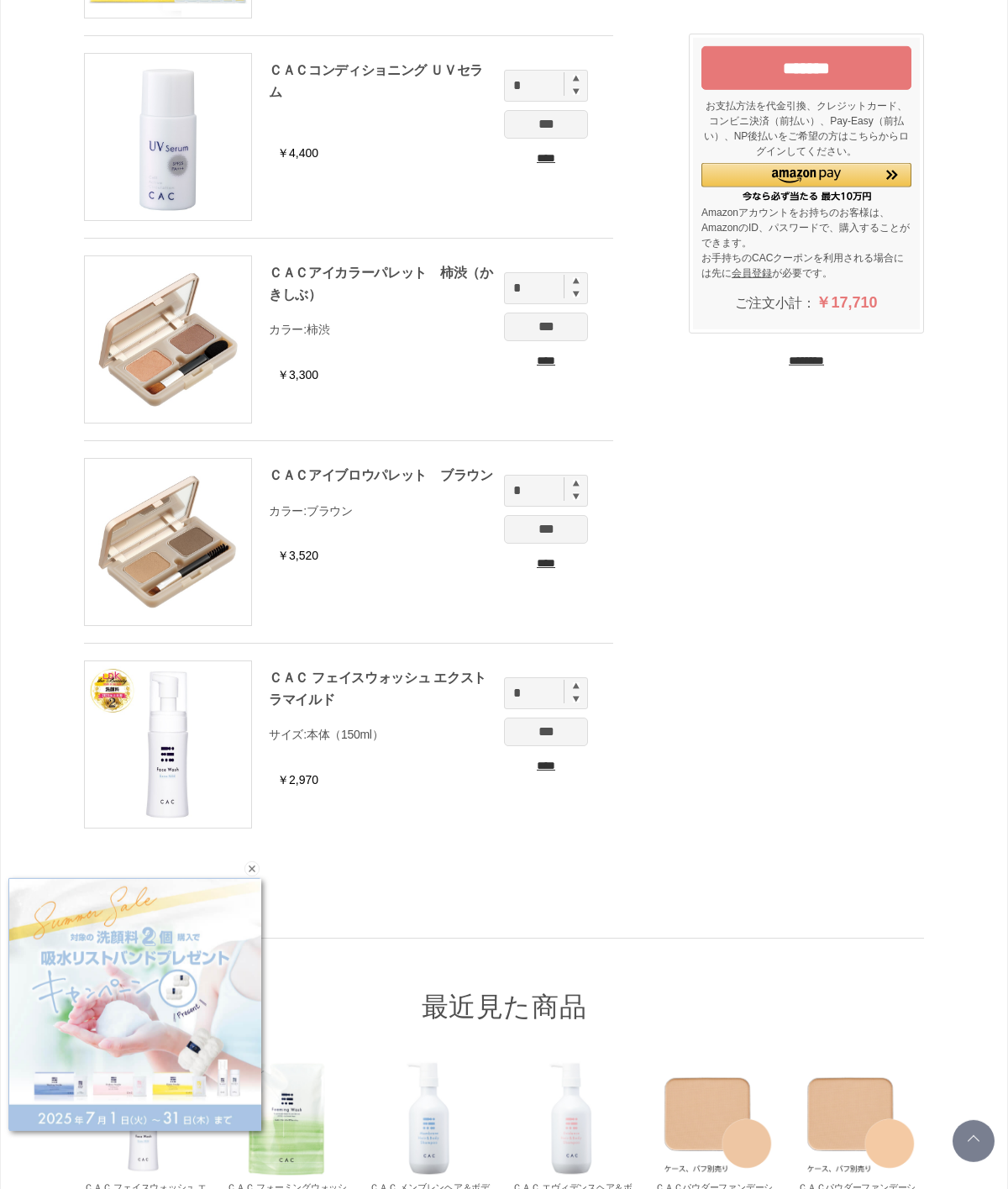 scroll, scrollTop: 295, scrollLeft: 0, axis: vertical 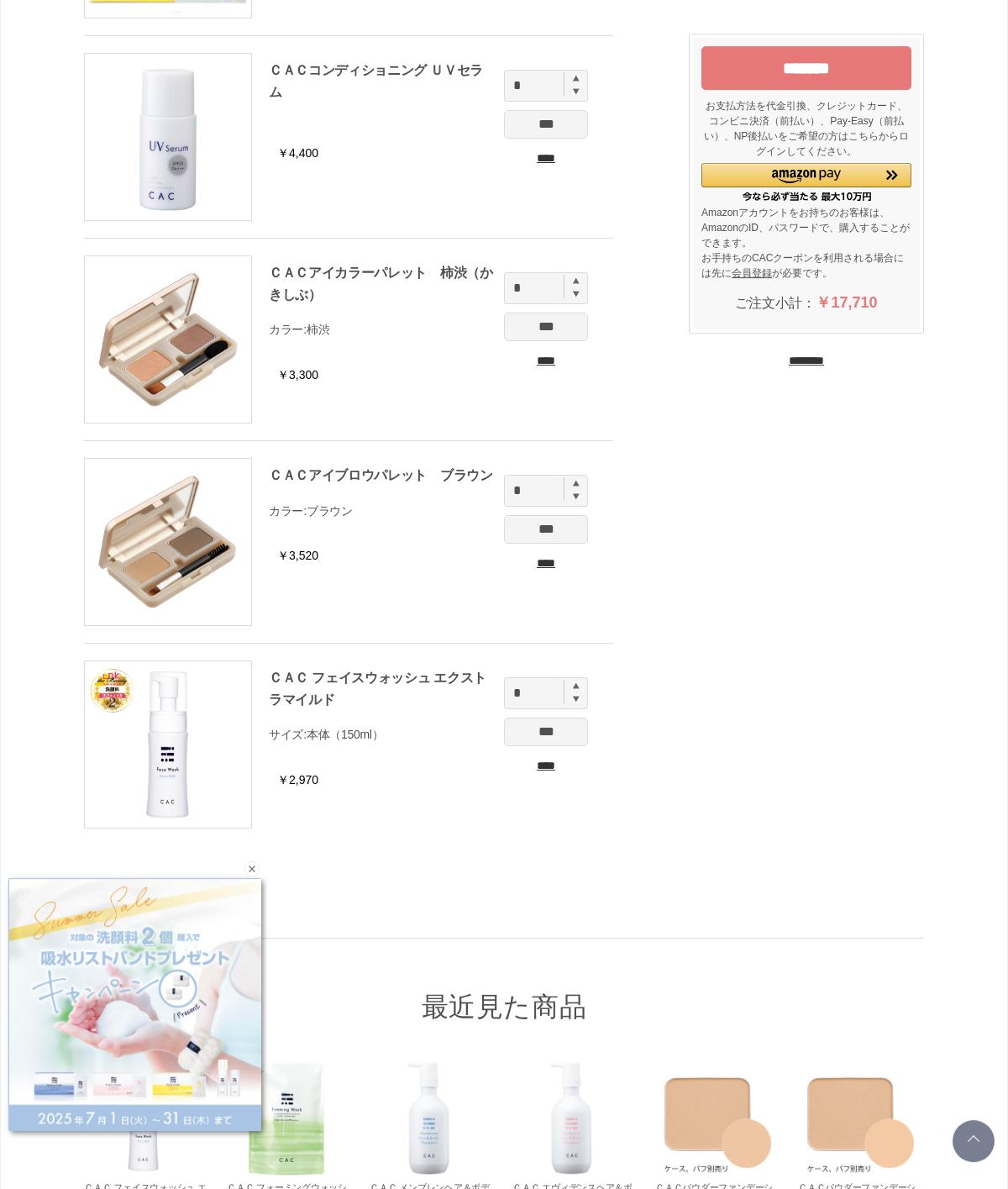 click on "****" at bounding box center [546, 563] 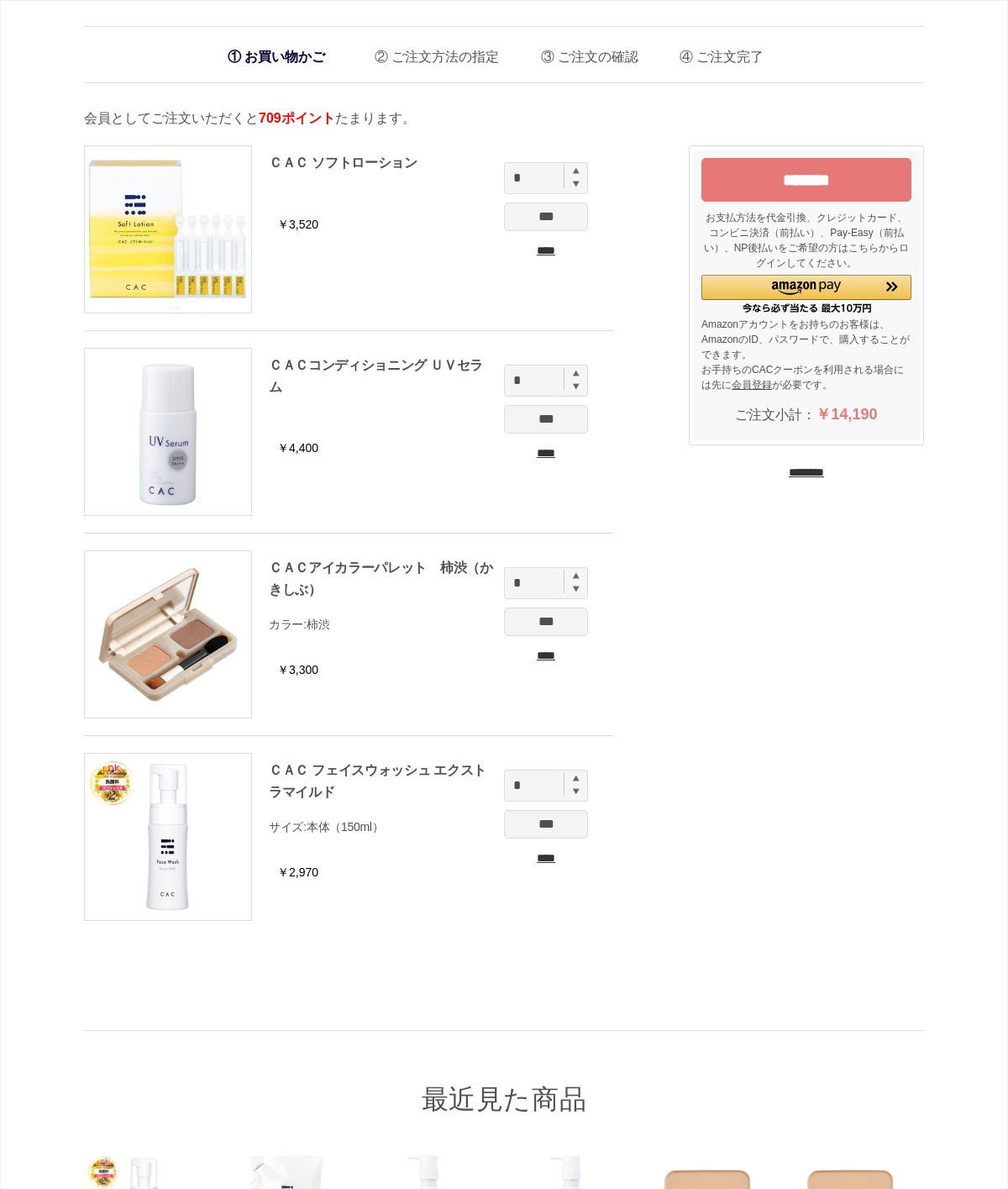 scroll, scrollTop: 0, scrollLeft: 0, axis: both 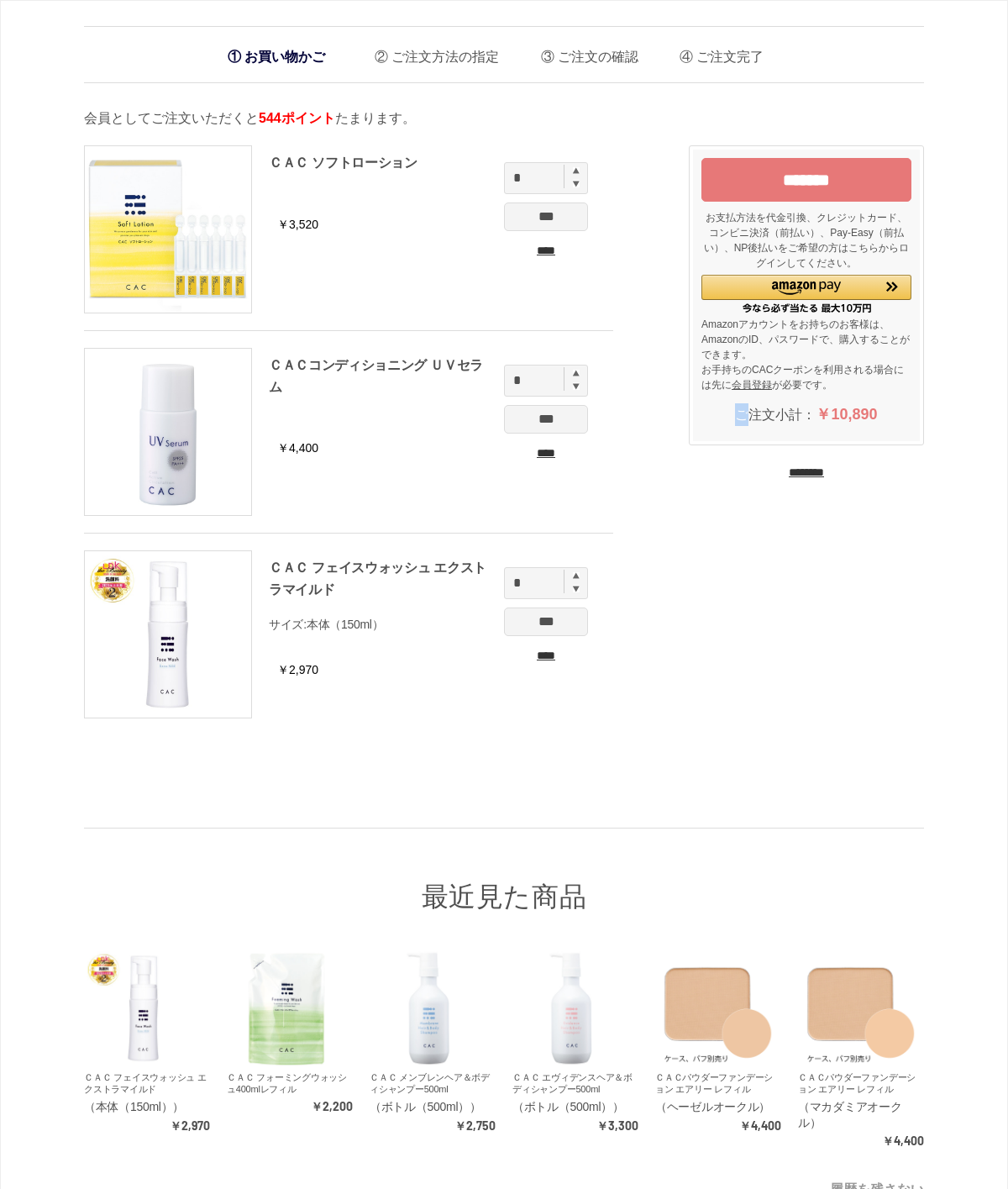 click on "****" at bounding box center (546, 453) 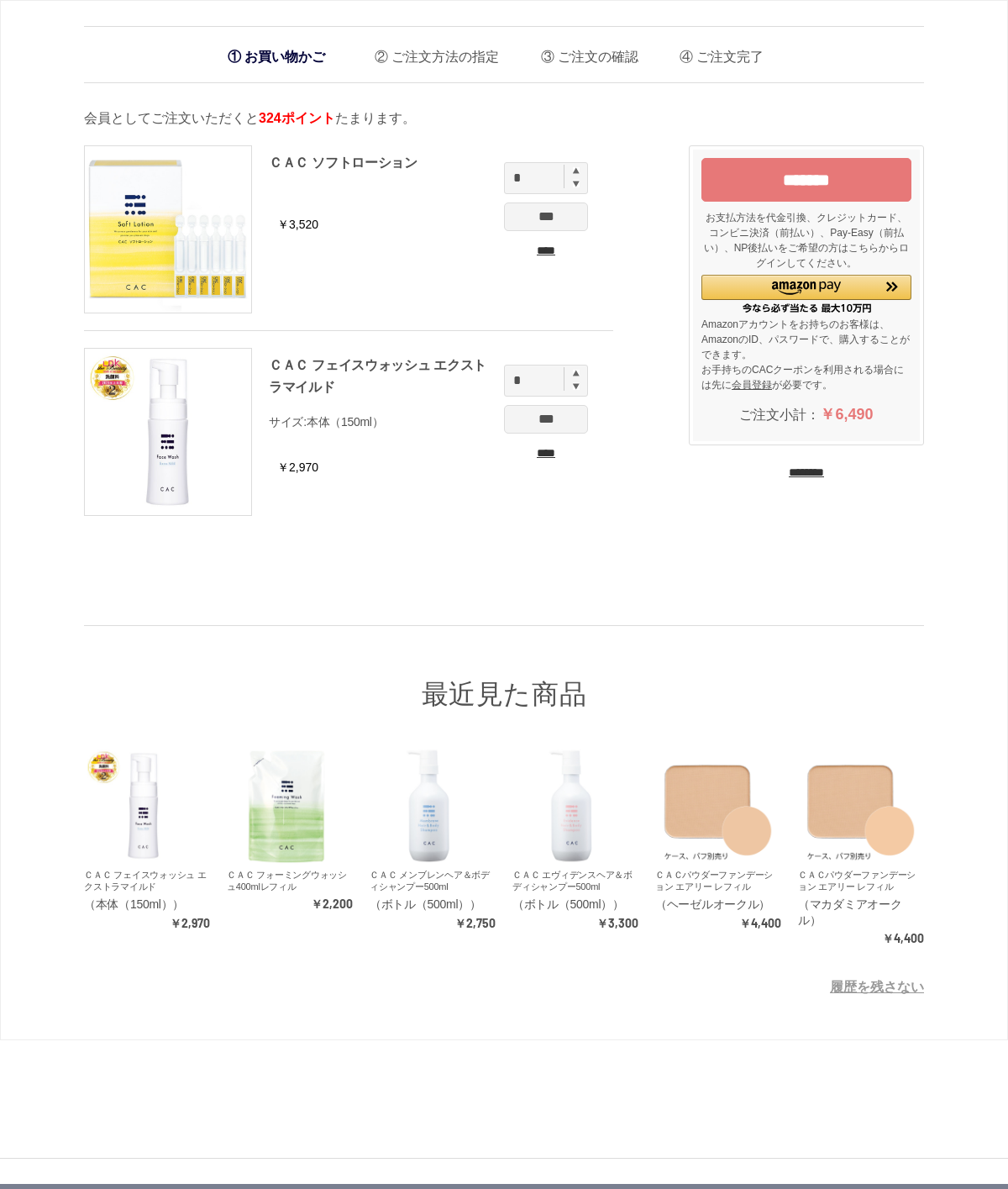 scroll, scrollTop: 0, scrollLeft: 0, axis: both 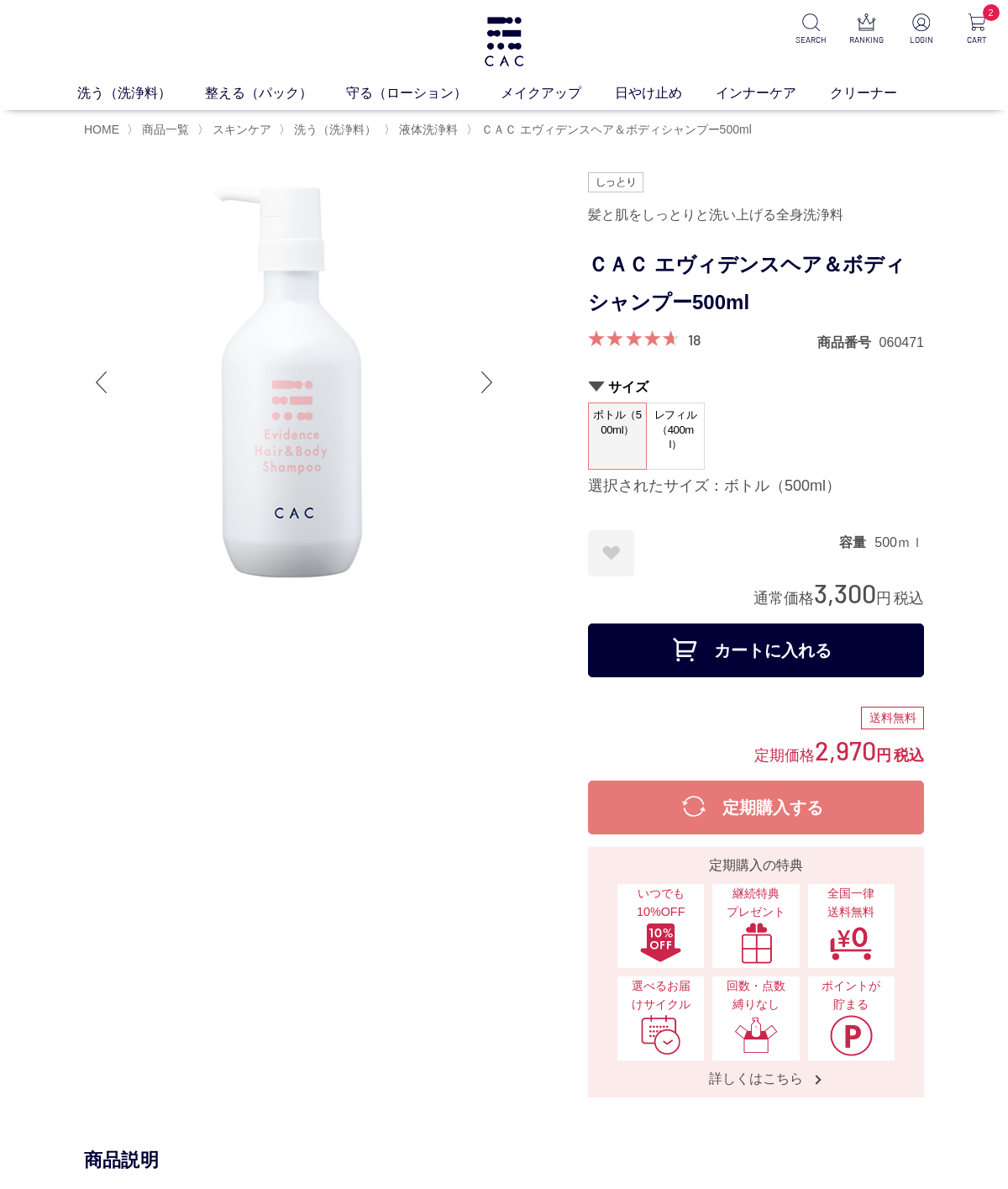 click on "クリーナー" at bounding box center (880, 93) 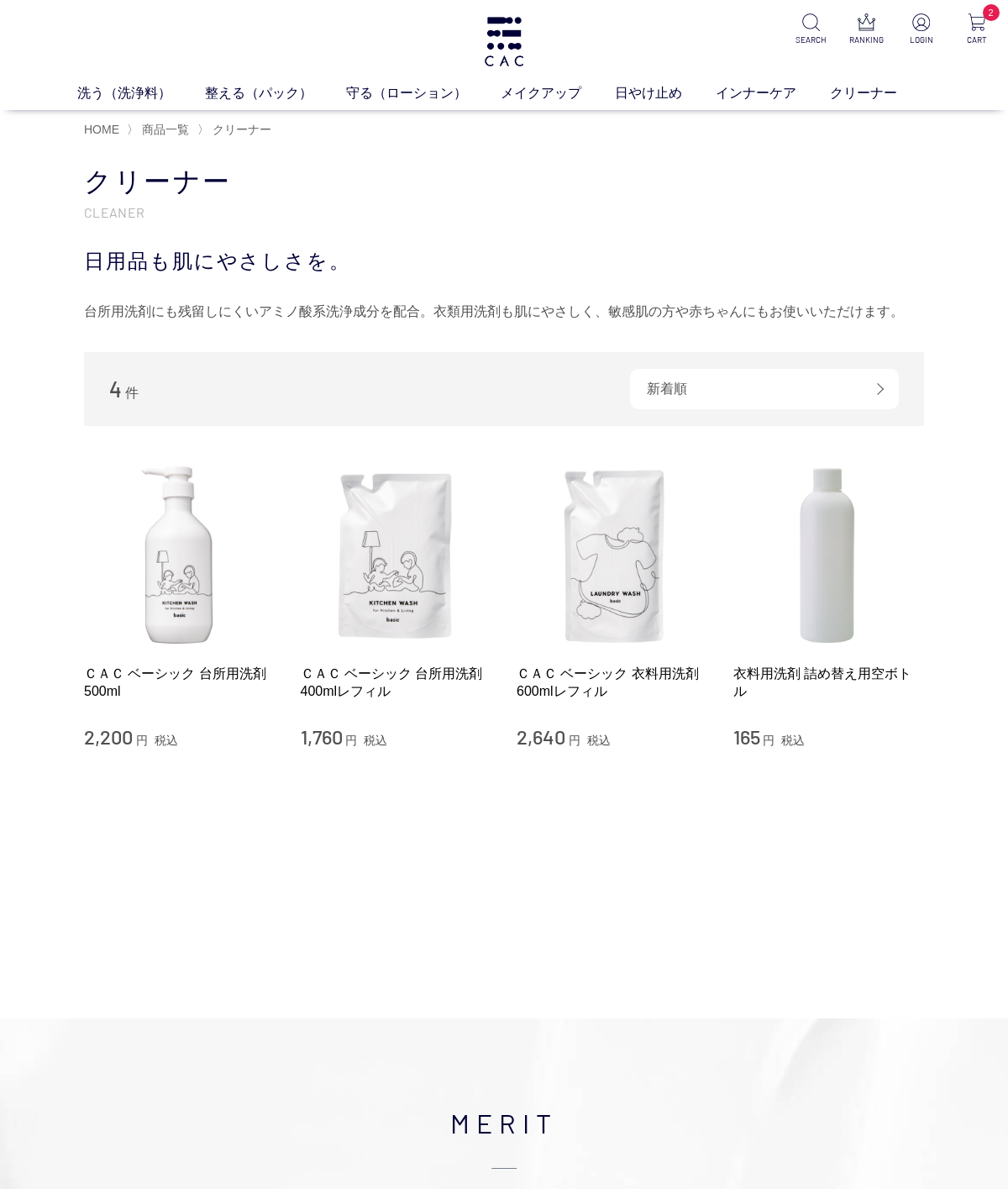 scroll, scrollTop: 0, scrollLeft: 0, axis: both 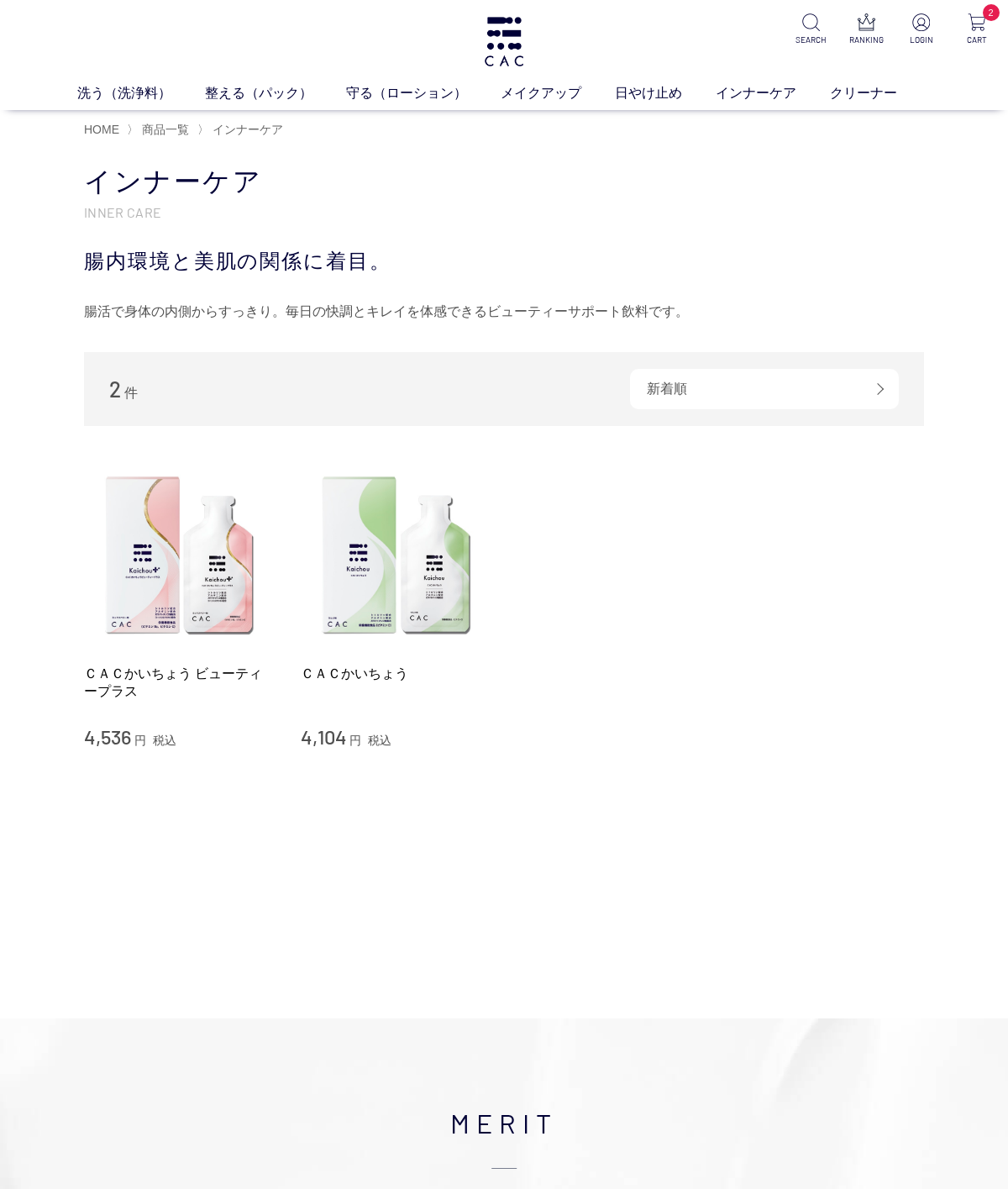 click on "日やけ止め" at bounding box center (665, 93) 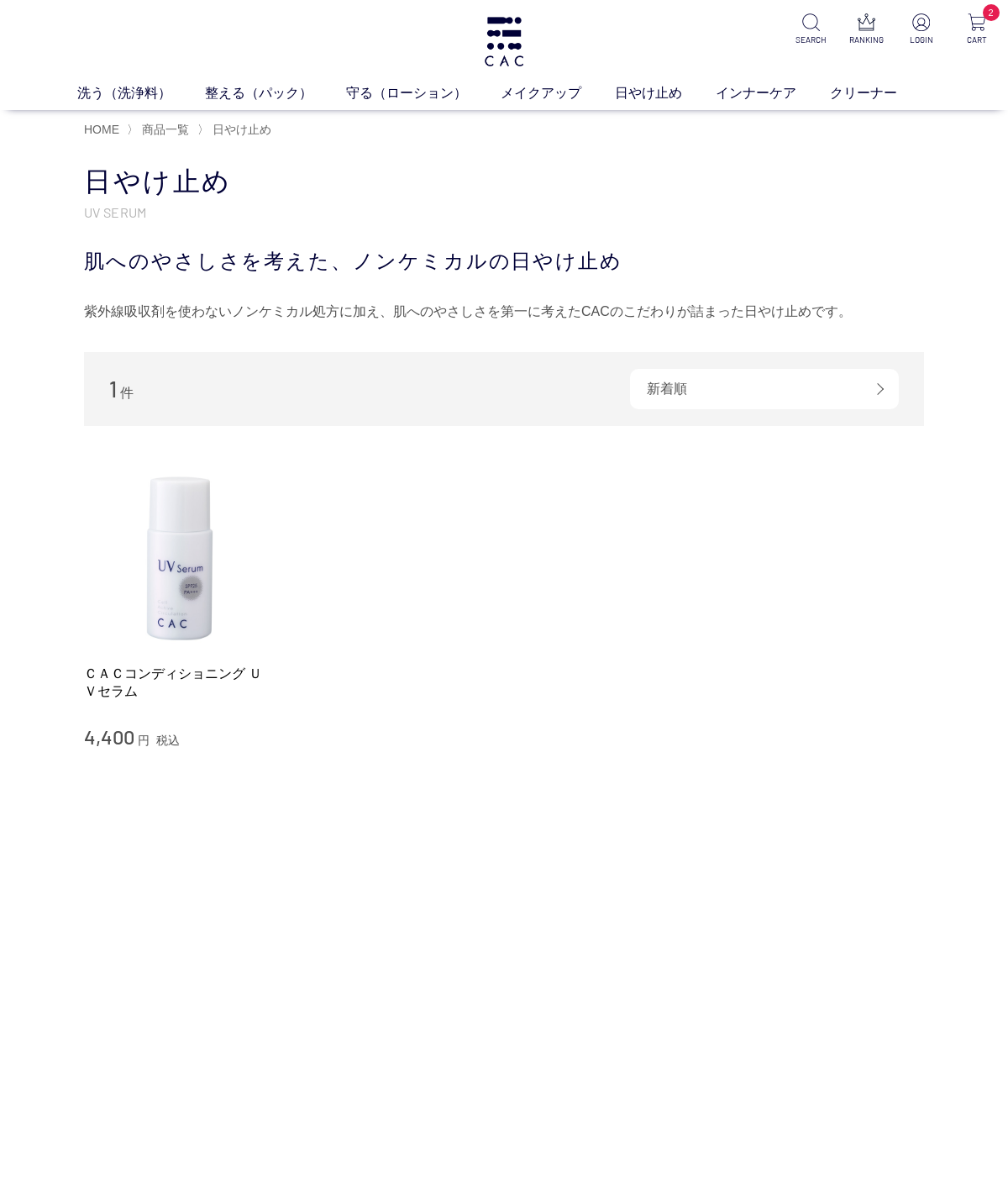 scroll, scrollTop: 0, scrollLeft: 0, axis: both 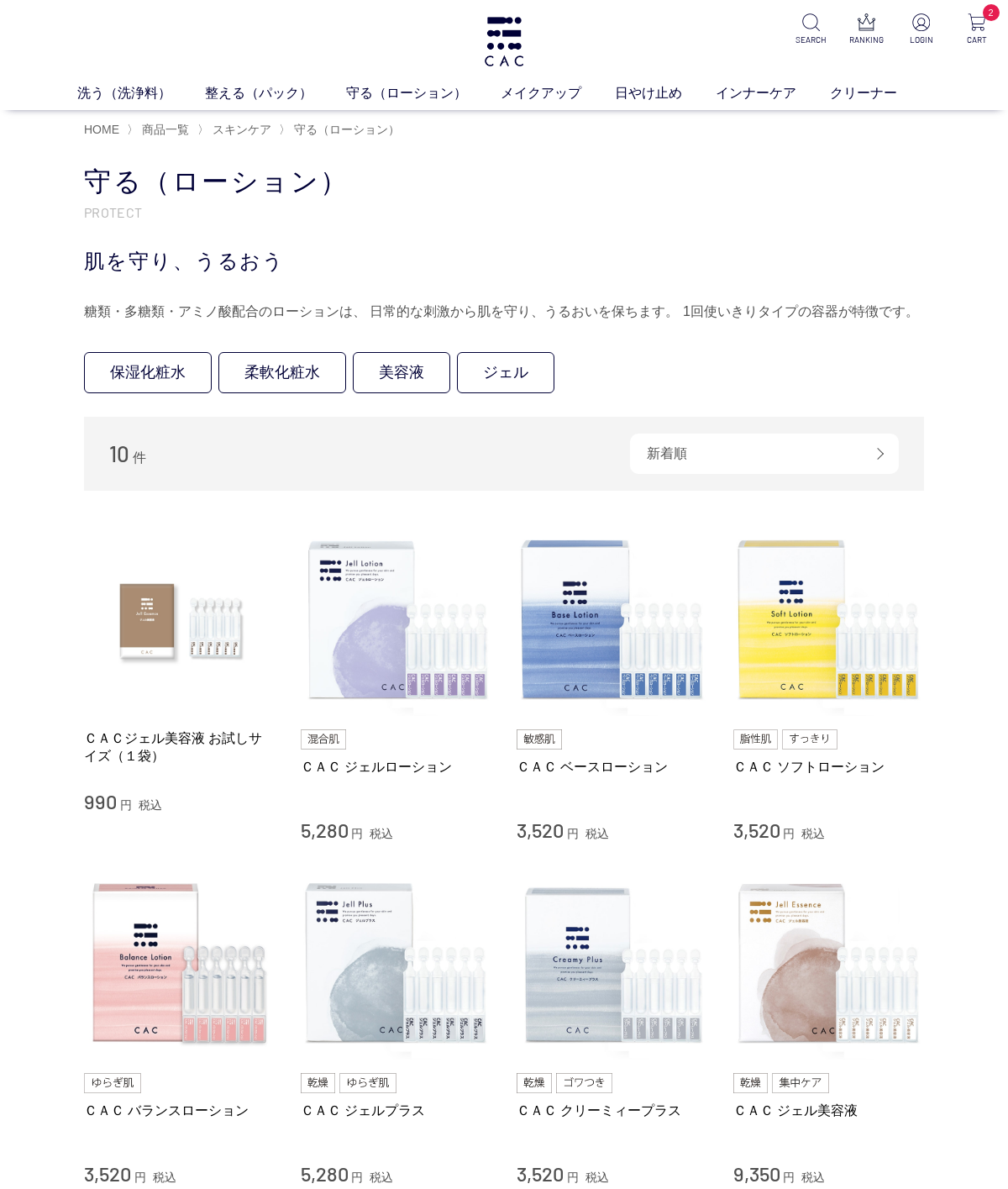 click on "整える（パック）" at bounding box center [276, 93] 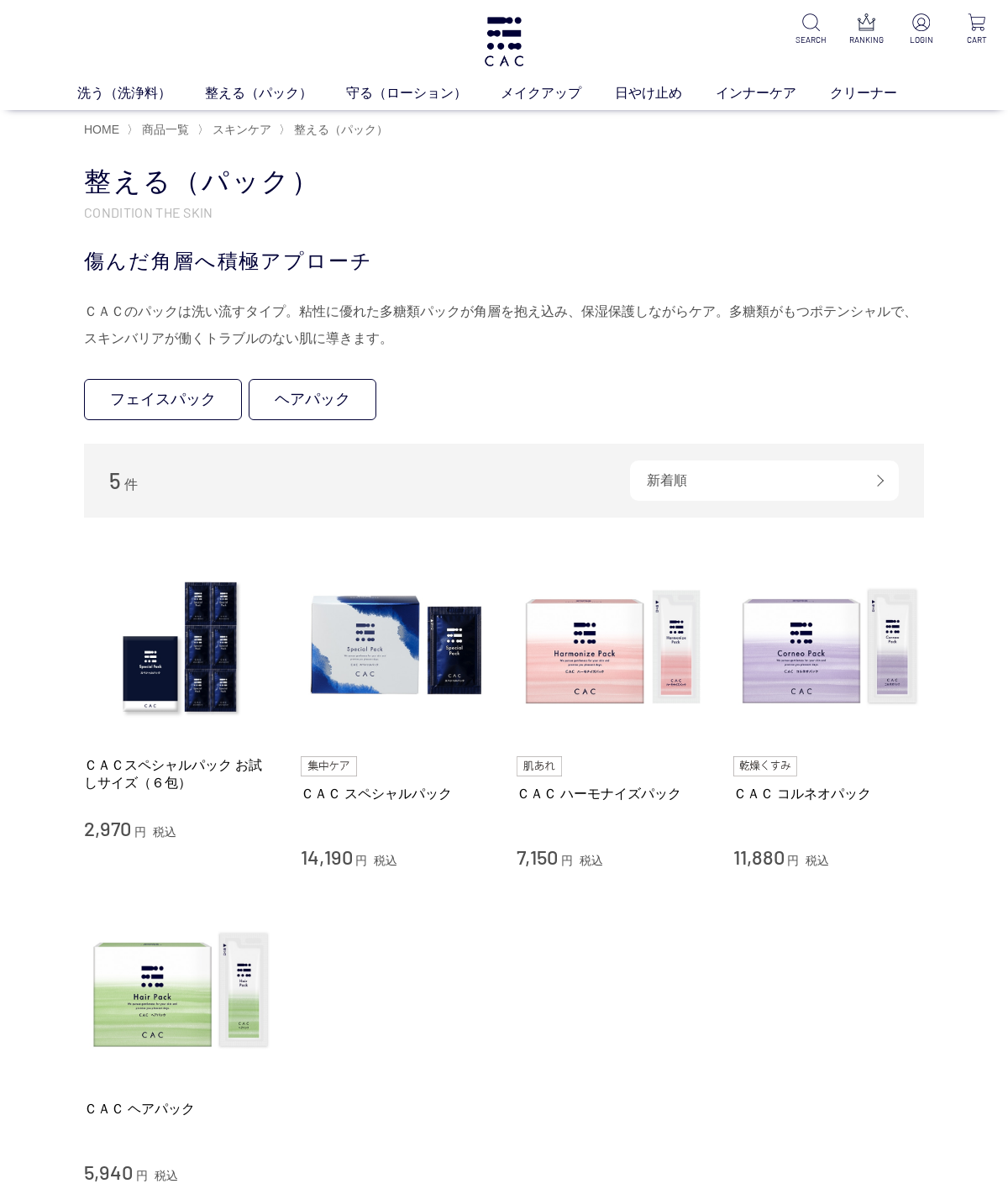 scroll, scrollTop: 0, scrollLeft: 0, axis: both 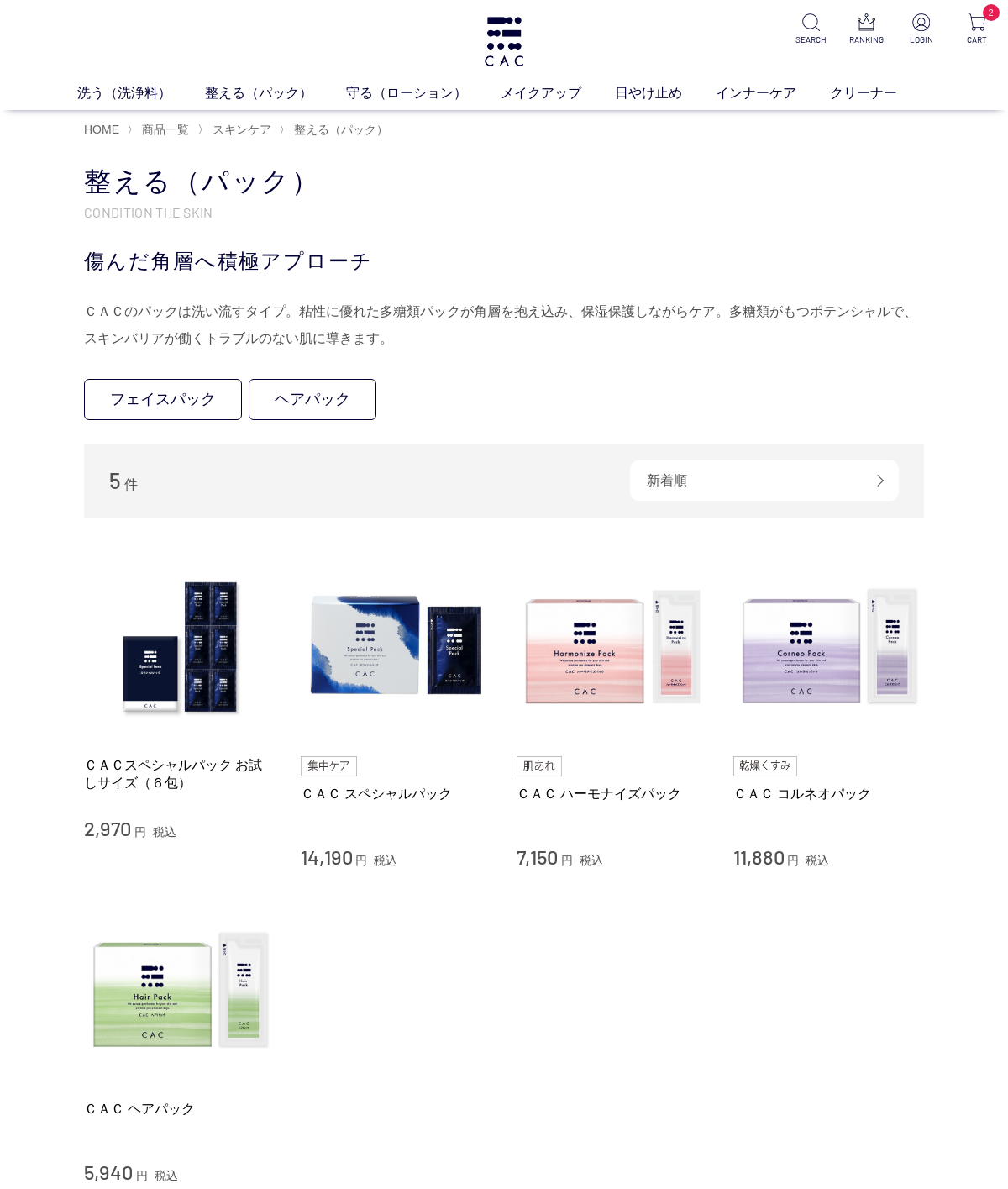 click on "洗う（洗浄料）" at bounding box center (141, 93) 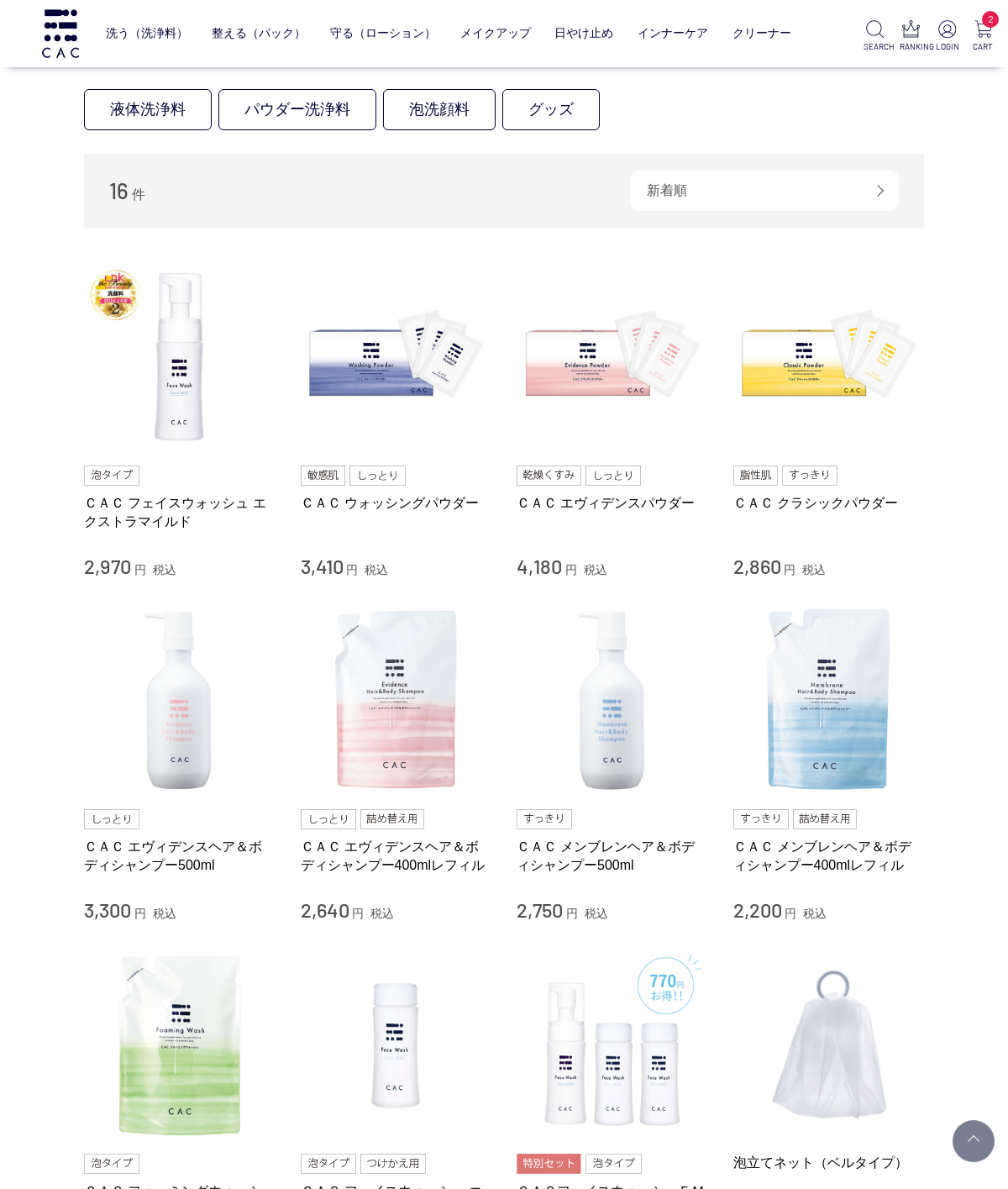 scroll, scrollTop: 0, scrollLeft: 0, axis: both 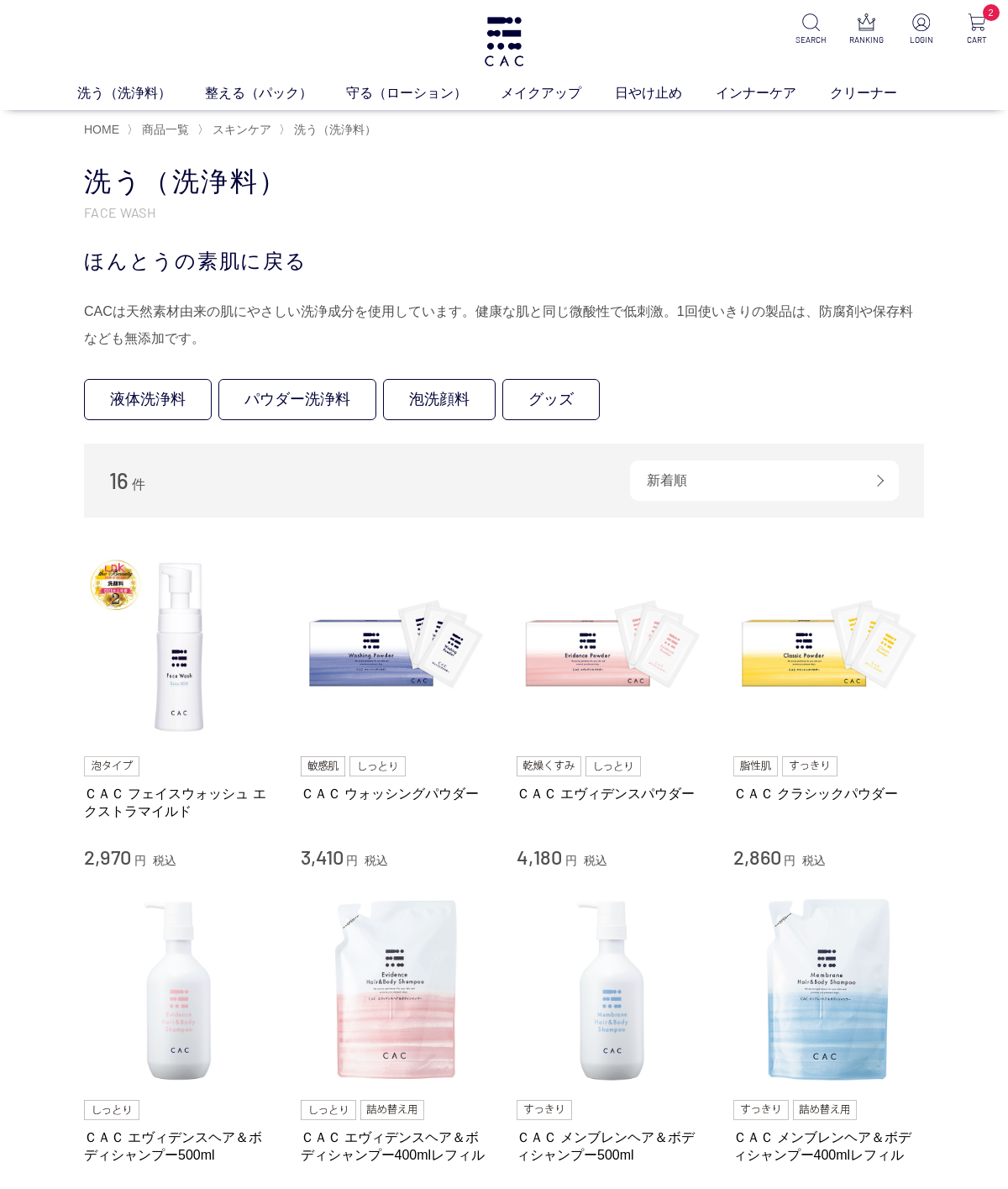 click at bounding box center (976, 22) 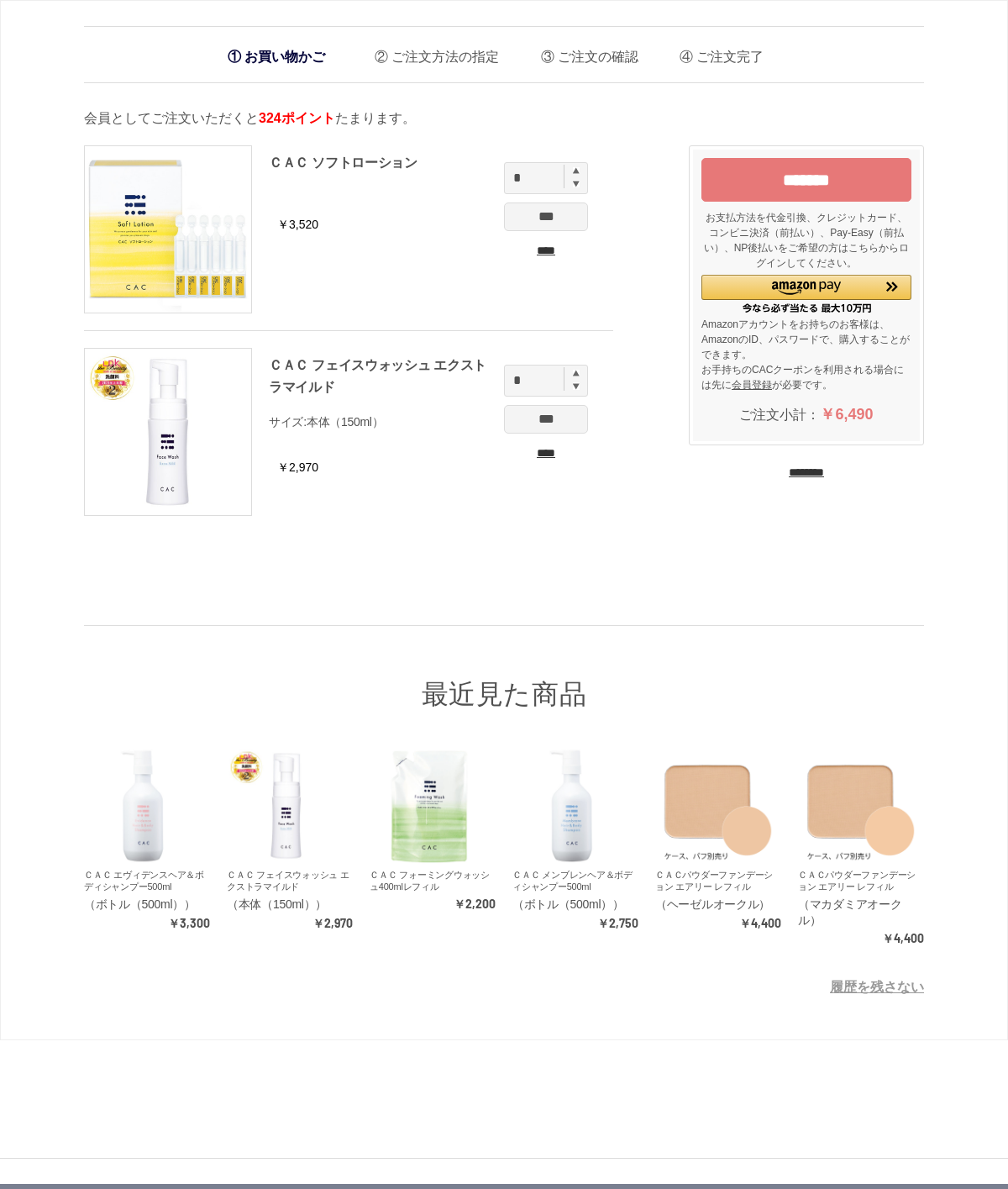 scroll, scrollTop: 0, scrollLeft: 0, axis: both 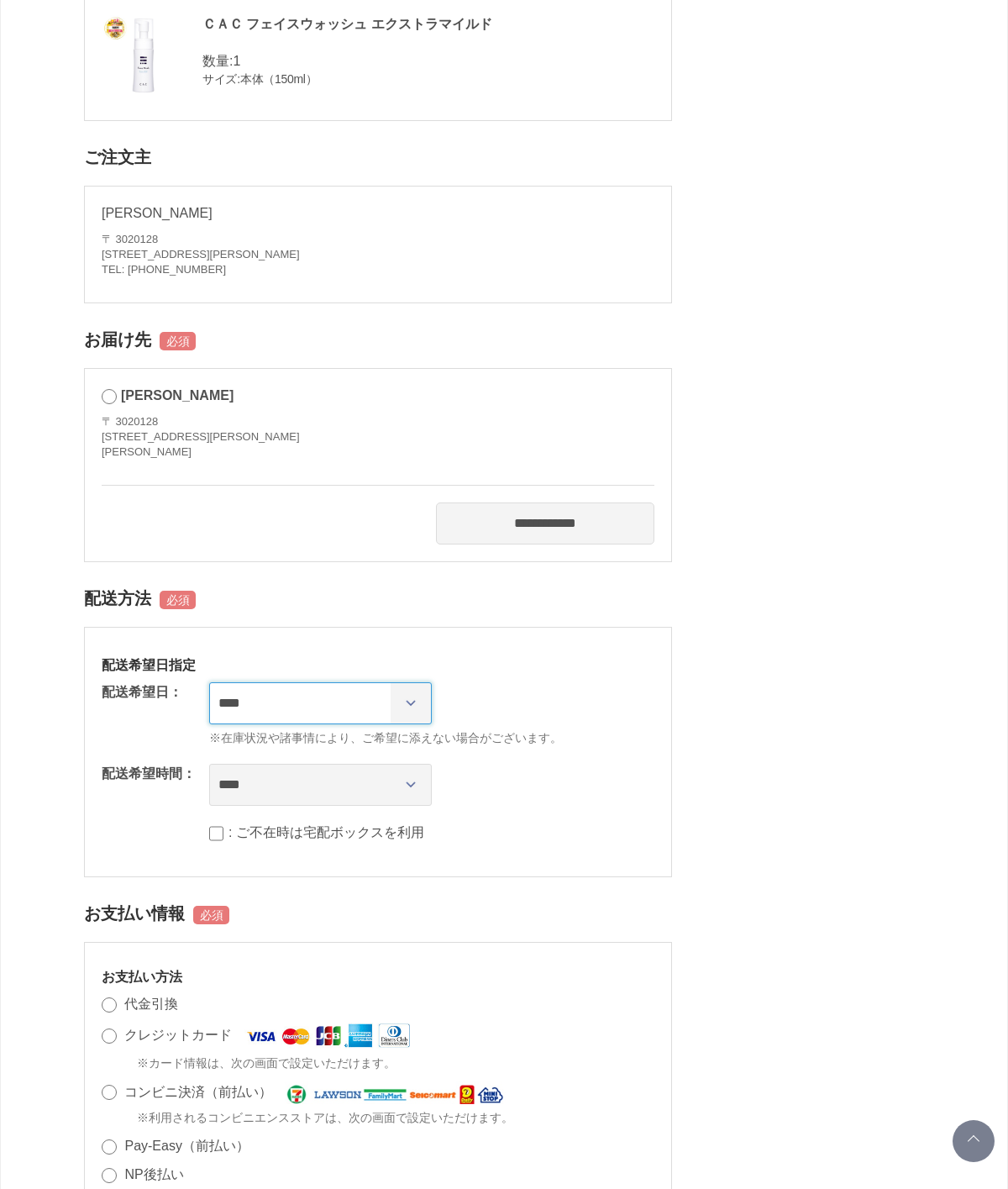 click on "**********" at bounding box center (320, 703) 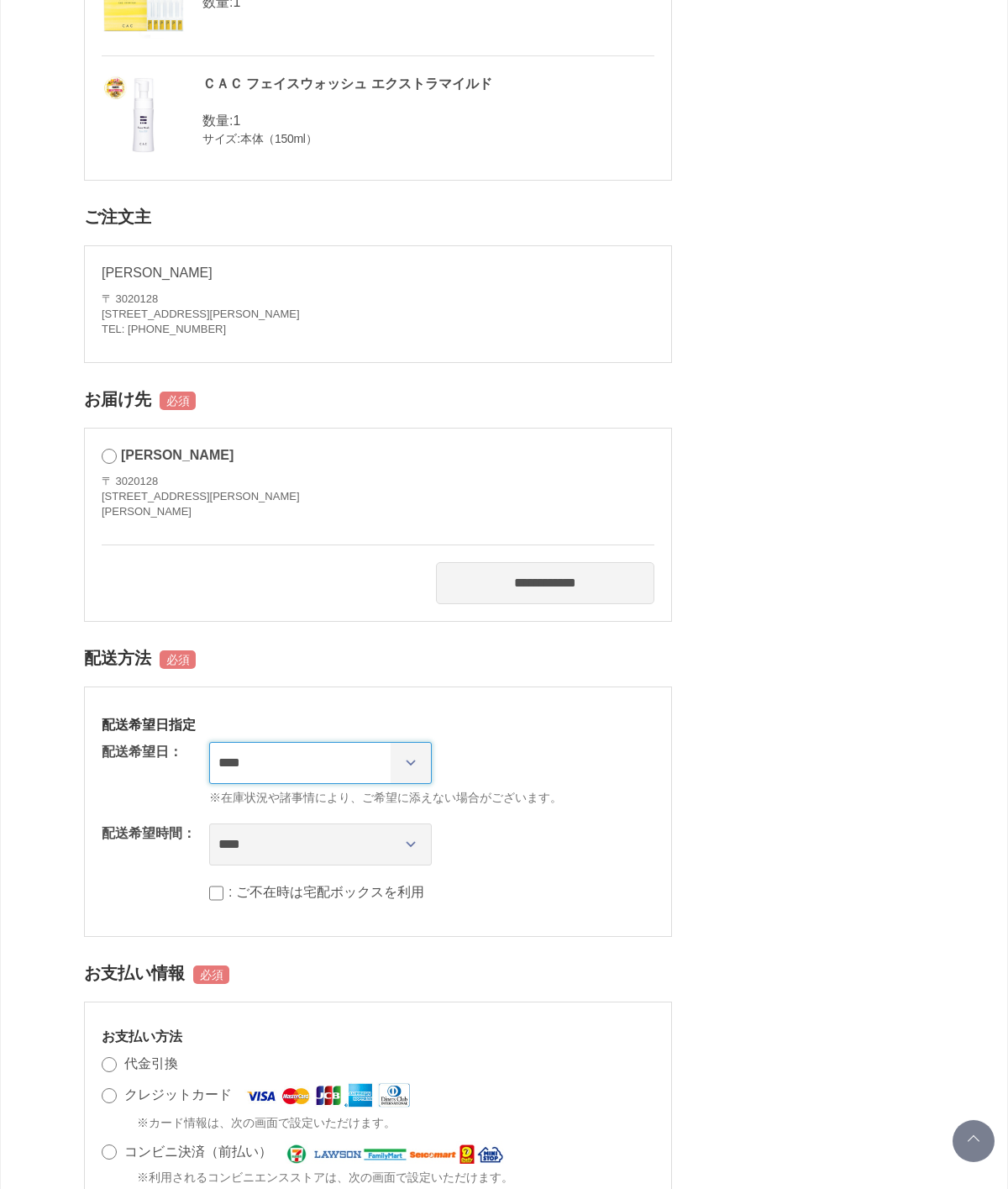 scroll, scrollTop: 182, scrollLeft: 0, axis: vertical 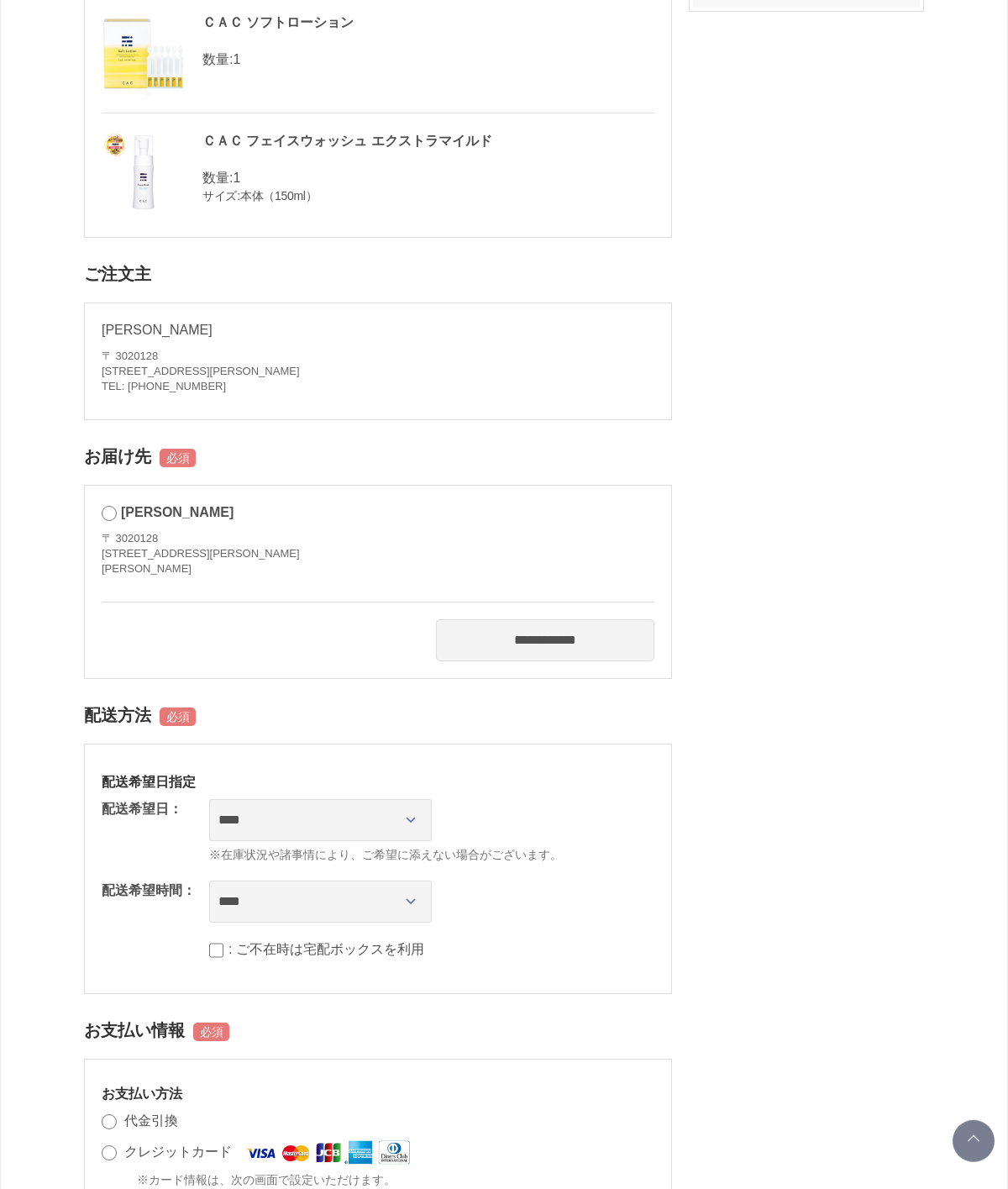 click on "マークの箇所は、必ずご指定ください。
商品情報
ＣＡＣ ソフトローション
数量: 1
ＣＡＣ フェイスウォッシュ エクストラマイルド
数量: 1
サイズ: 本体（150ml）
ご注文主
川端 香居 様
〒 3020128
茨城県守谷市けやき台３丁目１－１１８
TEL: 090-5181-1970
お届け先
川端　香居
〒 3020128
茨城県守谷市けやき台３丁目１－１１８" at bounding box center (504, 980) 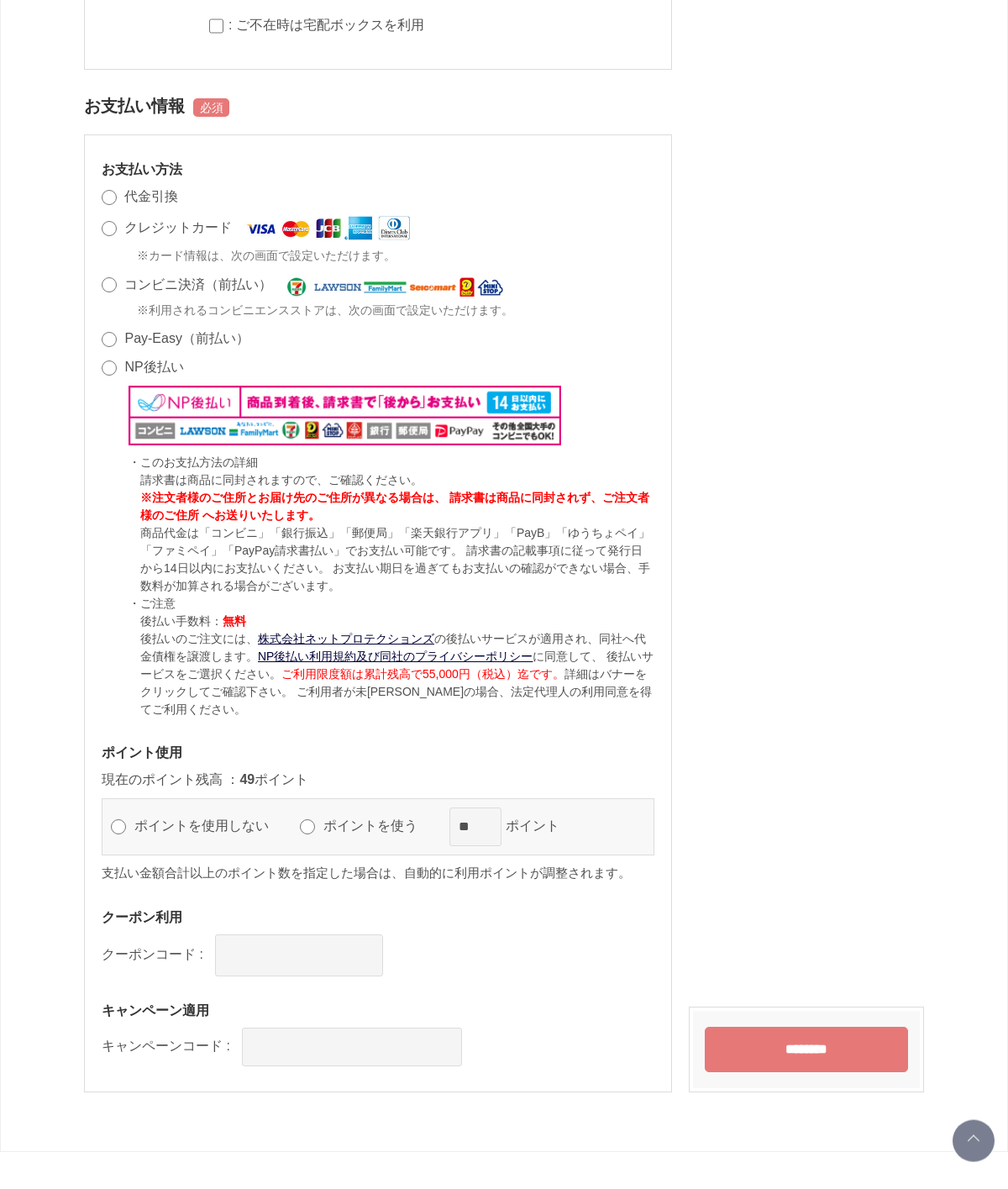 scroll, scrollTop: 1268, scrollLeft: 0, axis: vertical 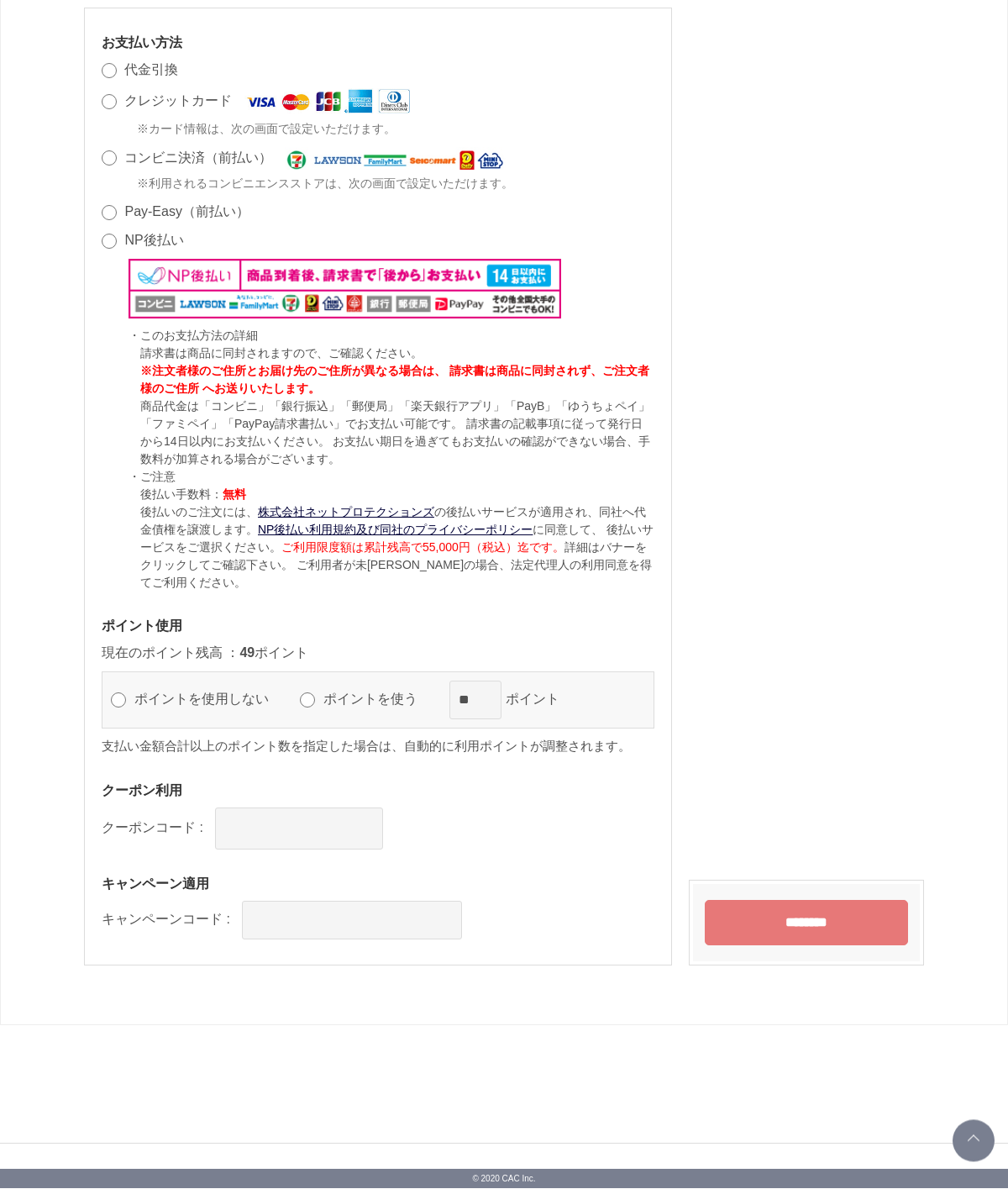 click on "ポイントを使う" at bounding box center [378, 699] 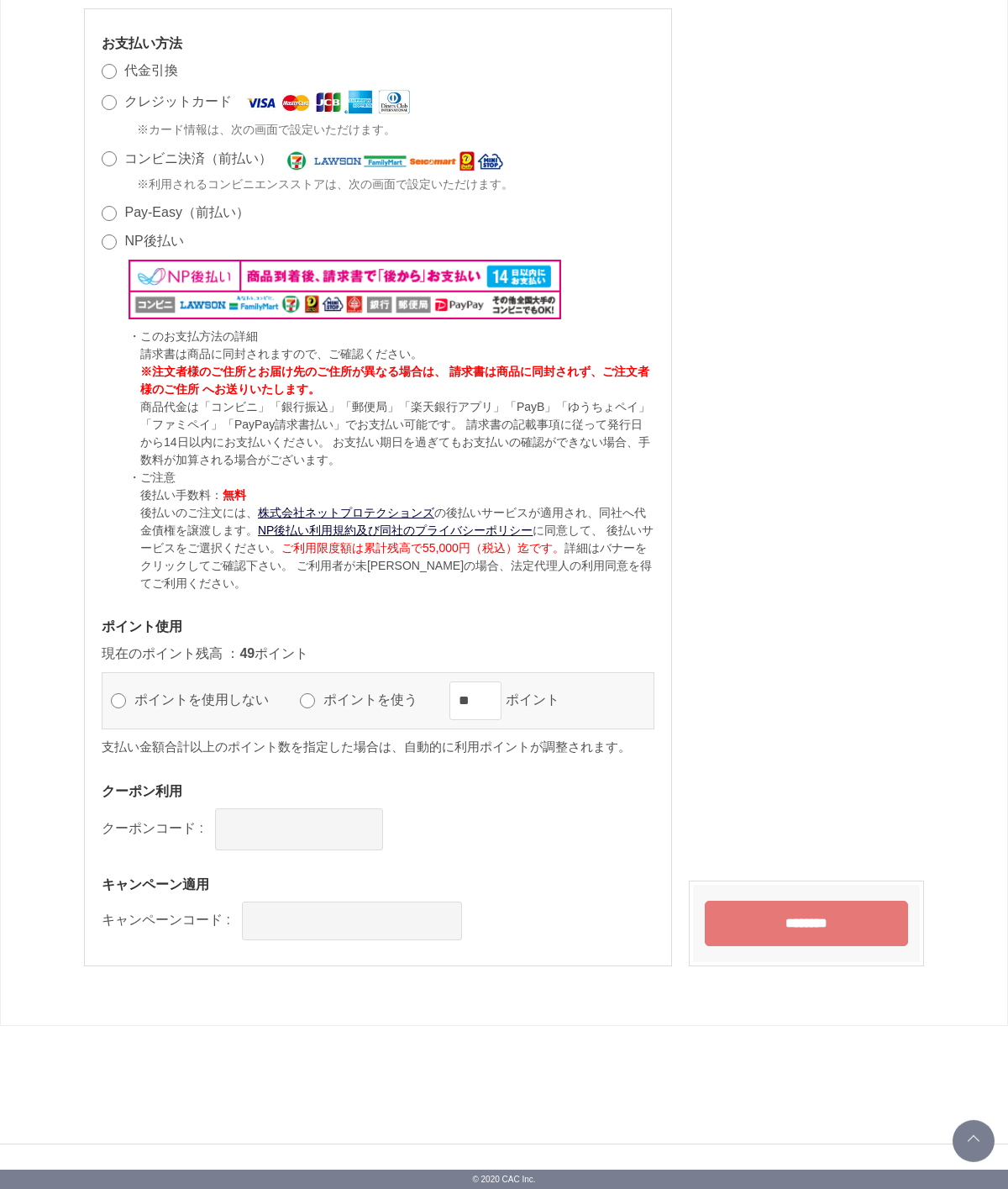 scroll, scrollTop: 1368, scrollLeft: 0, axis: vertical 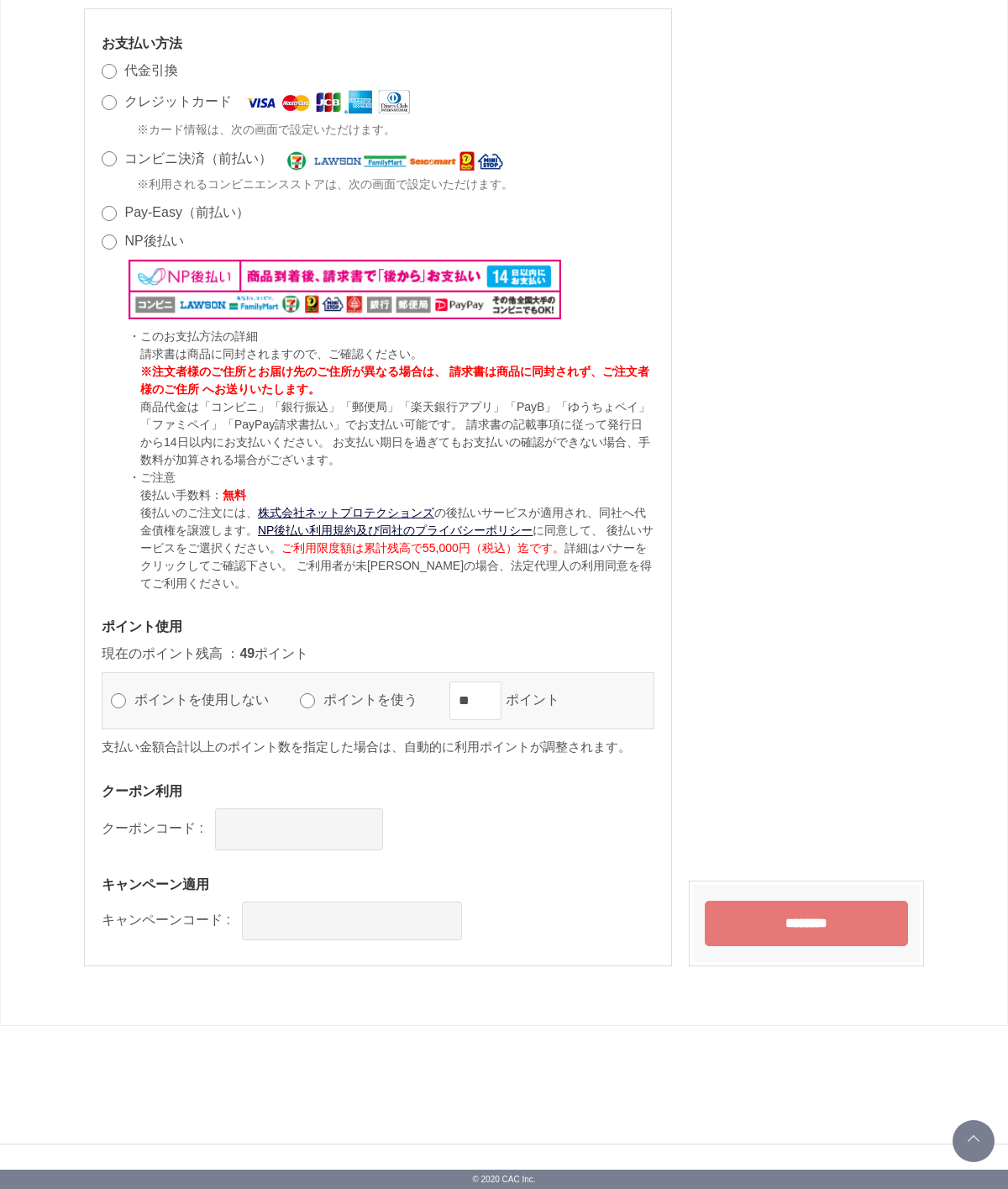 click on "********" at bounding box center (806, 923) 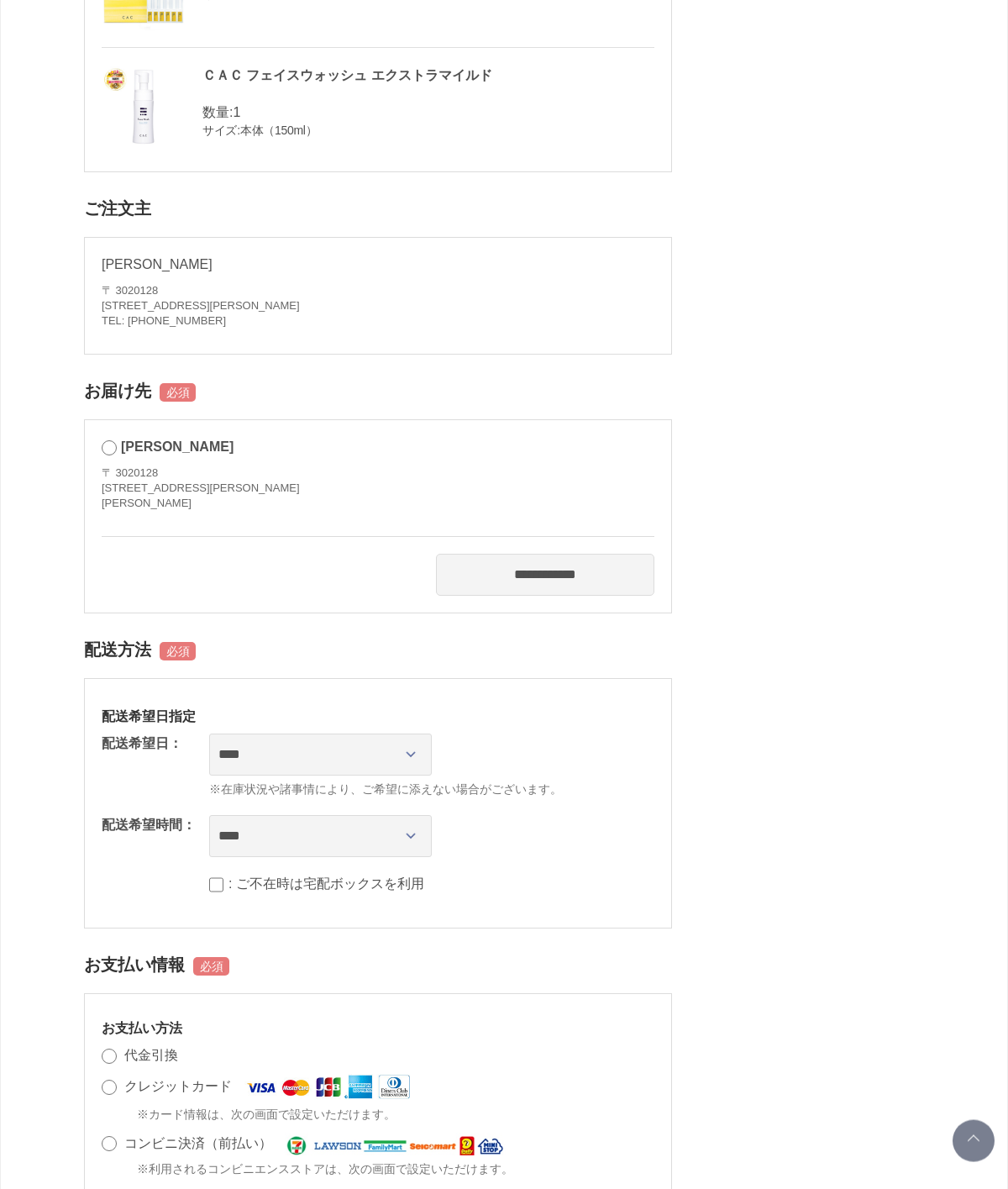 scroll, scrollTop: 0, scrollLeft: 0, axis: both 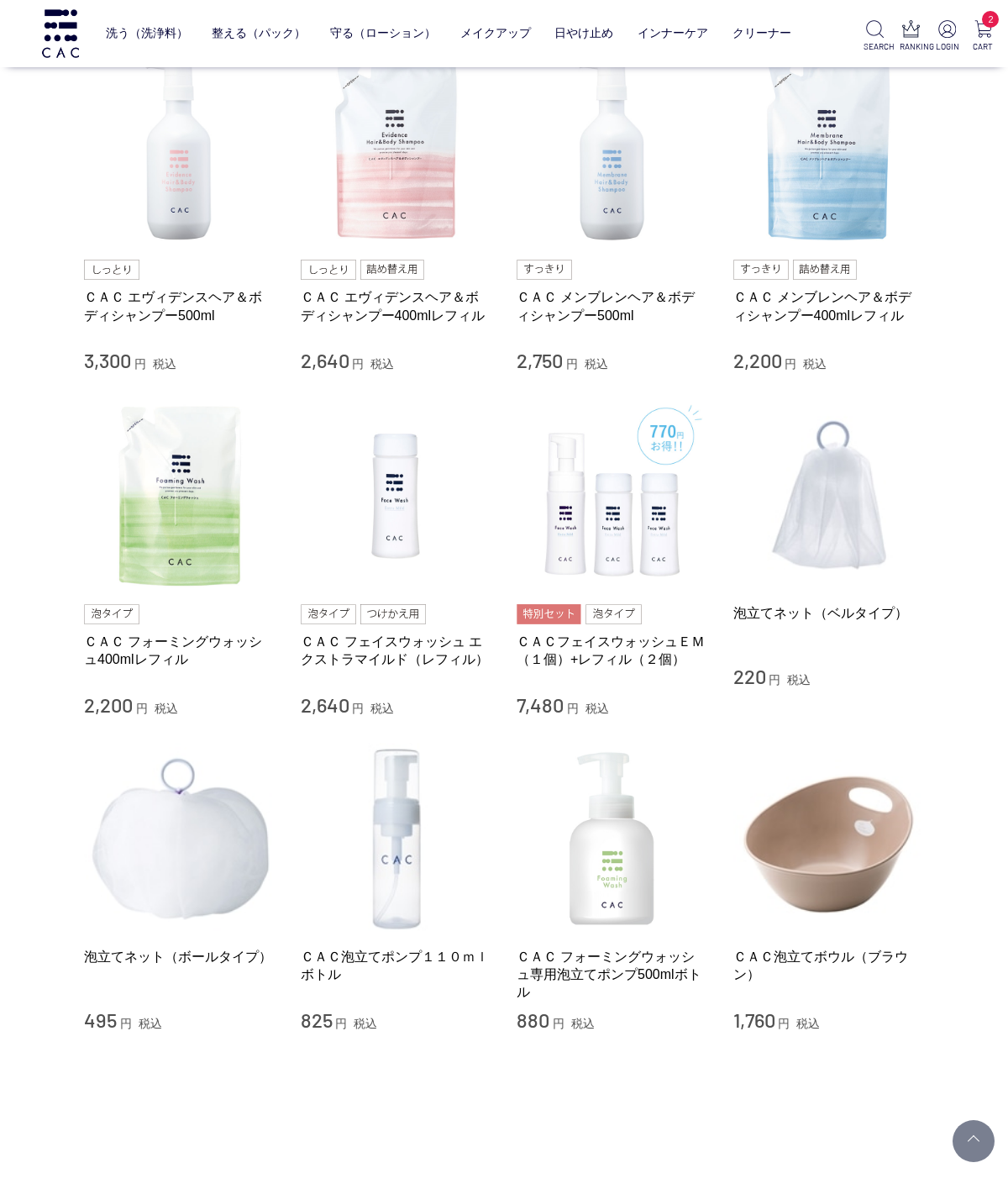 click at bounding box center [180, 495] 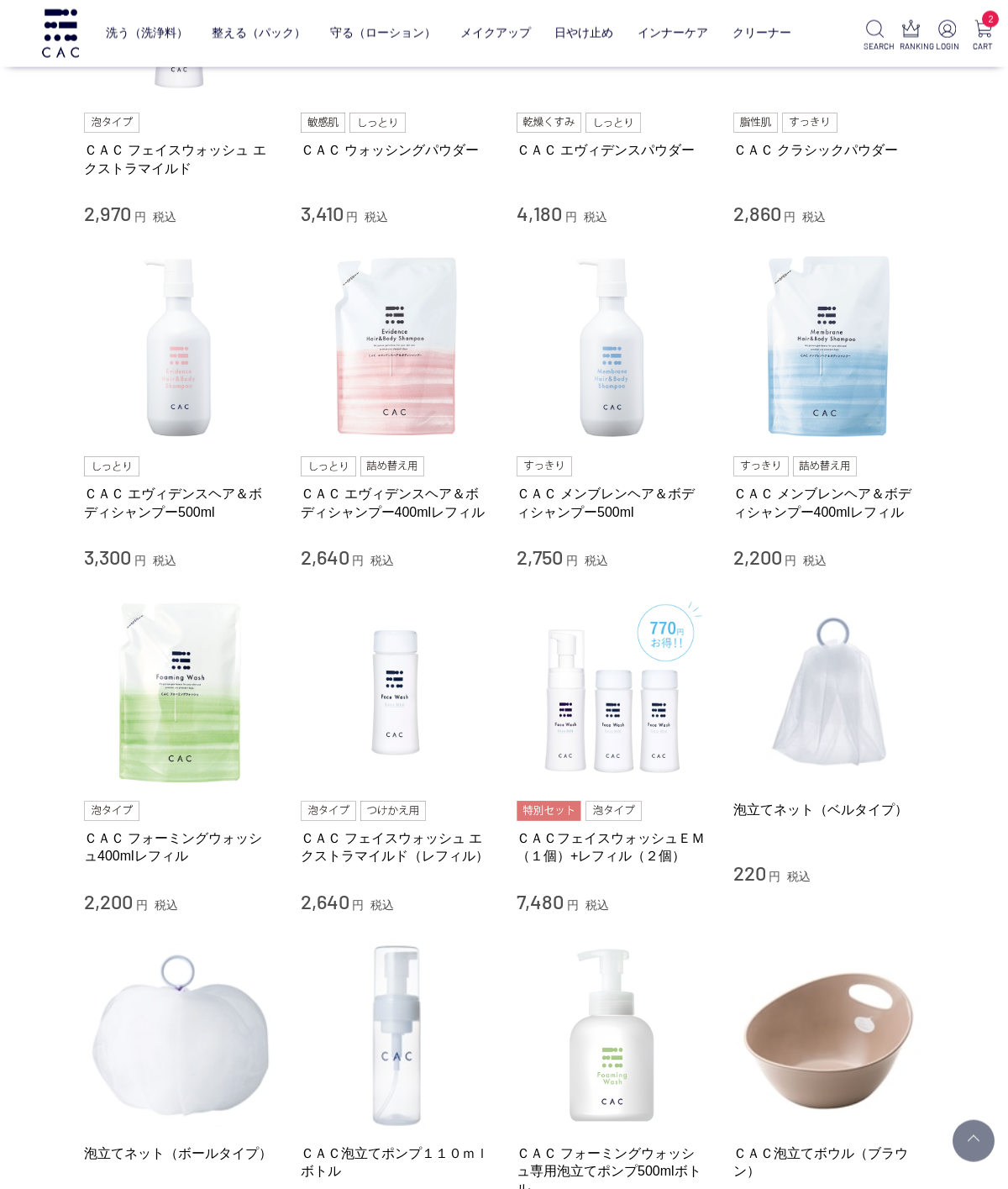 scroll, scrollTop: 534, scrollLeft: 0, axis: vertical 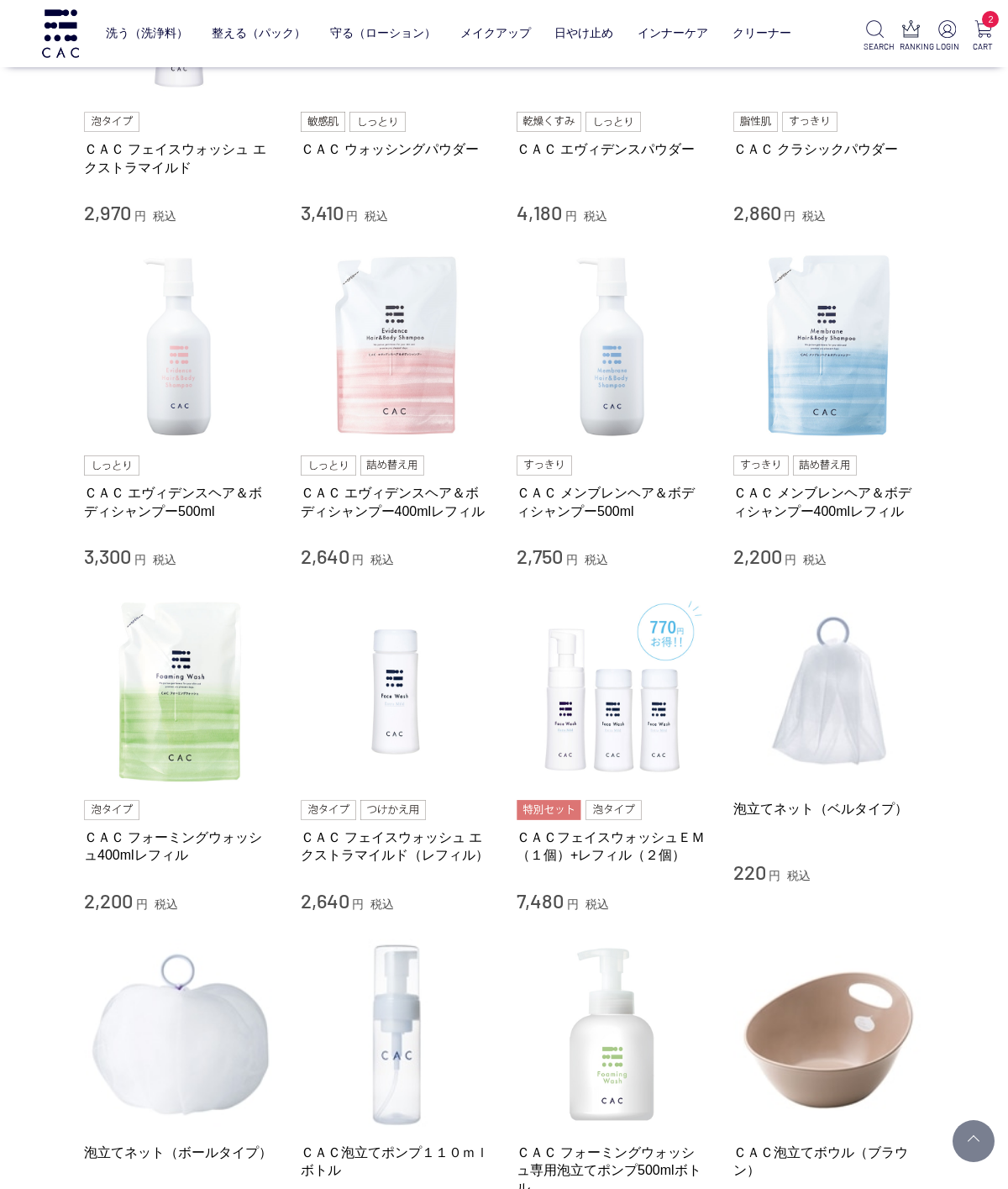 click at bounding box center (180, 691) 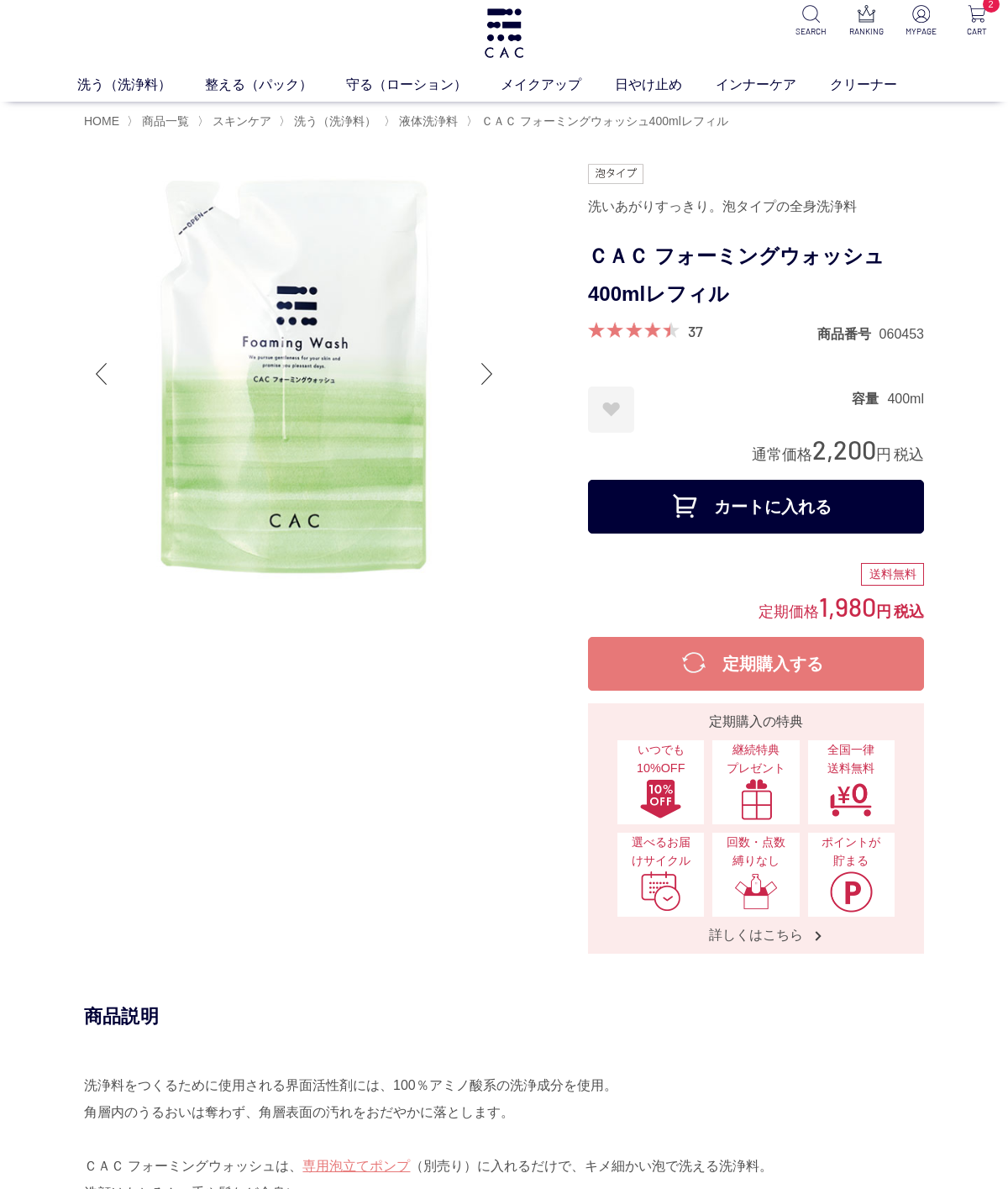 scroll, scrollTop: 0, scrollLeft: 0, axis: both 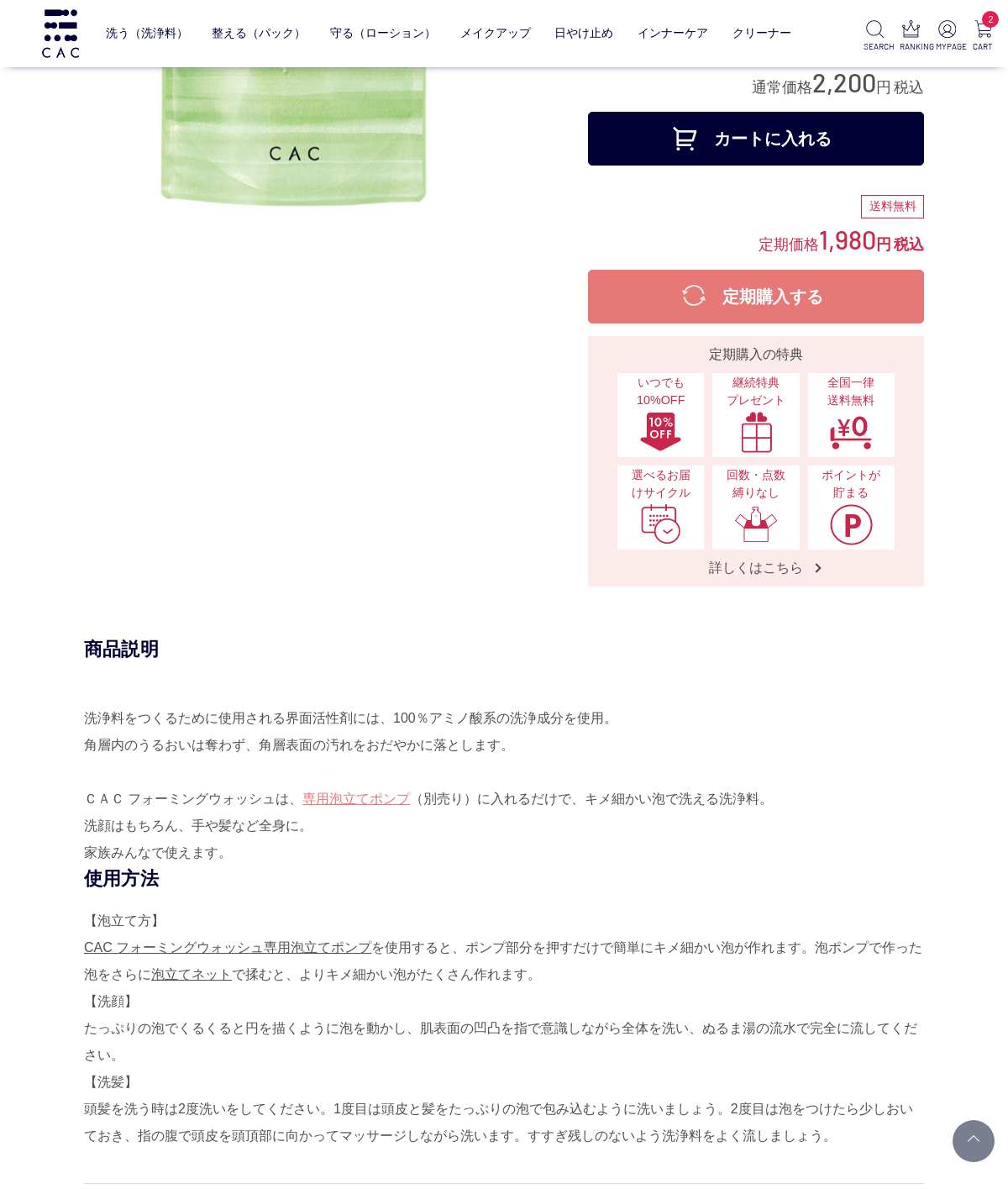 click on "商品説明
洗浄料をつくるために使用される界面活性剤には、100％アミノ酸系の洗浄成分を使用。
角層内のうるおいは奪わず、角層表面の汚れをおだやかに落とします。
ＣＡＣ フォーミングウォッシュは、 専用泡立てポンプ （別売り）に入れるだけで、キメ細かい泡で洗える洗浄料。
洗顔はもちろん、手や髪など全身に。
家族みんなで使えます。
カートに入れる
定期購入する
使用方法
【泡立て方】
CAC フォーミングウォッシュ専用泡立てポンプ を使用すると、ポンプ部分を押すだけで簡単にキメ細かい泡が作れます。泡ポンプで作った泡をさらに 泡立てネット で揉むと、よりキメ細かい泡がたくさん作れます。
【洗顔】
【洗髪】
全成分
使用上の注意
※" at bounding box center [504, 1263] 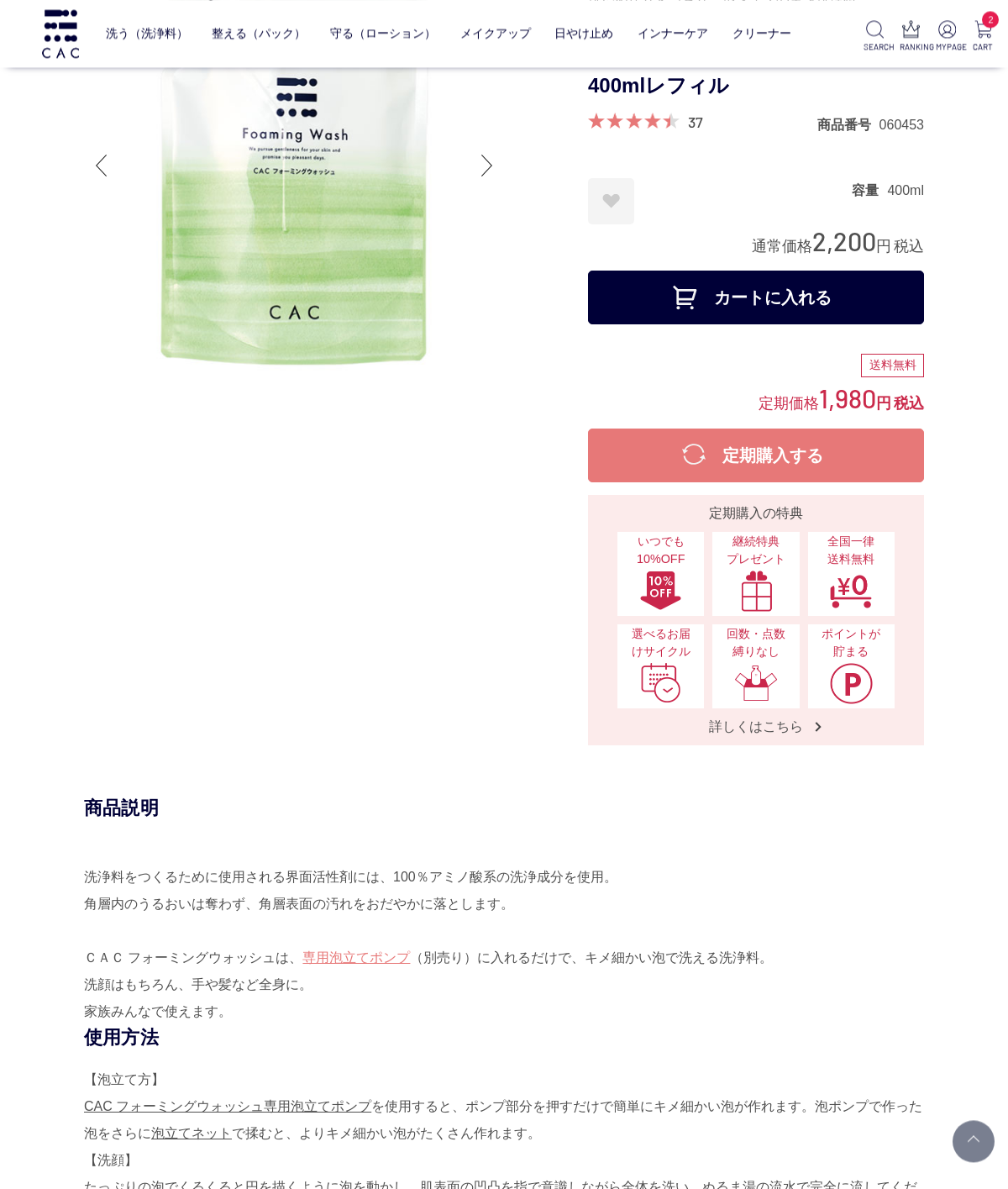 scroll, scrollTop: 0, scrollLeft: 0, axis: both 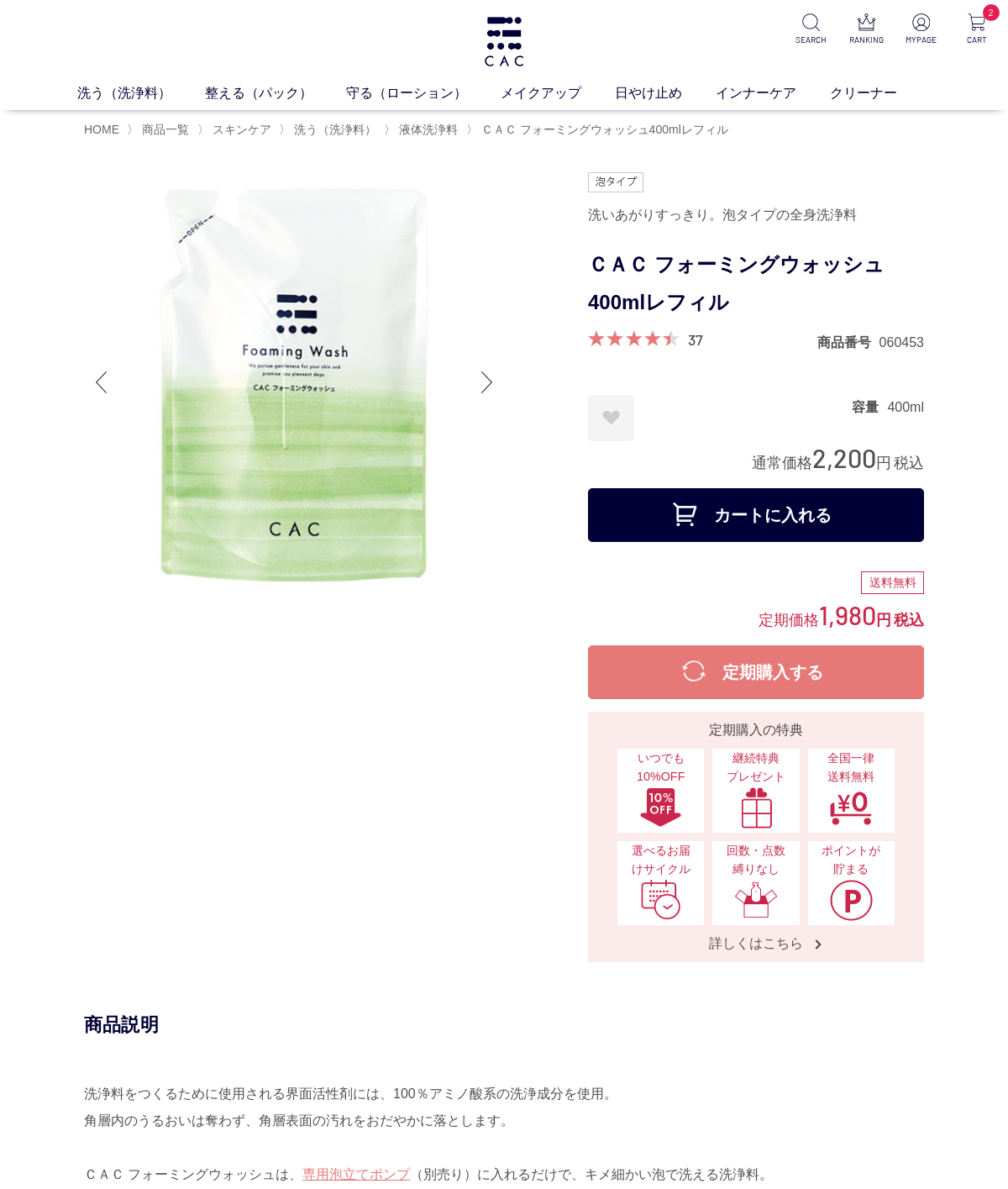 click on "カートに入れる" at bounding box center (756, 515) 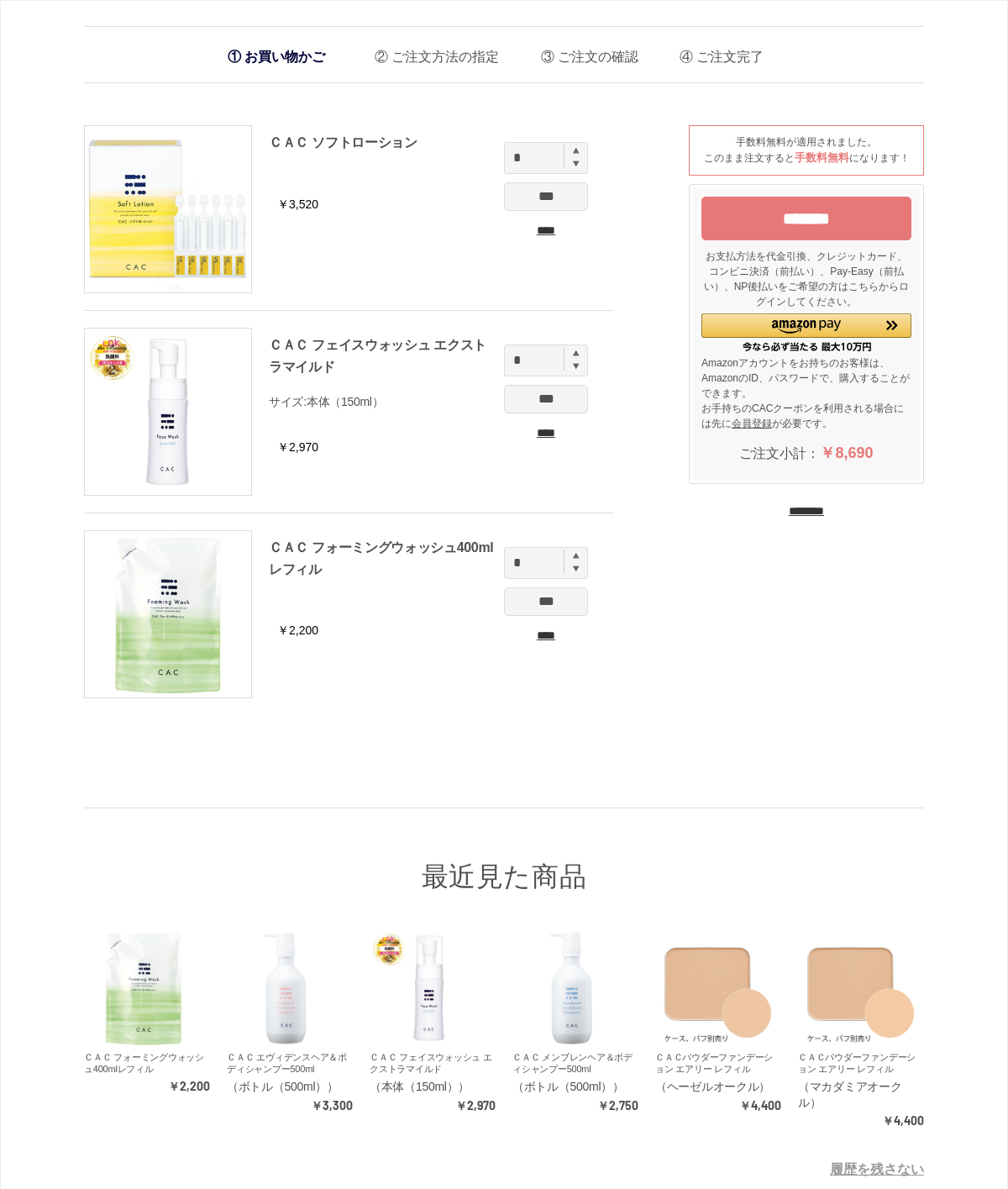 scroll, scrollTop: 0, scrollLeft: 0, axis: both 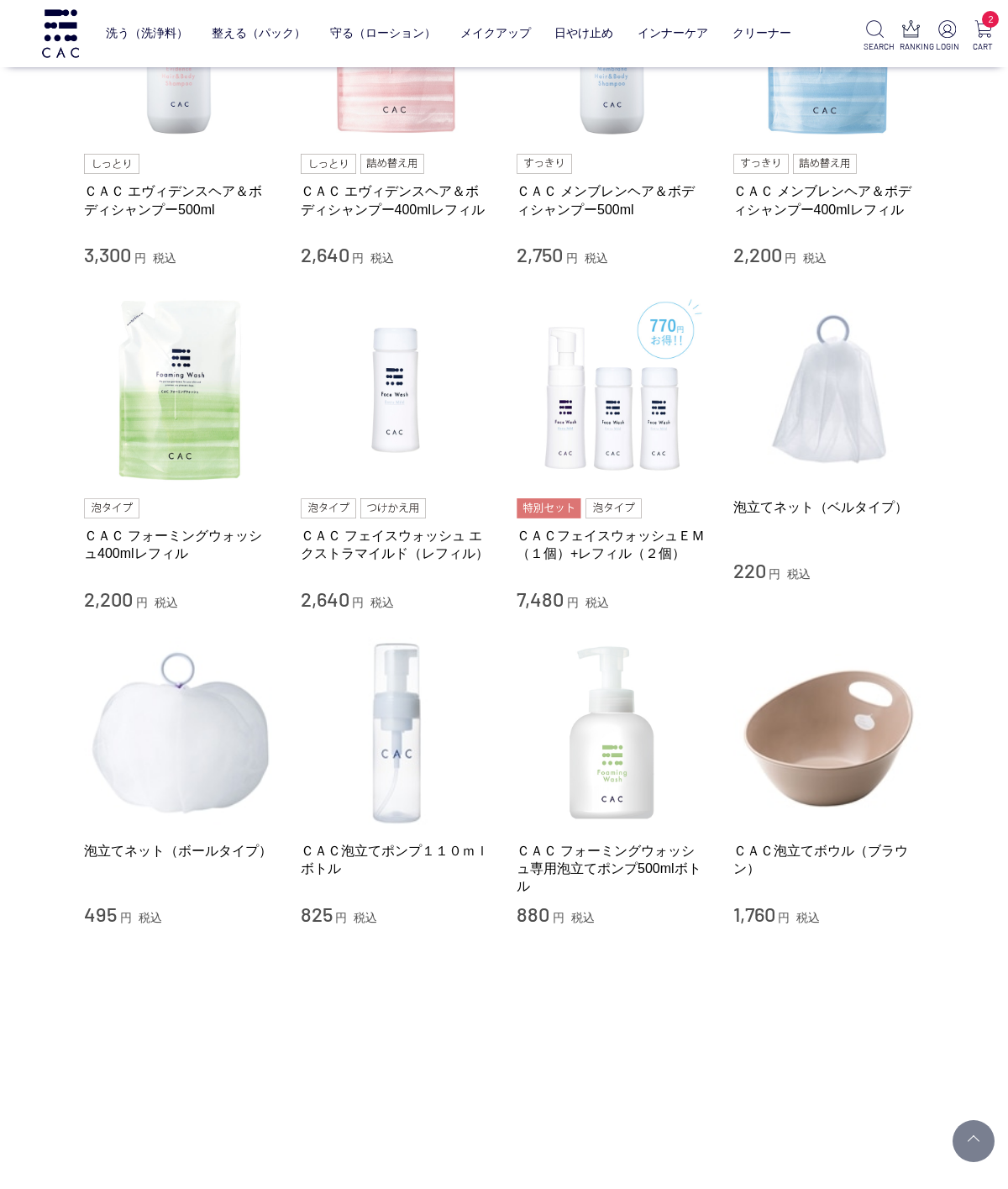 click at bounding box center (612, 733) 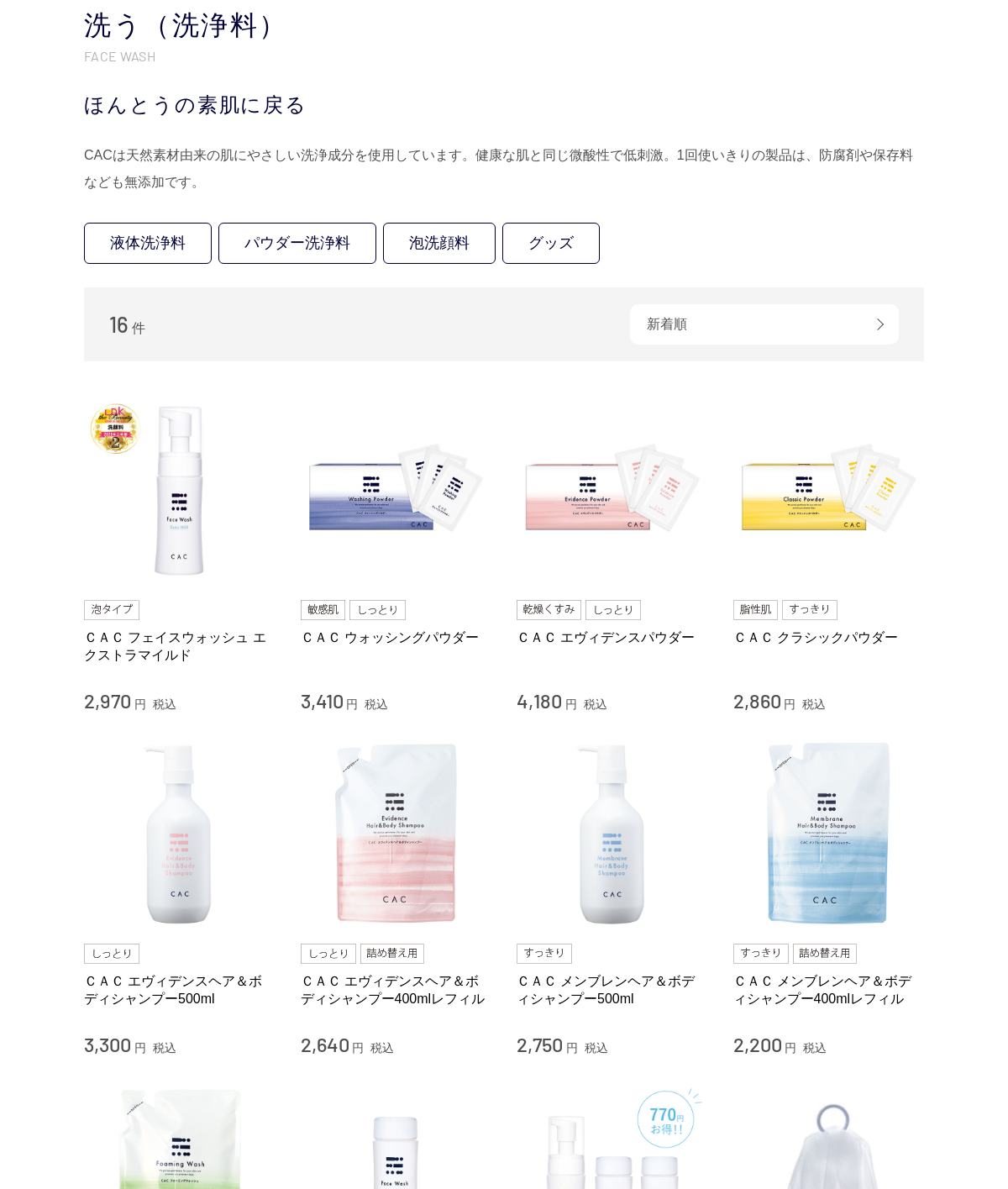 scroll, scrollTop: 176, scrollLeft: 0, axis: vertical 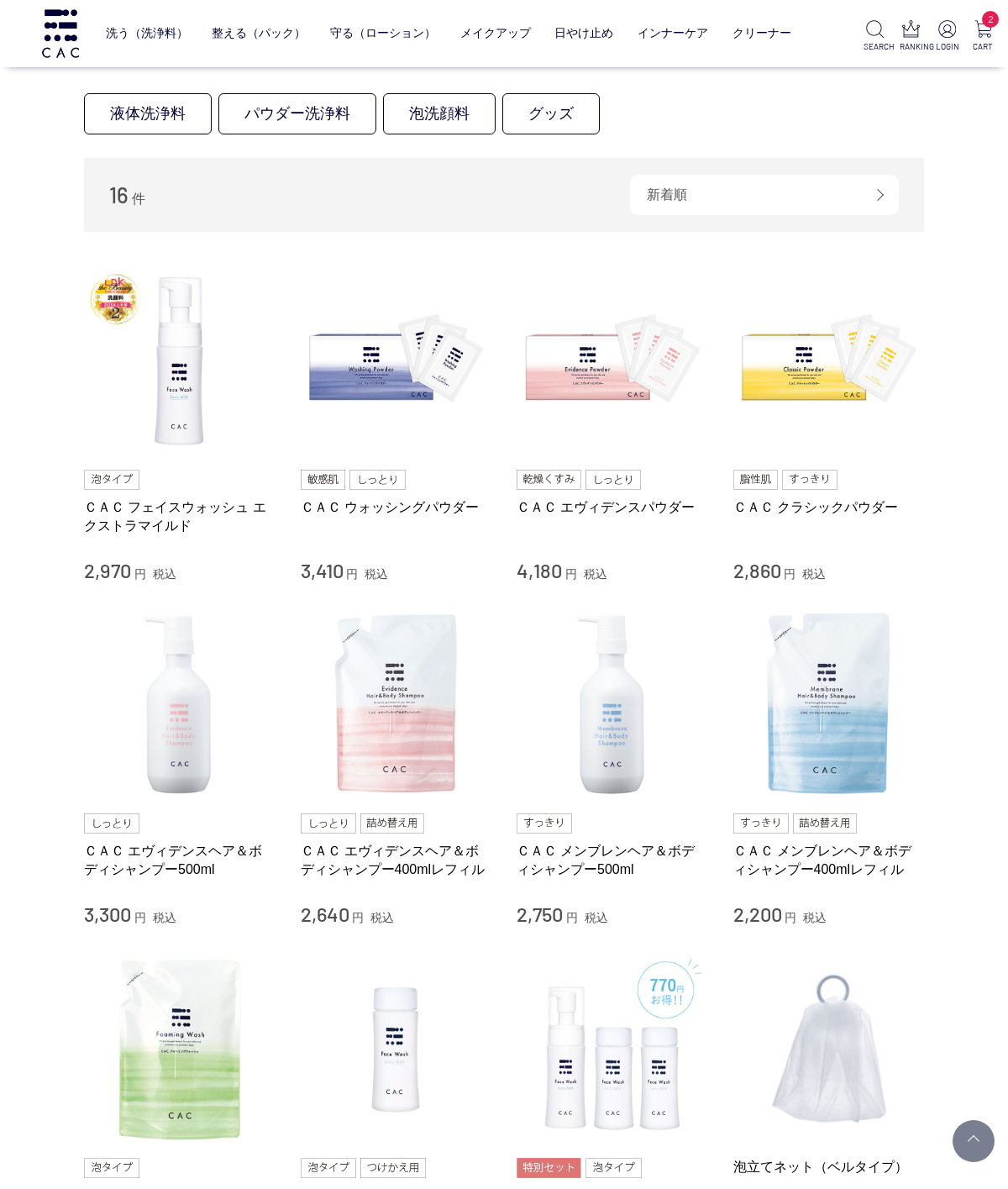 click at bounding box center [396, 361] 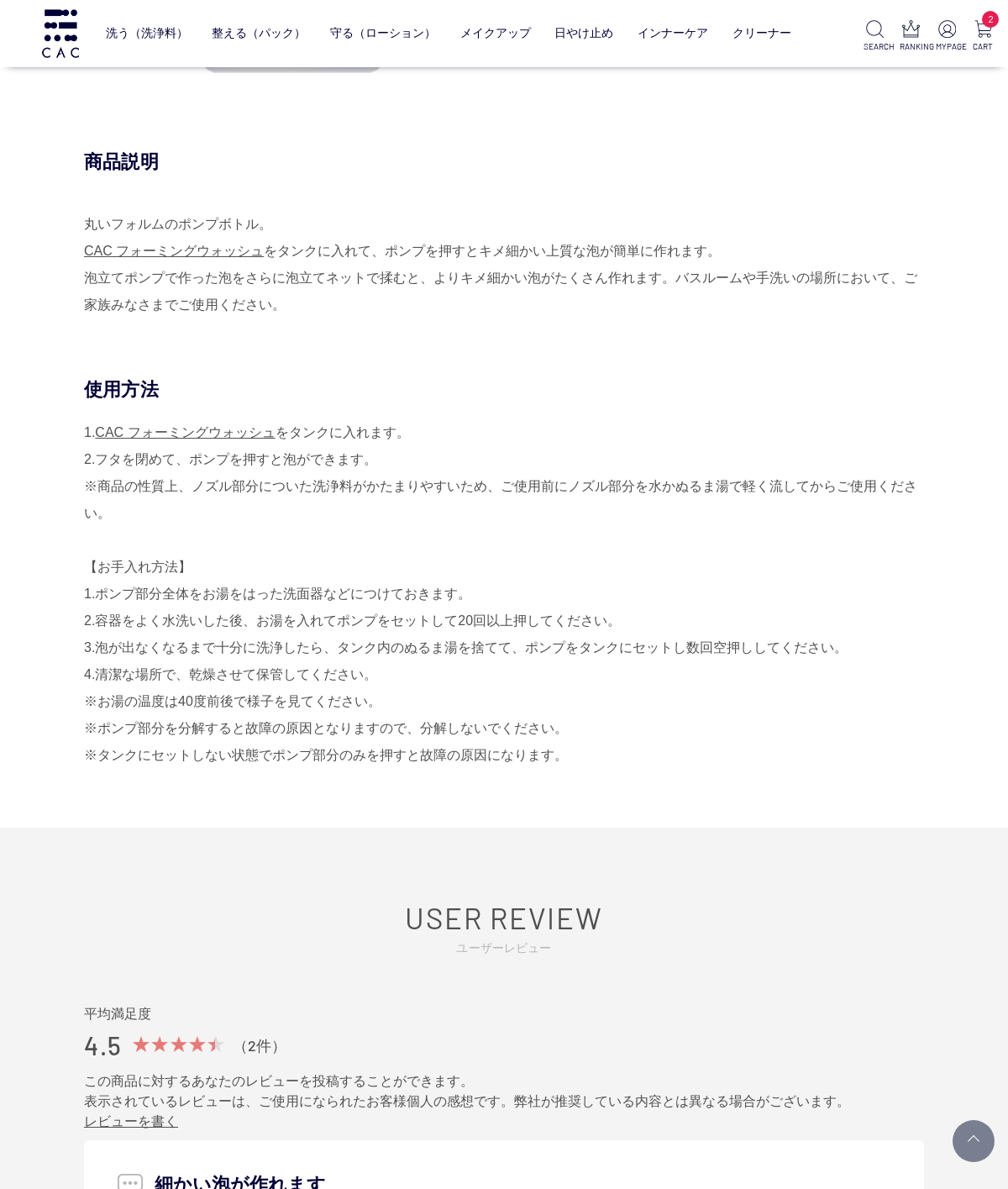 scroll, scrollTop: 0, scrollLeft: 0, axis: both 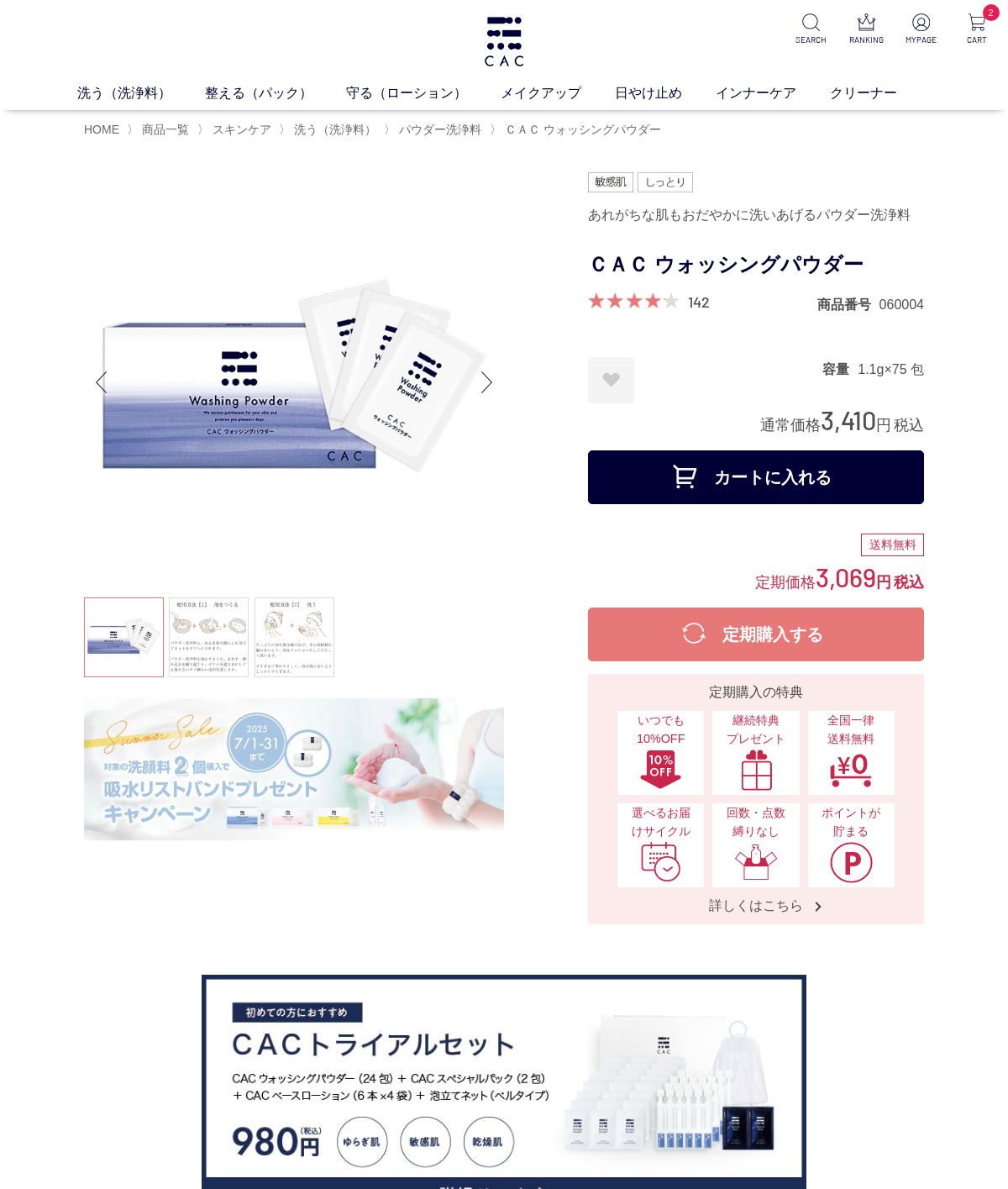 click on "カートに入れる" at bounding box center [756, 477] 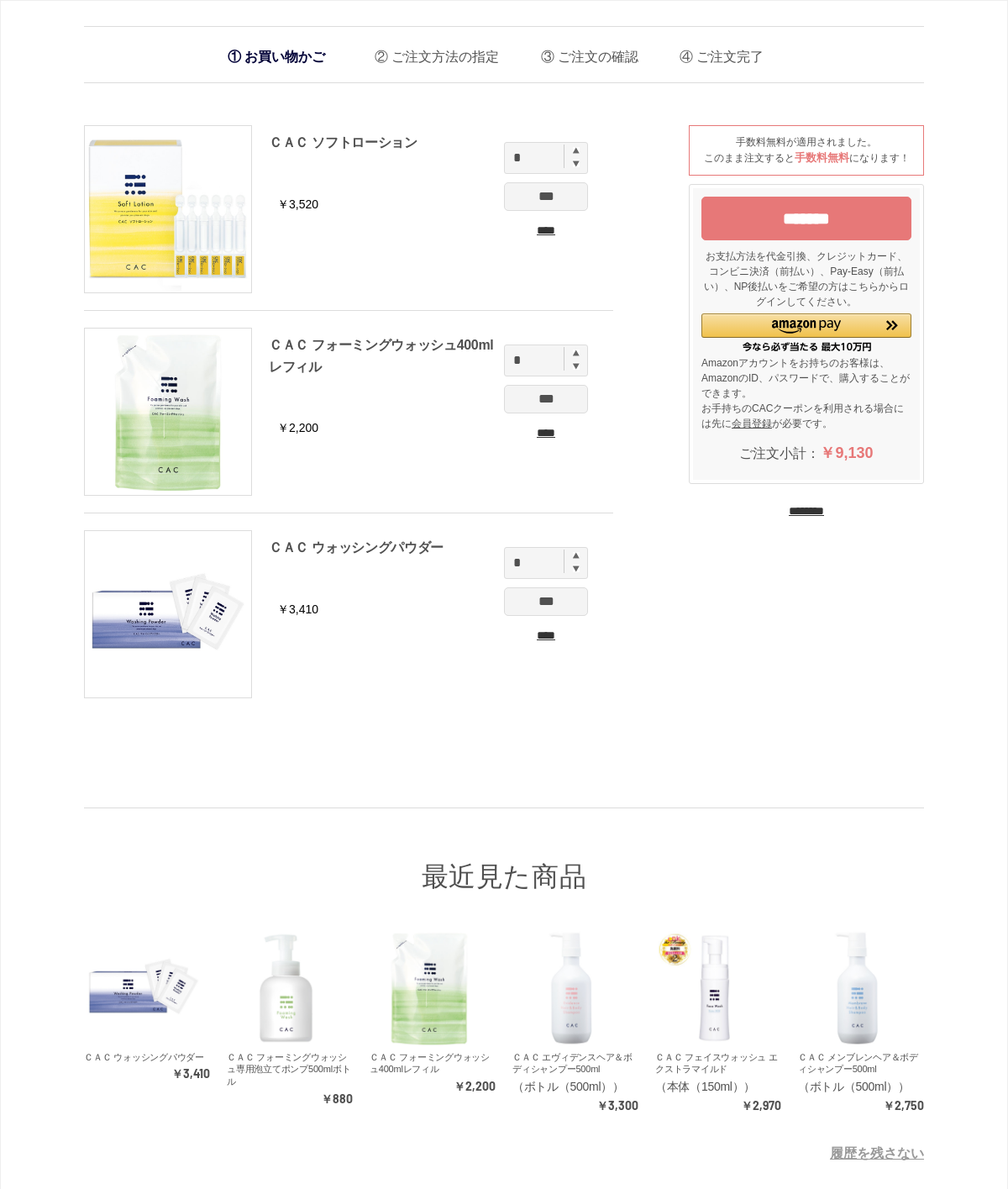 scroll, scrollTop: 0, scrollLeft: 0, axis: both 